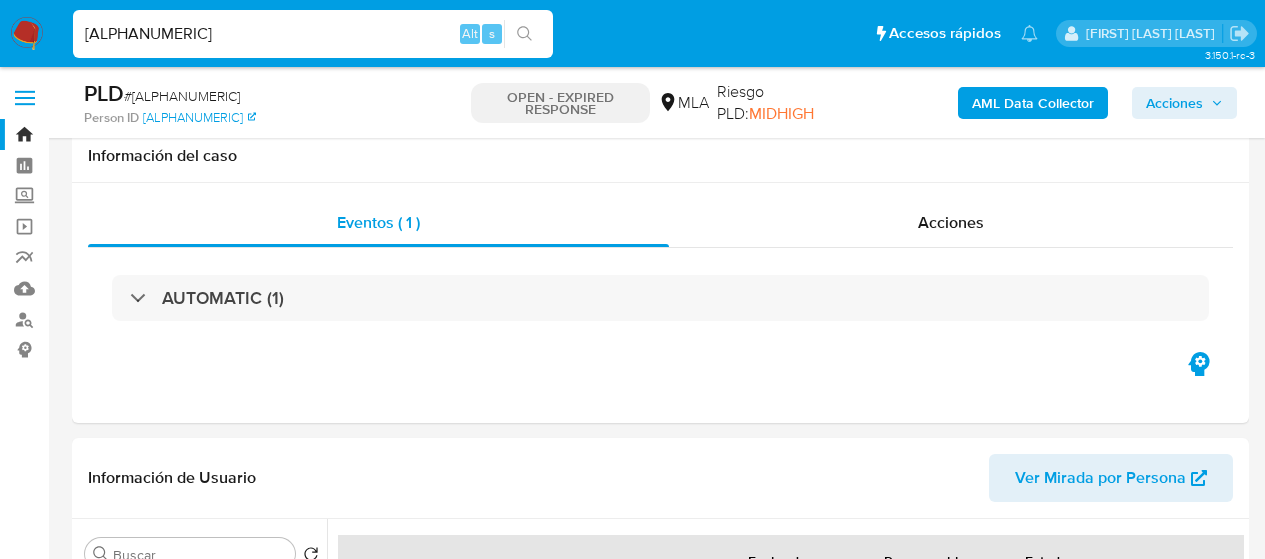 select on "10" 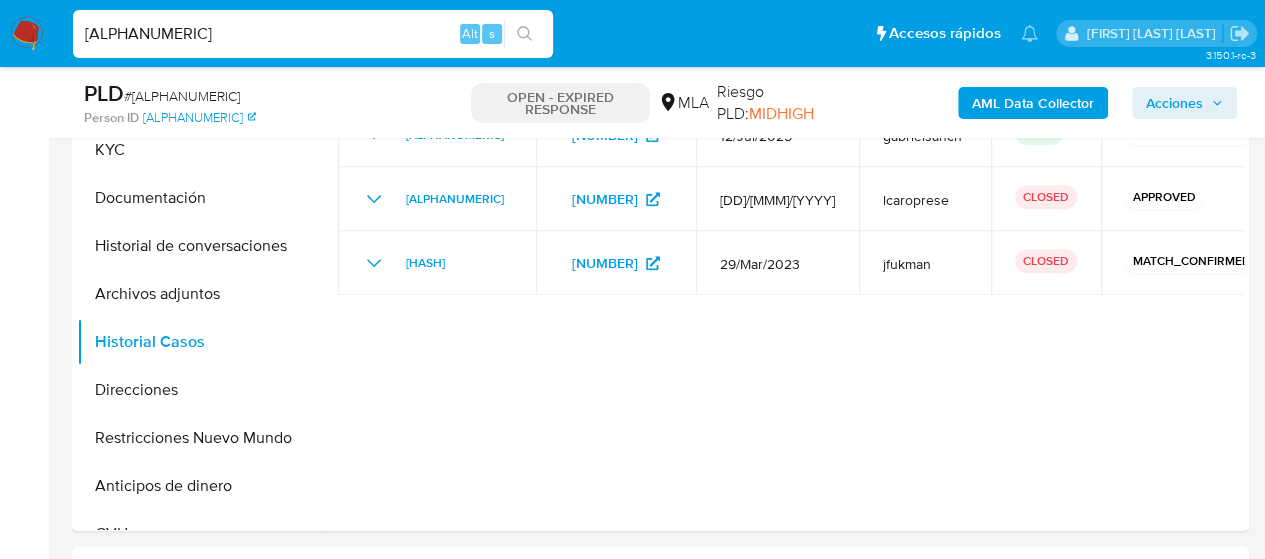 click on "JCFsRUogo2e7g2bUeu8utMux Alt s" at bounding box center (313, 34) 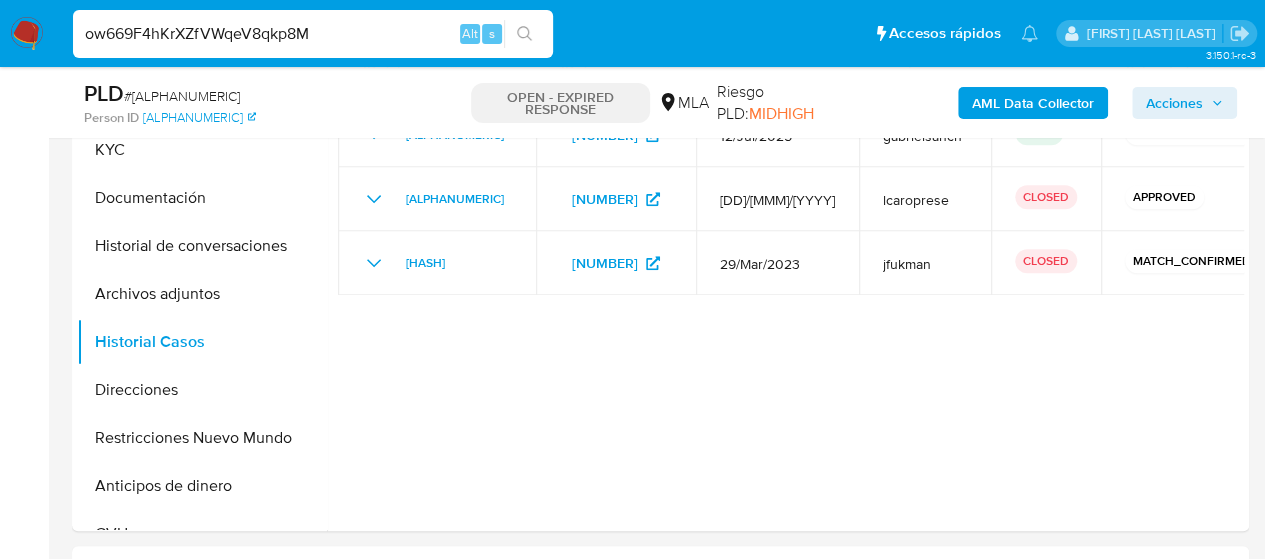 type on "ow669F4hKrXZfVWqeV8qkp8M" 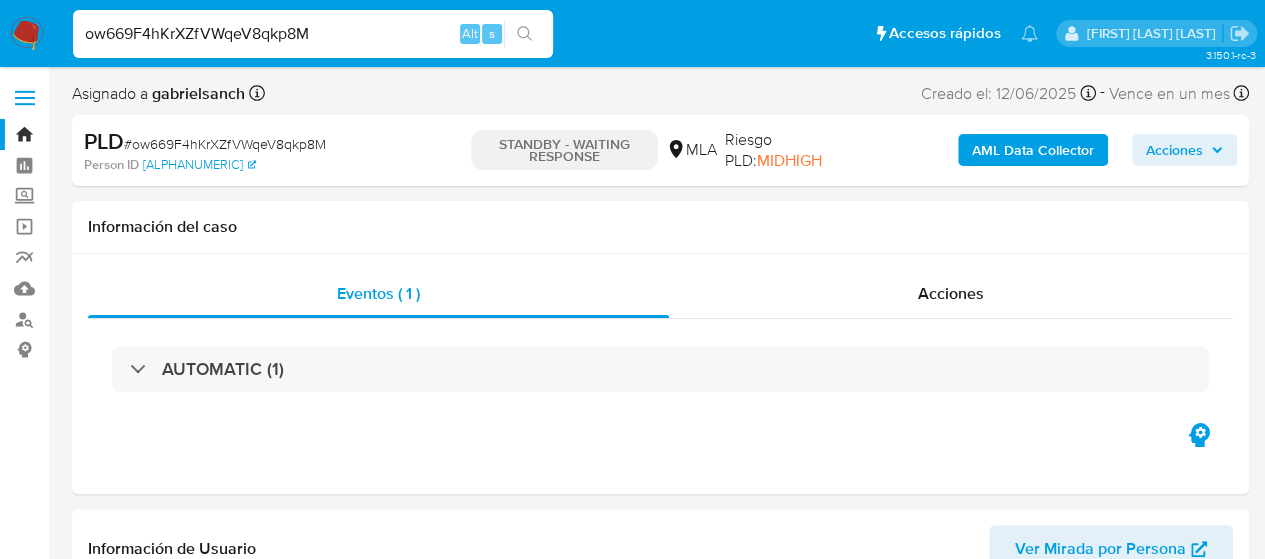 select on "10" 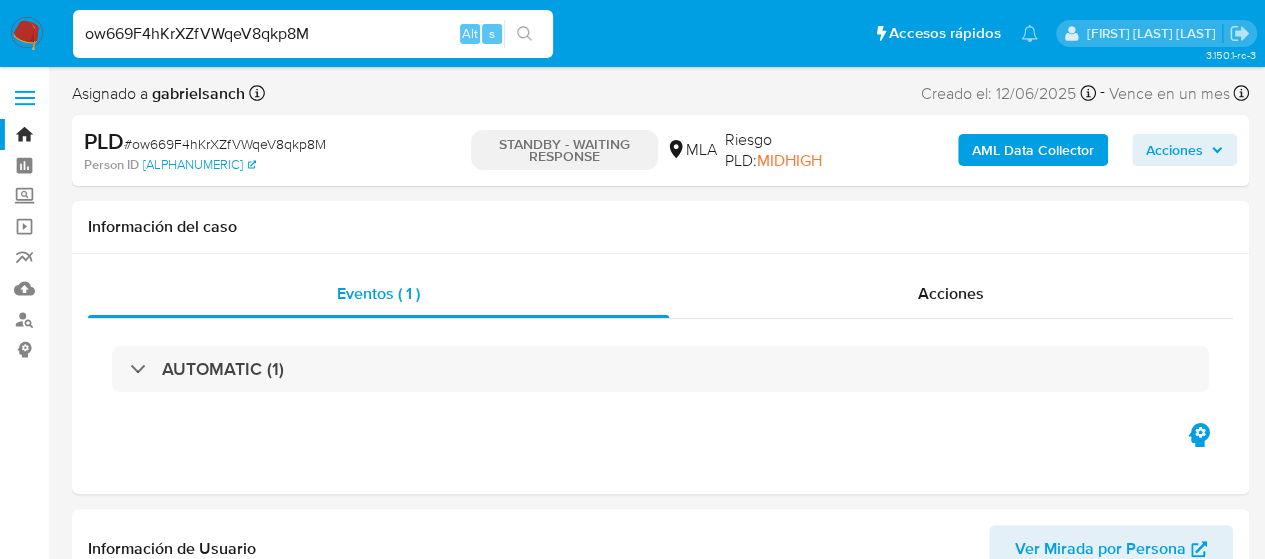 click on "ow669F4hKrXZfVWqeV8qkp8M" at bounding box center (313, 34) 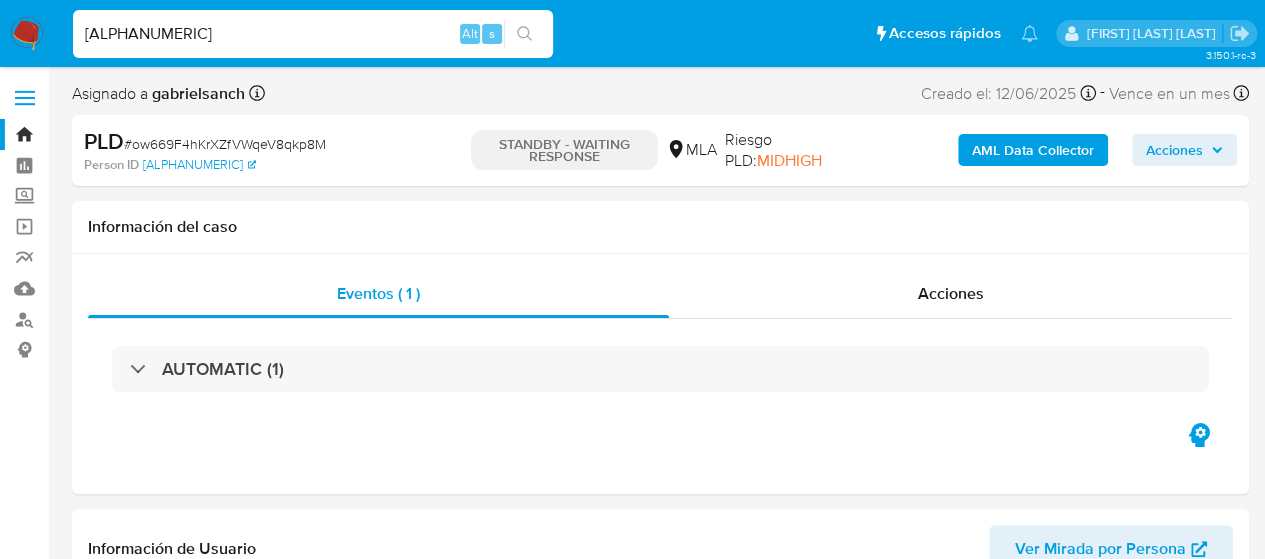 type on "sCXkpETlAJ6qGajcQxvD7Jht" 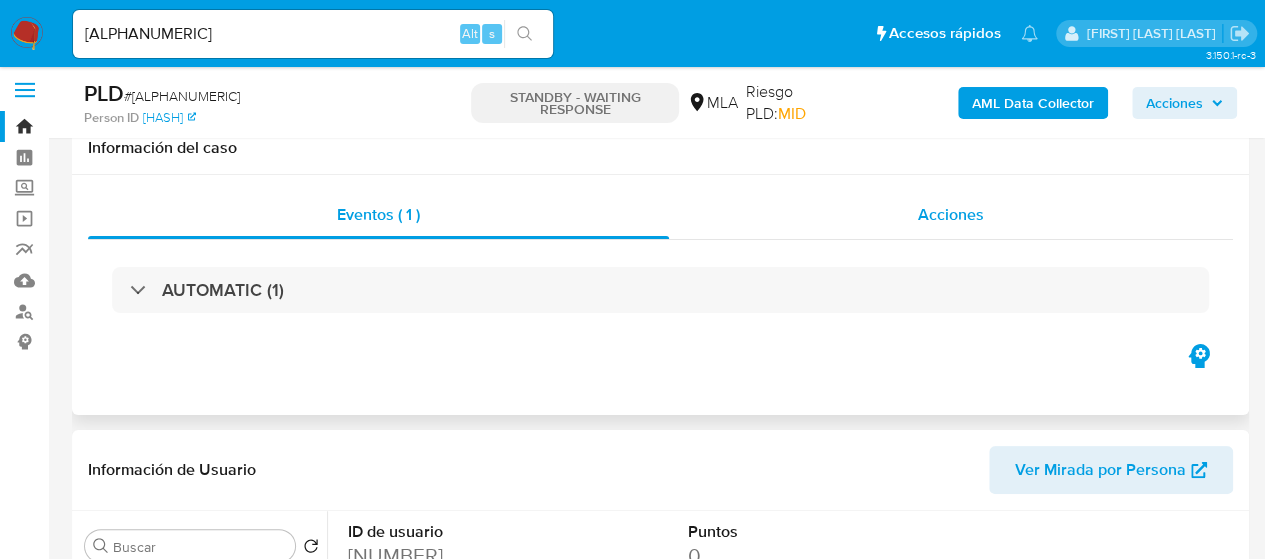 scroll, scrollTop: 0, scrollLeft: 0, axis: both 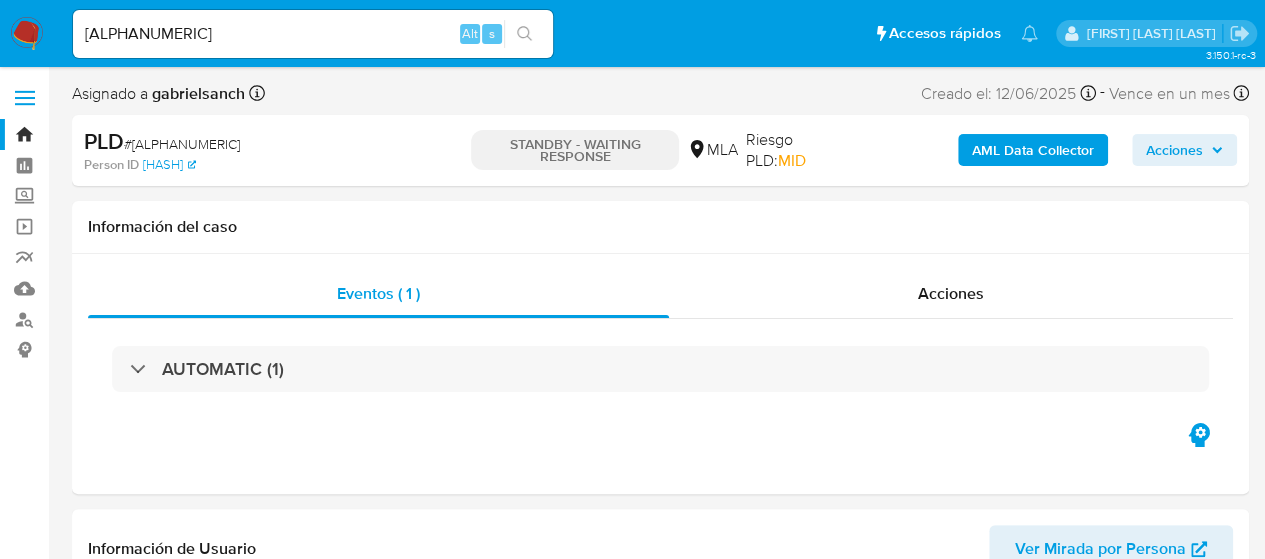 select on "10" 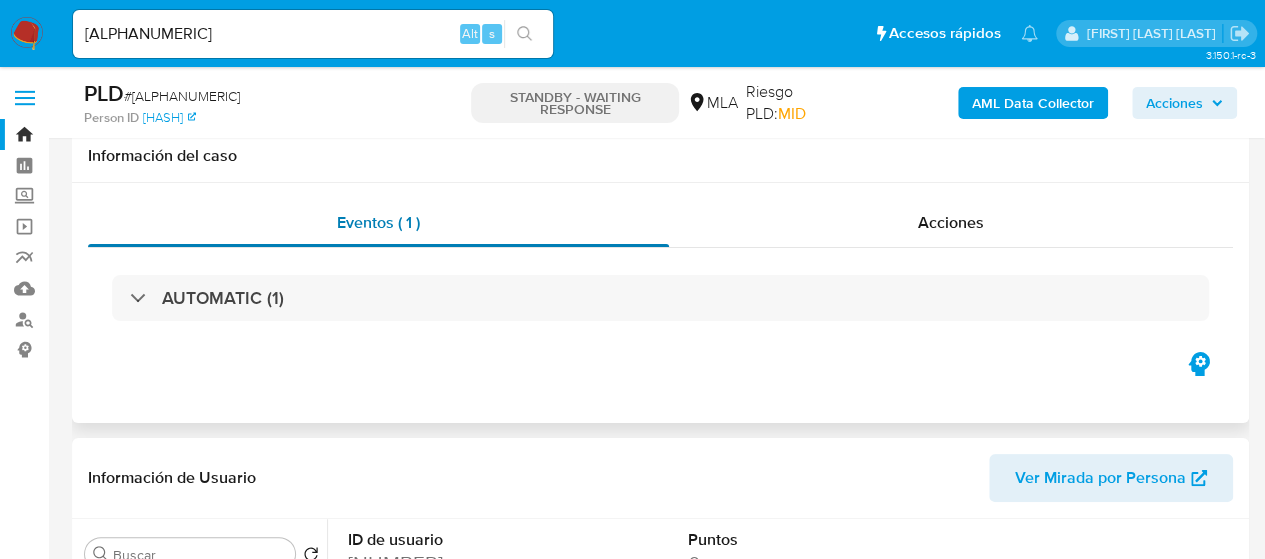 scroll, scrollTop: 500, scrollLeft: 0, axis: vertical 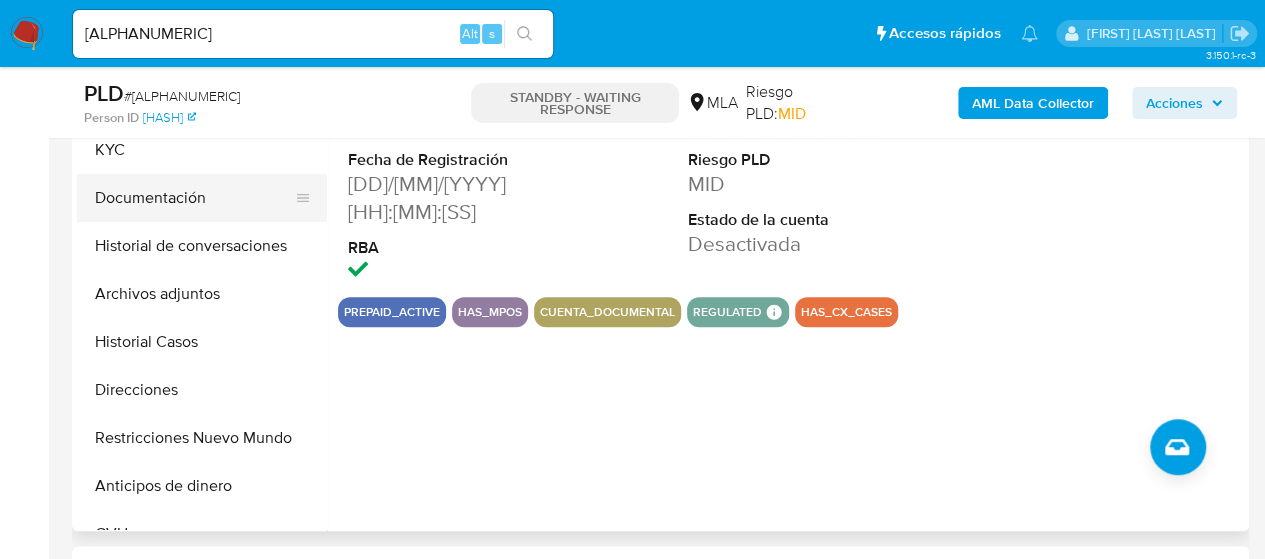 click on "Documentación" at bounding box center [194, 198] 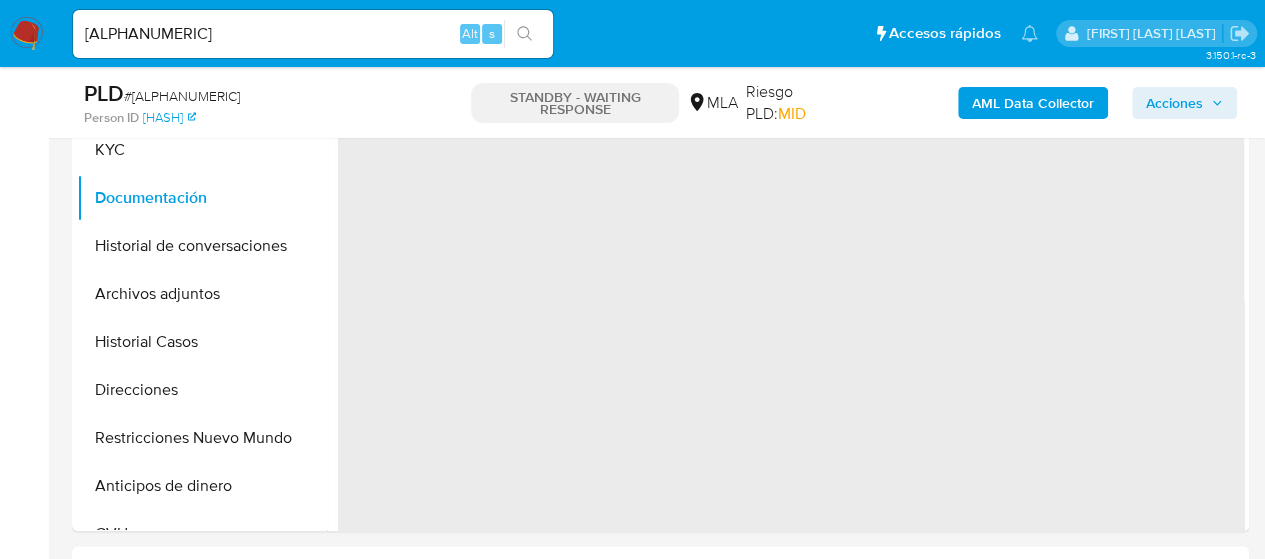 scroll, scrollTop: 400, scrollLeft: 0, axis: vertical 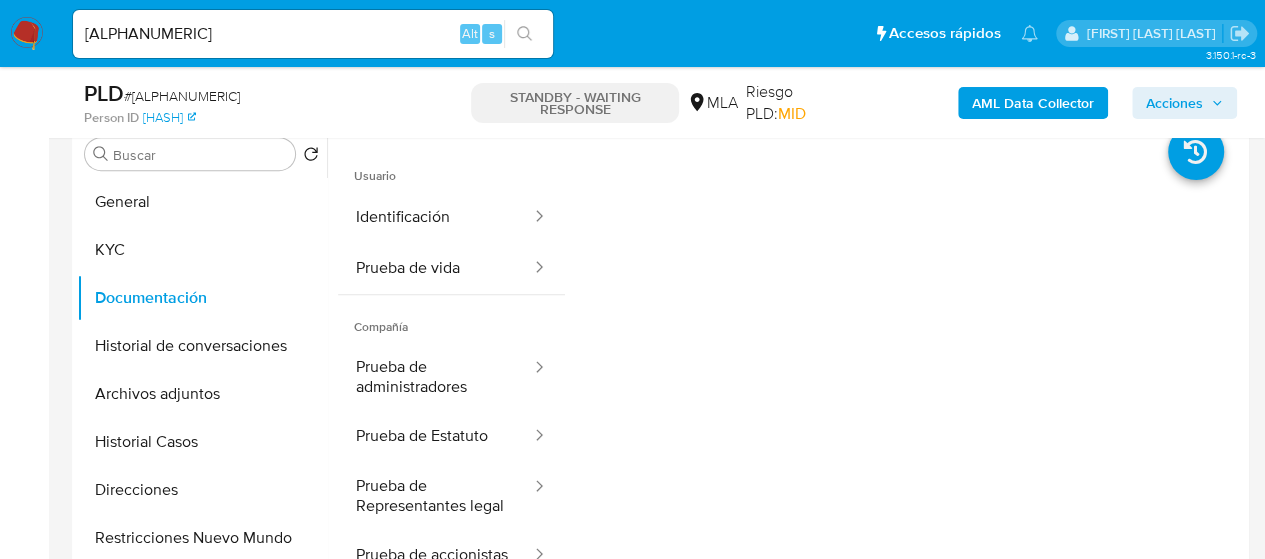 click on "sCXkpETlAJ6qGajcQxvD7Jht" at bounding box center (313, 34) 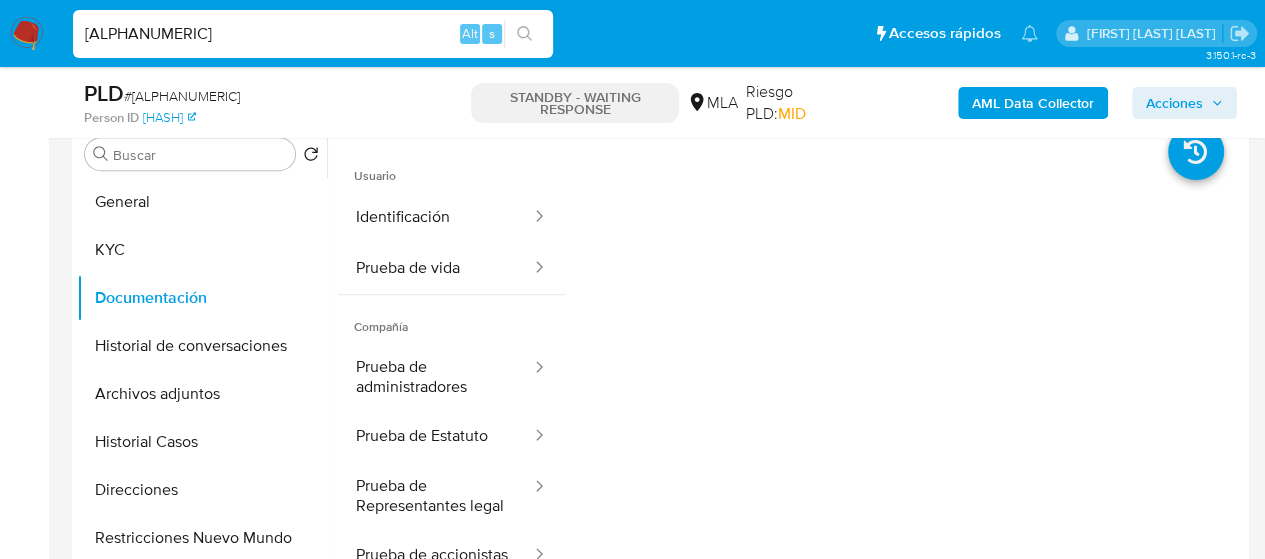 click on "sCXkpETlAJ6qGajcQxvD7Jht" at bounding box center (313, 34) 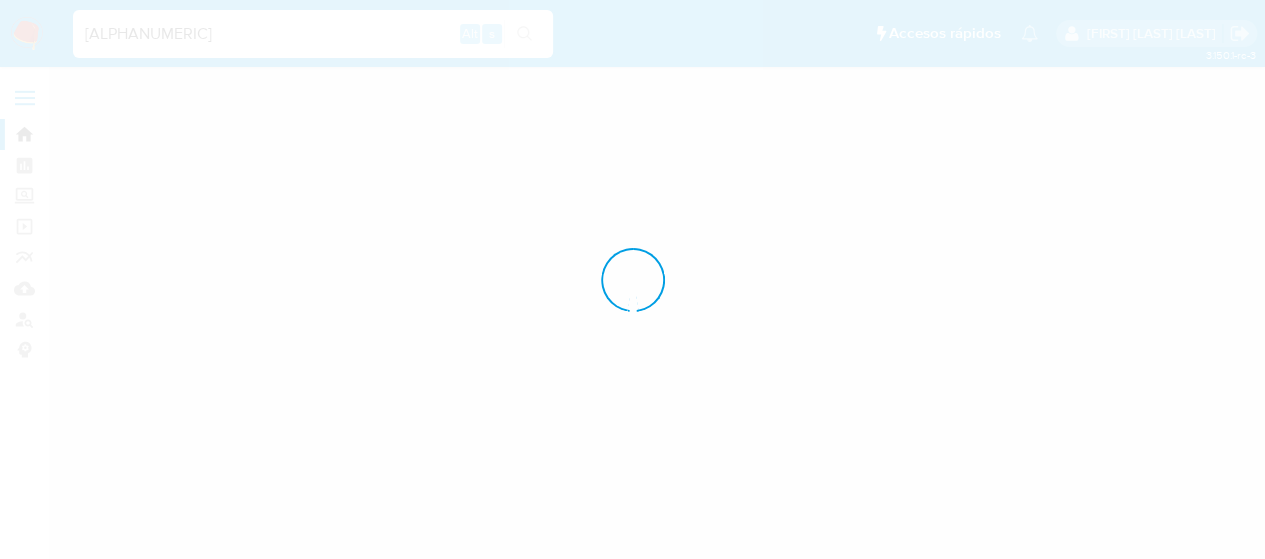 scroll, scrollTop: 0, scrollLeft: 0, axis: both 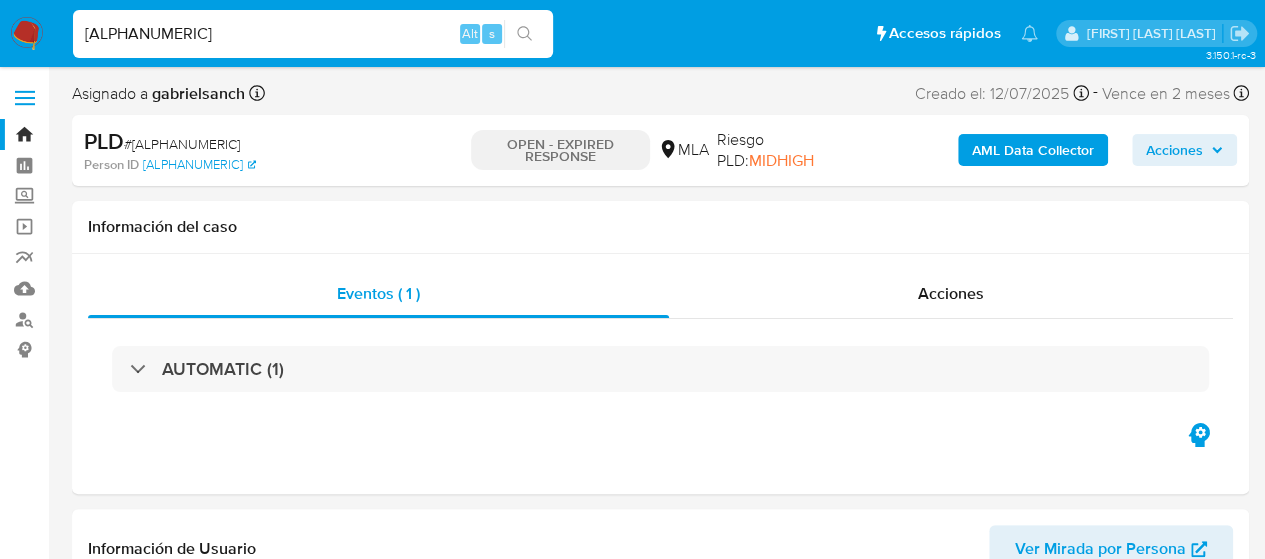 select on "10" 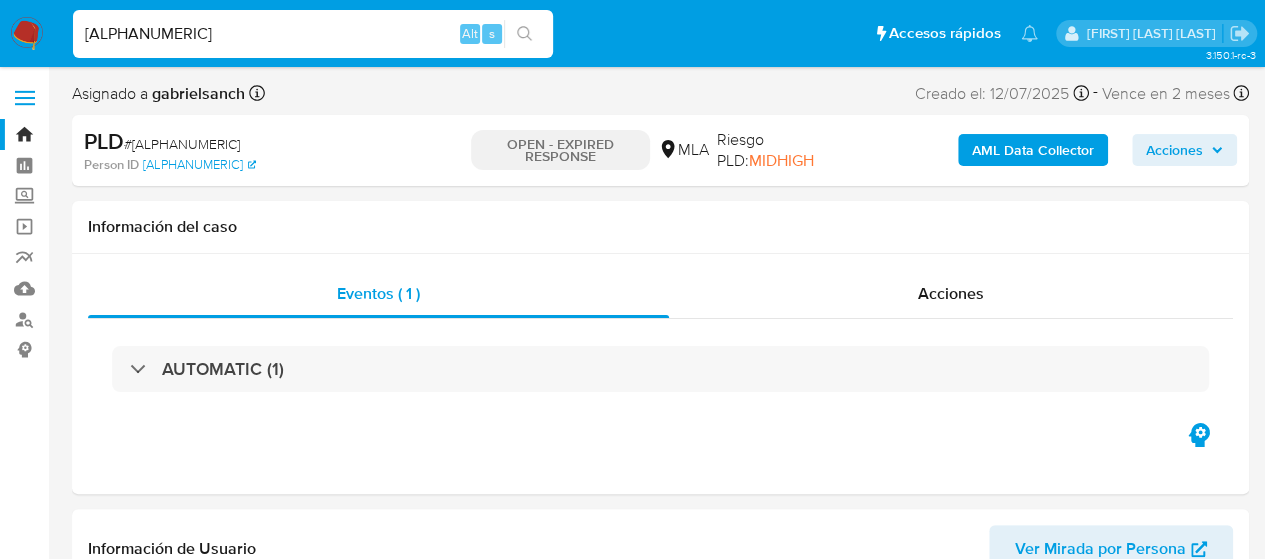 click on "Pausado Ver notificaciones JCFsRUogo2e7g2bUeu8utMux Alt s Accesos rápidos   Presiona las siguientes teclas para acceder a algunas de las funciones Buscar caso o usuario Alt s Volver al home Alt h Agregar un comentario Alt c Ir a la resolucion de un caso Alt r Agregar un archivo adjunto Alt a" at bounding box center [555, 33] 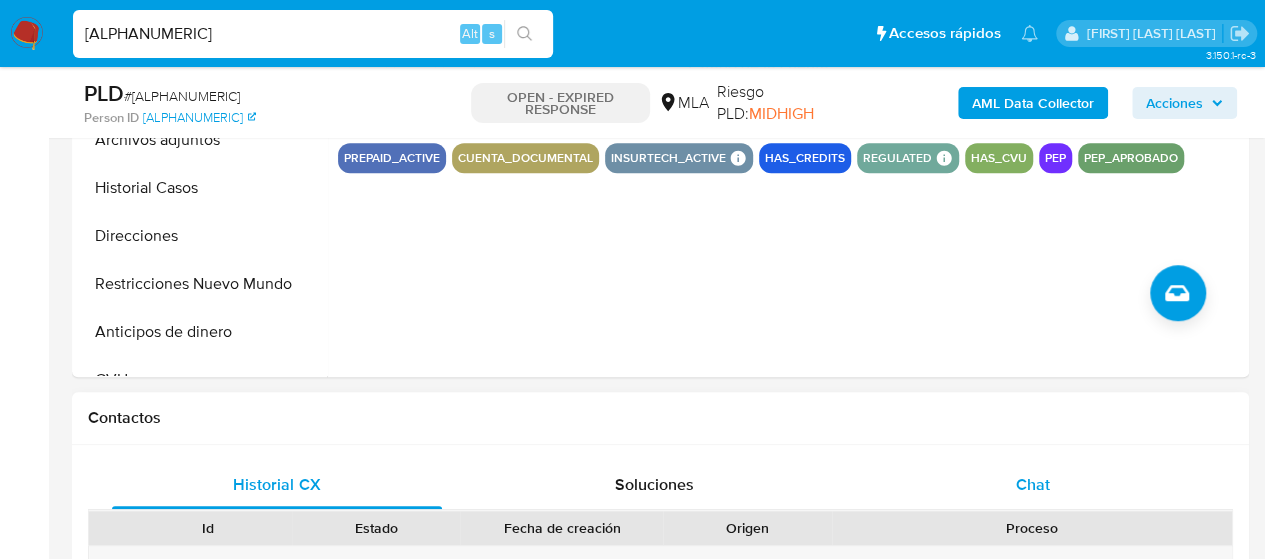 scroll, scrollTop: 700, scrollLeft: 0, axis: vertical 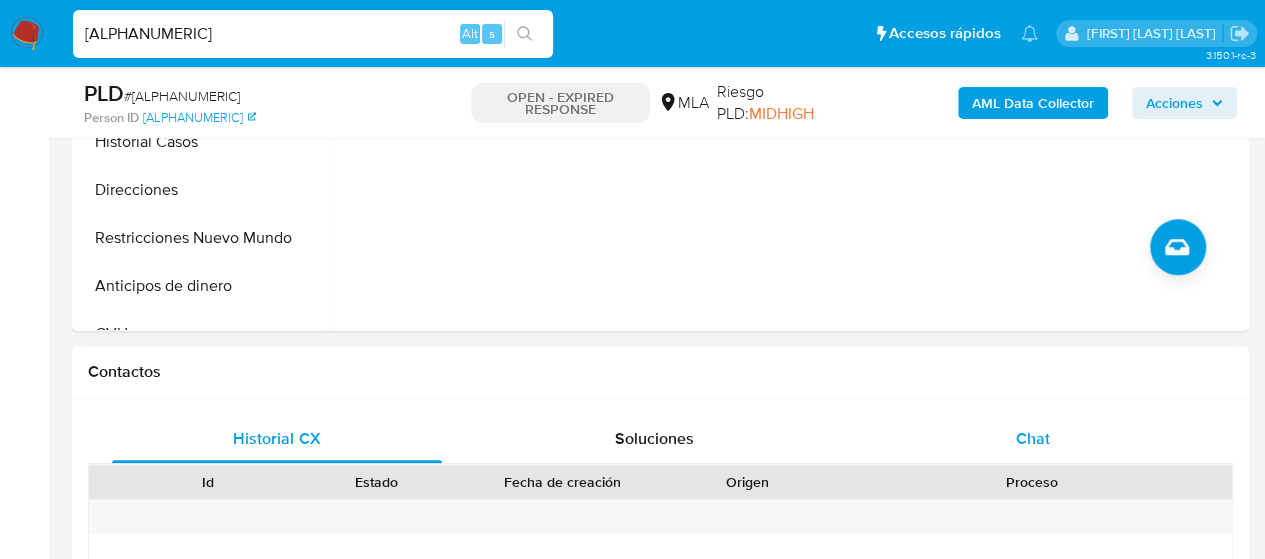 click on "Chat" at bounding box center [1033, 439] 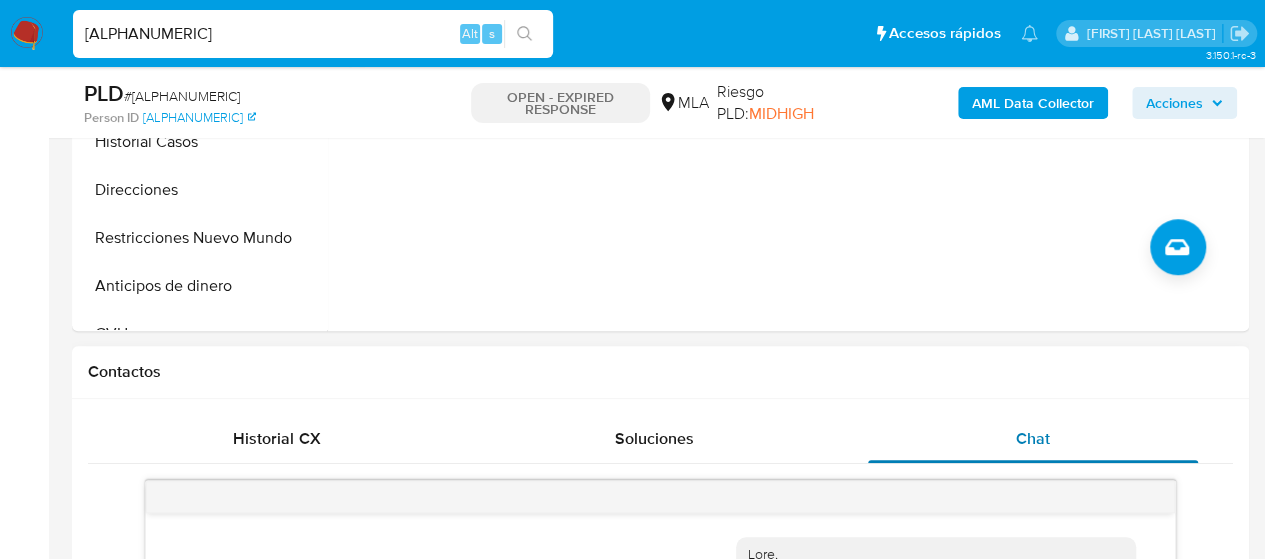 scroll, scrollTop: 1414, scrollLeft: 0, axis: vertical 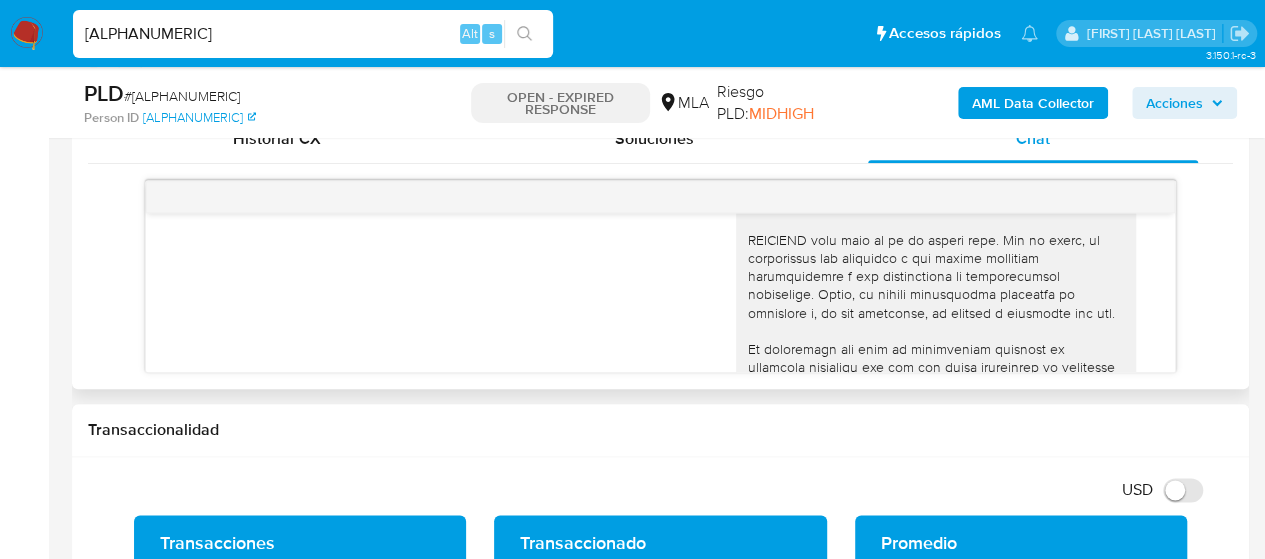 click on "Historial CX Soluciones Chat Id Estado Fecha de creación Origen Proceso                                                             Anterior Página   1   de   1 Siguiente Sin Datos Cargando... 17/07/2025 19:53:23 Hola,
Esperamos que te encuentres muy bien.
Te consultamos si tuviste oportunidad de leer el requerimiento de información/documentación que te enviamos a través de este mismo canal.
Es importante que sepas que, en el caso de que no respondas a lo solicitado, tu cuenta podría ser inhabilitada conforme lo establecido en los términos y condiciones de uso de Mercado P
ago cláusula 1.1.
Aguardamos tu respuesta.
Muchas gracias.
Saludos.
El equipo de Mercado Pago
21/07/2025 13:47:56" at bounding box center (660, 244) 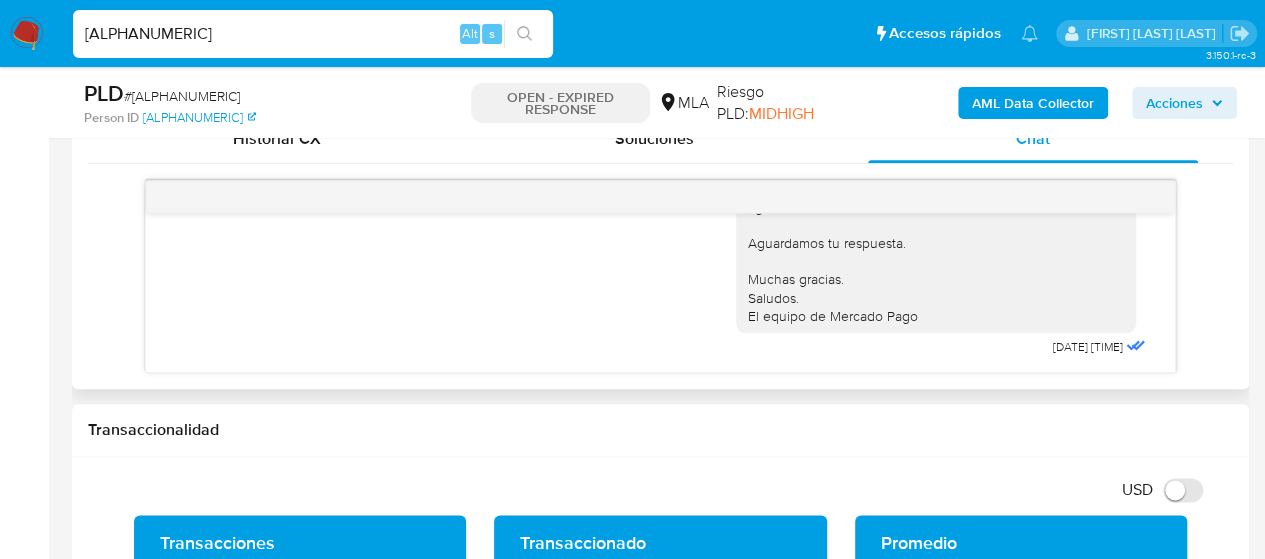 scroll, scrollTop: 1414, scrollLeft: 0, axis: vertical 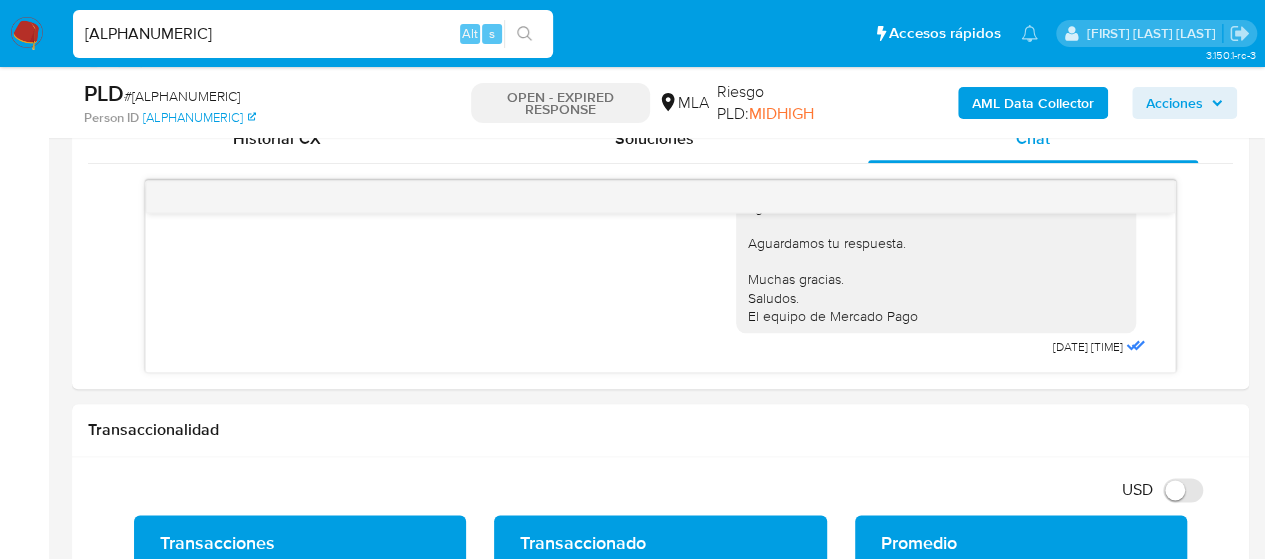 click on "JCFsRUogo2e7g2bUeu8utMux" at bounding box center (313, 34) 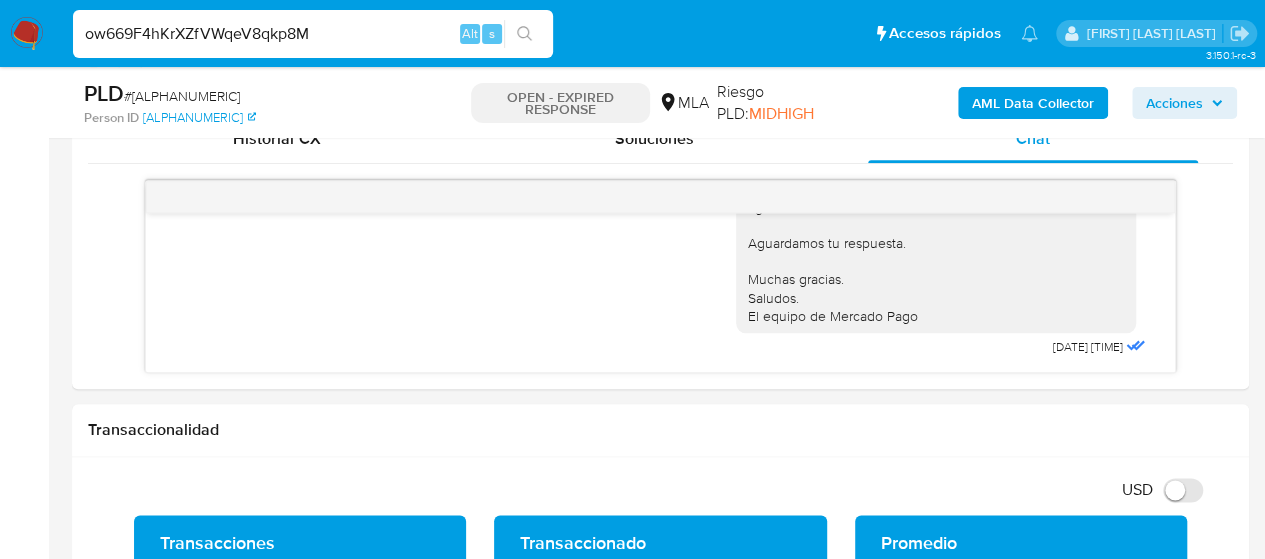 type on "ow669F4hKrXZfVWqeV8qkp8M" 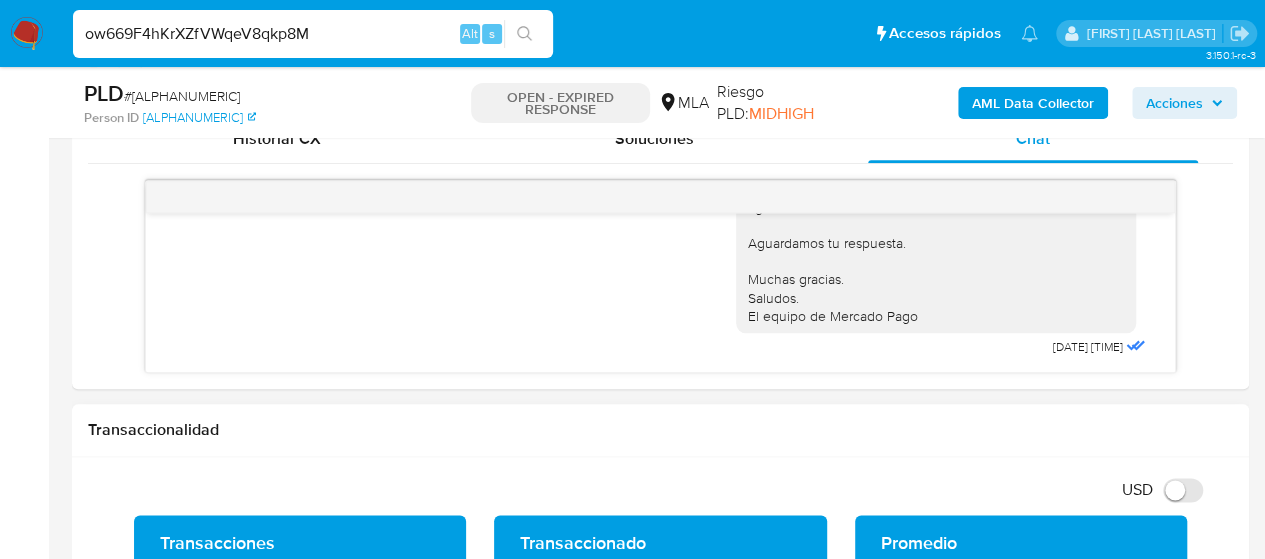 scroll, scrollTop: 0, scrollLeft: 0, axis: both 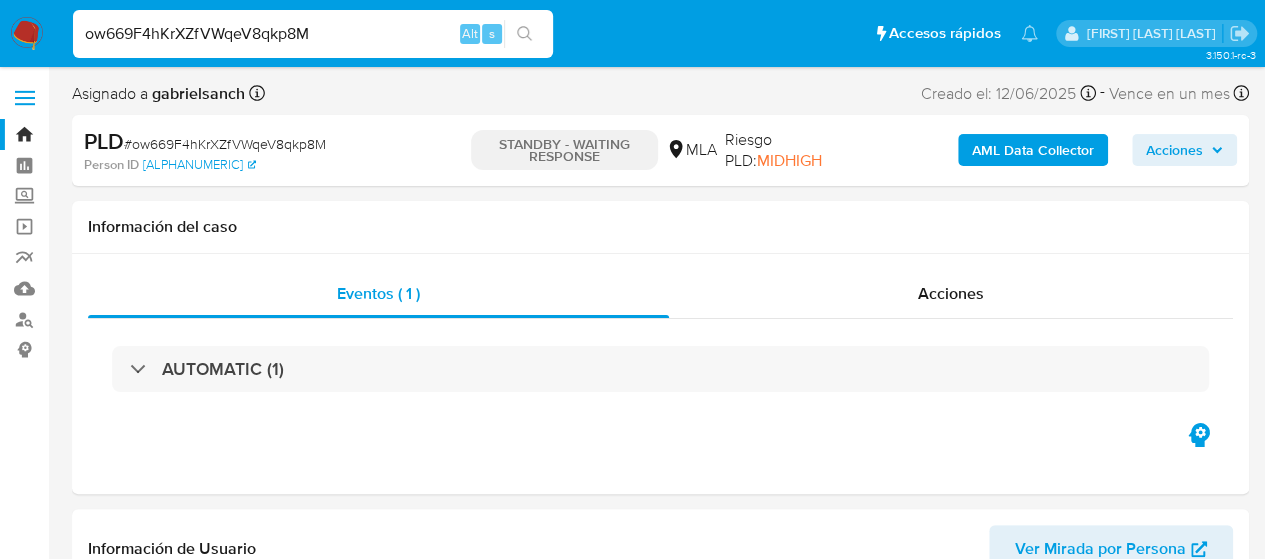 click on "ow669F4hKrXZfVWqeV8qkp8M" at bounding box center (313, 34) 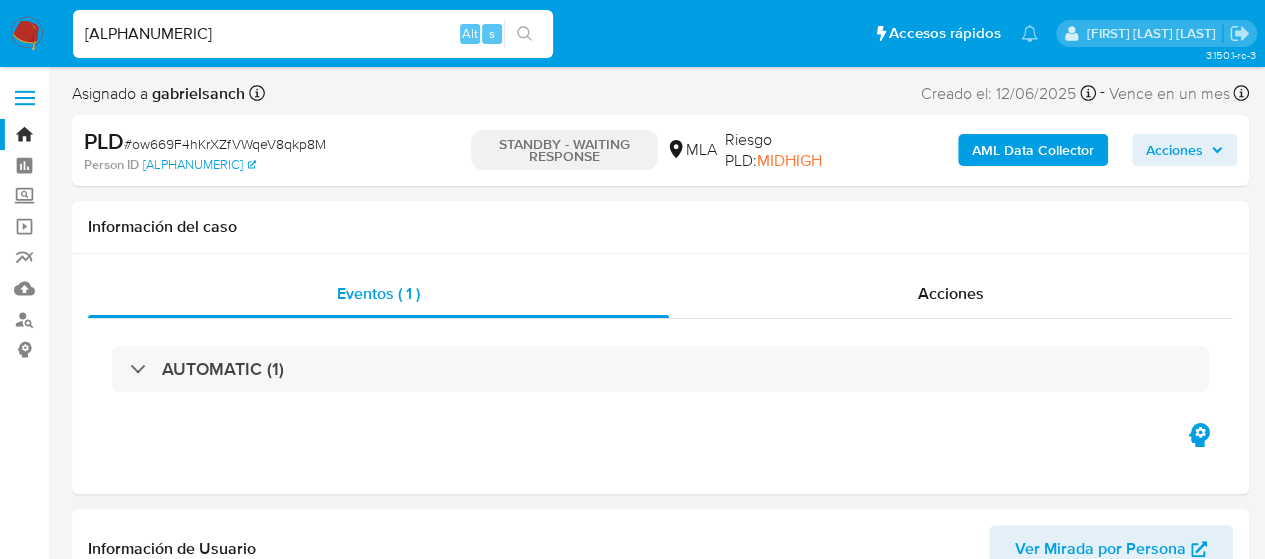 type on "sCXkpETlAJ6qGajcQxvD7Jht" 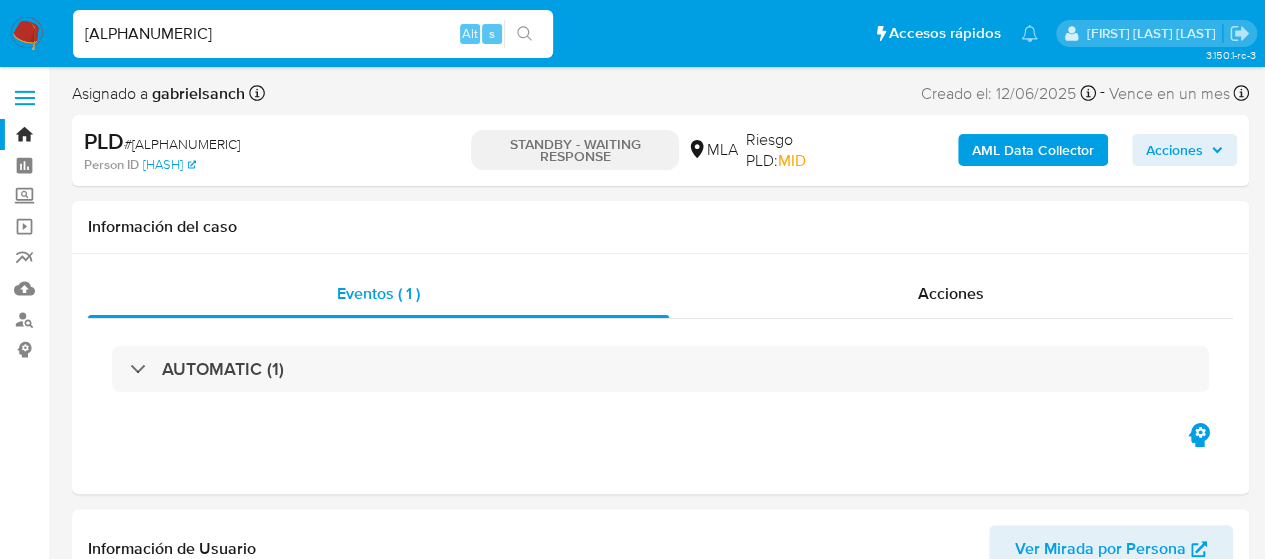 select on "10" 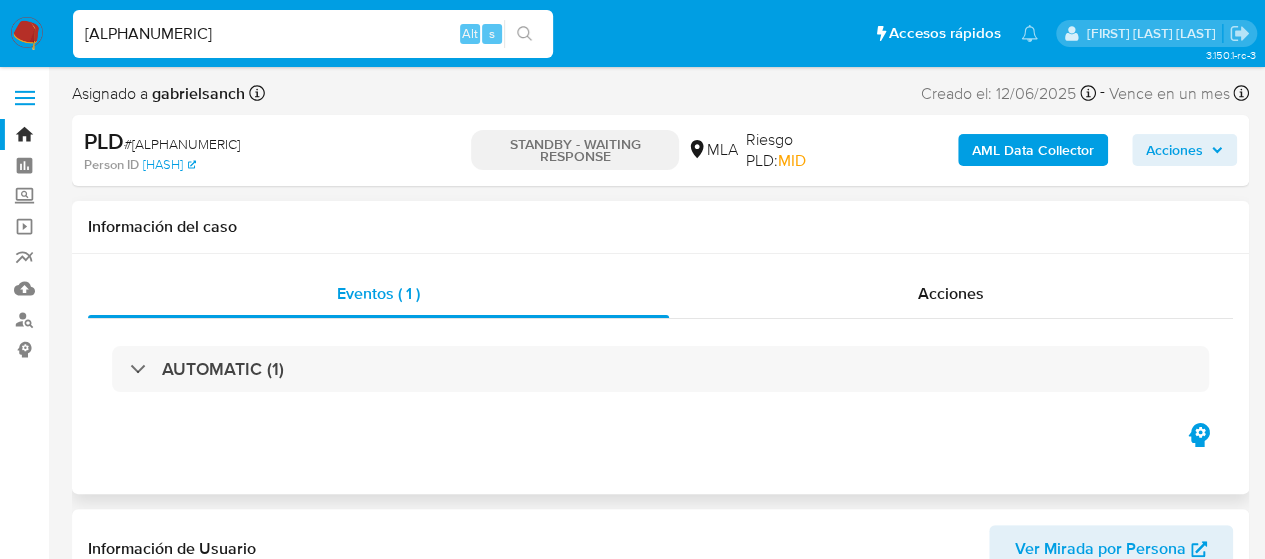 scroll, scrollTop: 300, scrollLeft: 0, axis: vertical 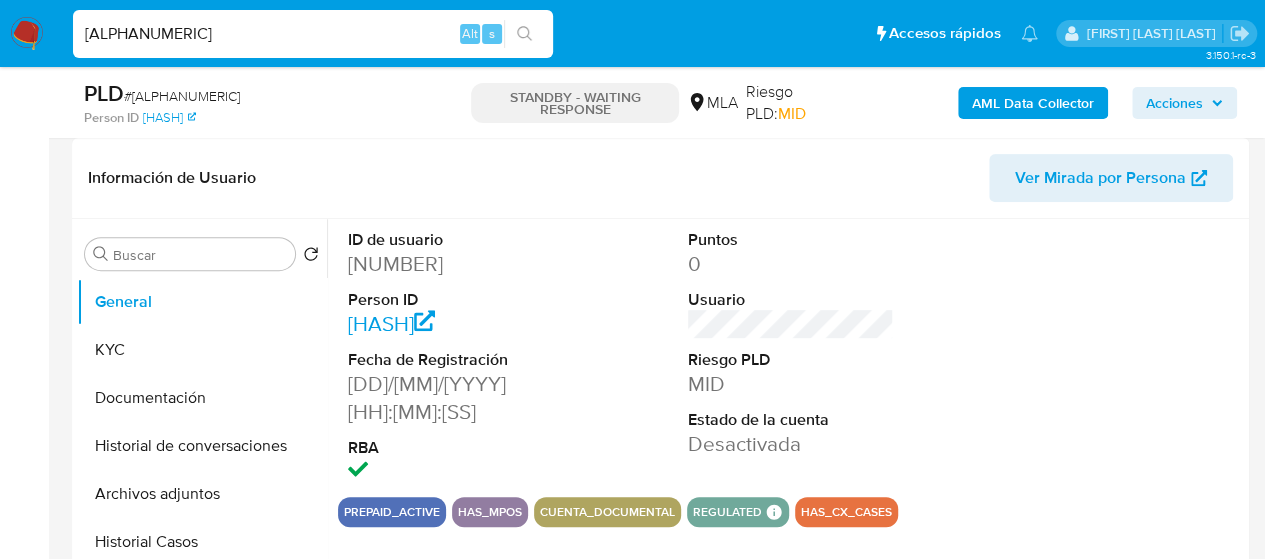 click on "sCXkpETlAJ6qGajcQxvD7Jht" at bounding box center (313, 34) 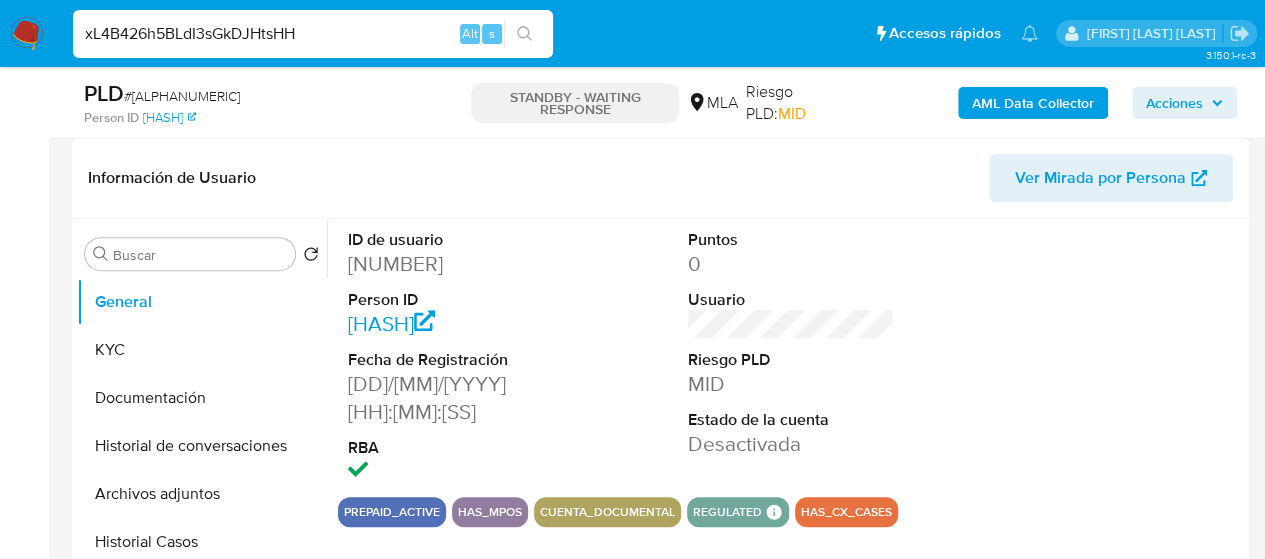 type on "xL4B426h5BLdI3sGkDJHtsHH" 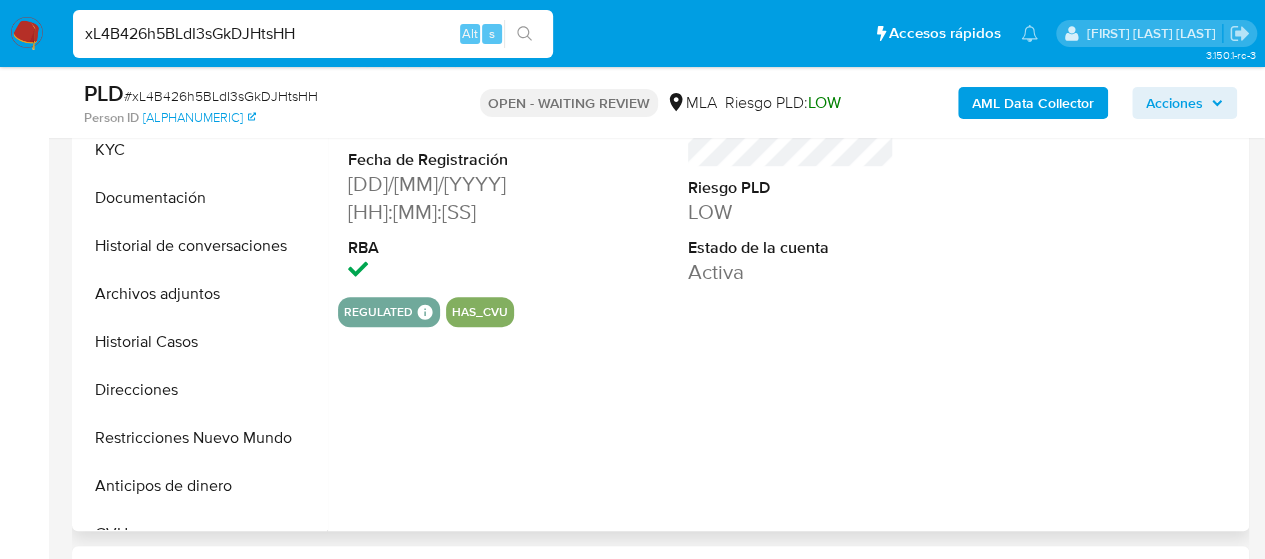 select on "10" 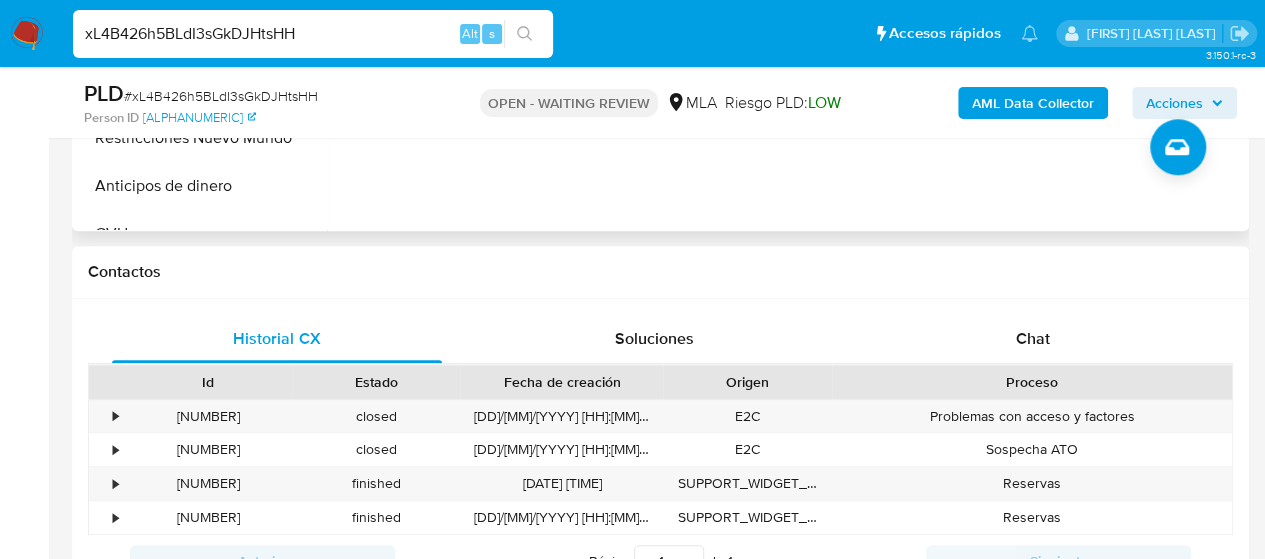 scroll, scrollTop: 900, scrollLeft: 0, axis: vertical 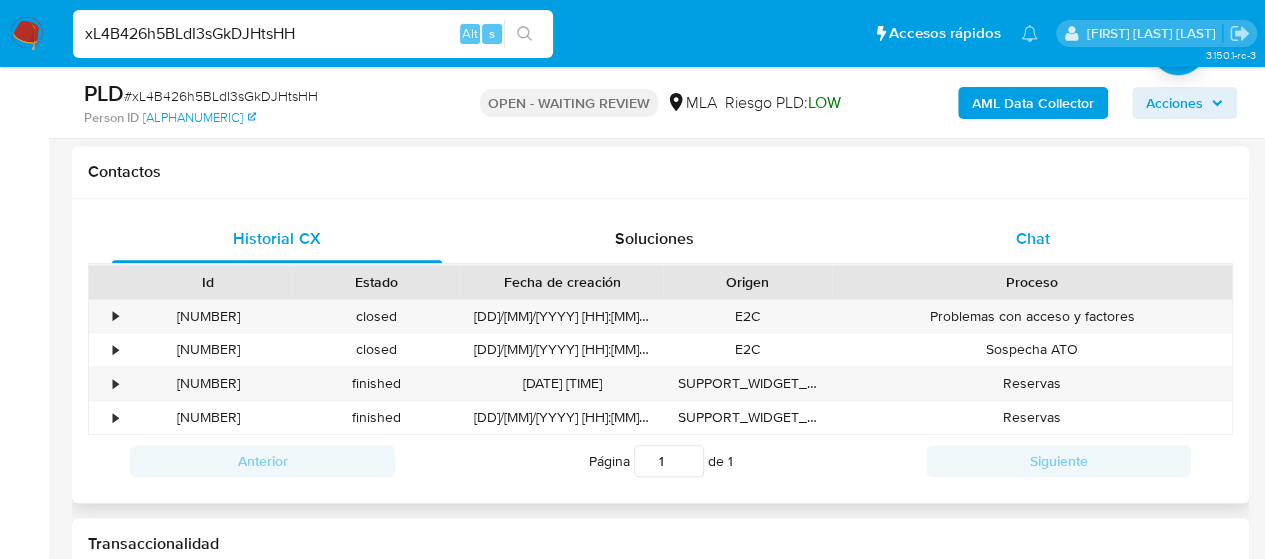 click on "Chat" at bounding box center (1033, 238) 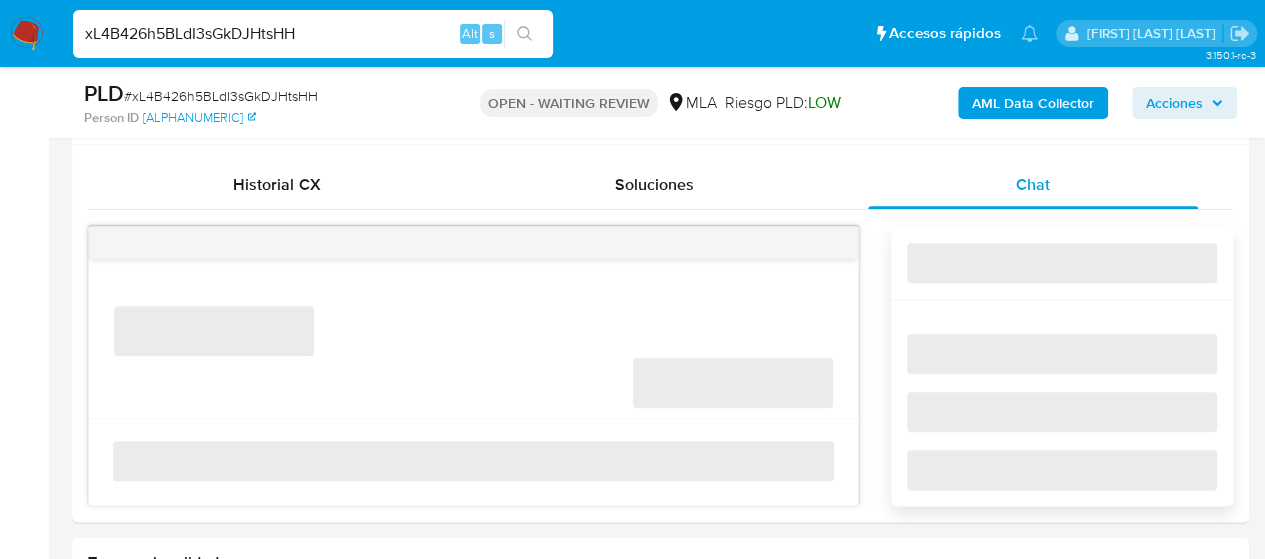 scroll, scrollTop: 1000, scrollLeft: 0, axis: vertical 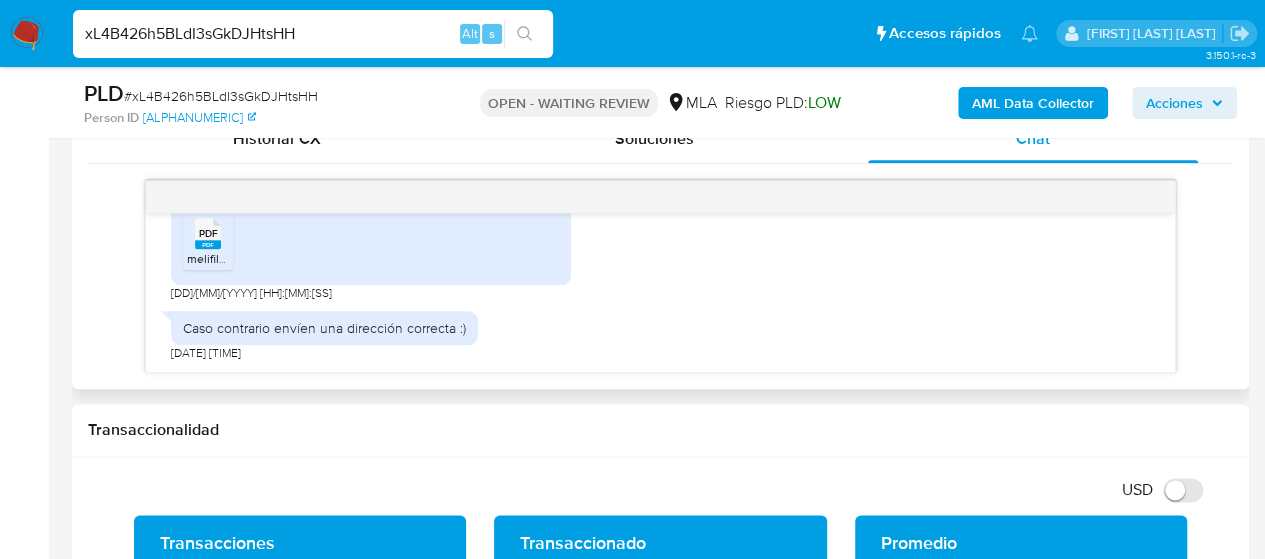 click 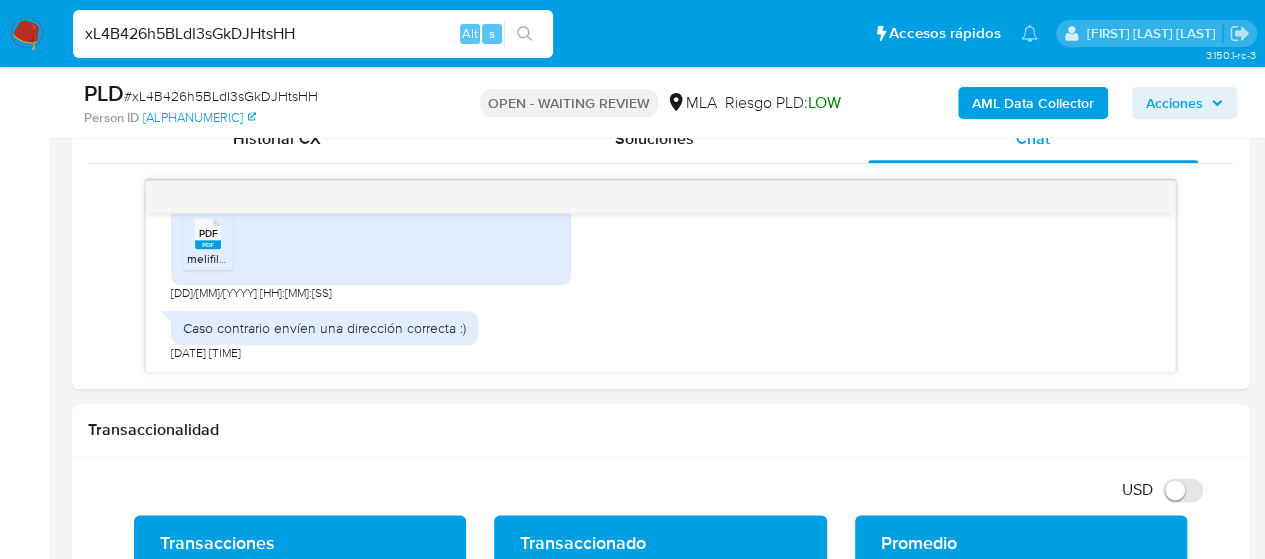 click on "xL4B426h5BLdI3sGkDJHtsHH" at bounding box center [313, 34] 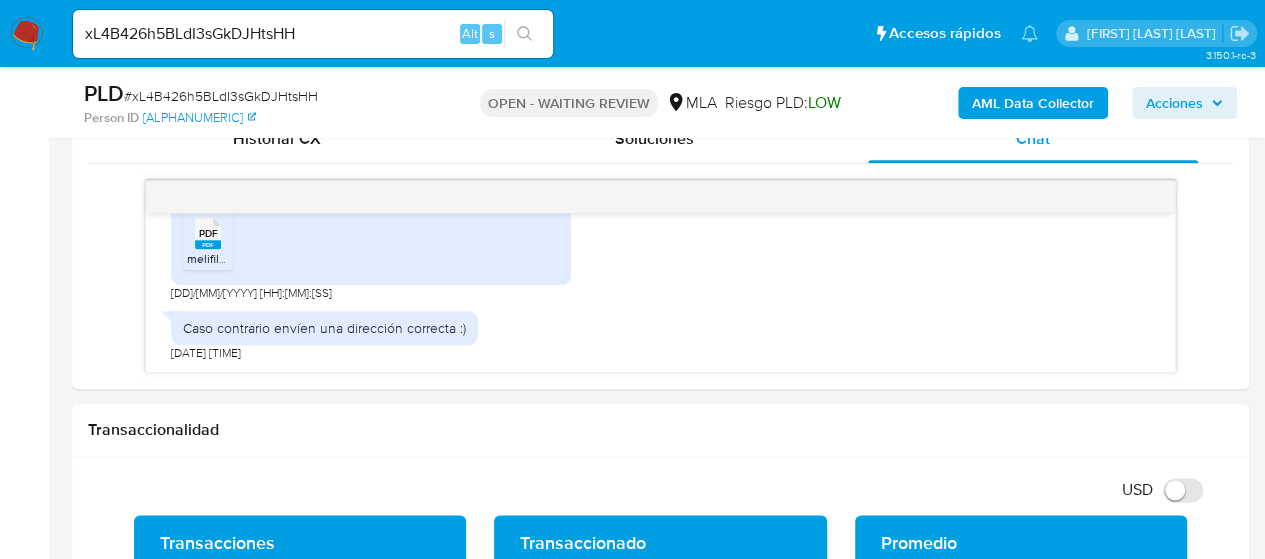 click at bounding box center [524, 34] 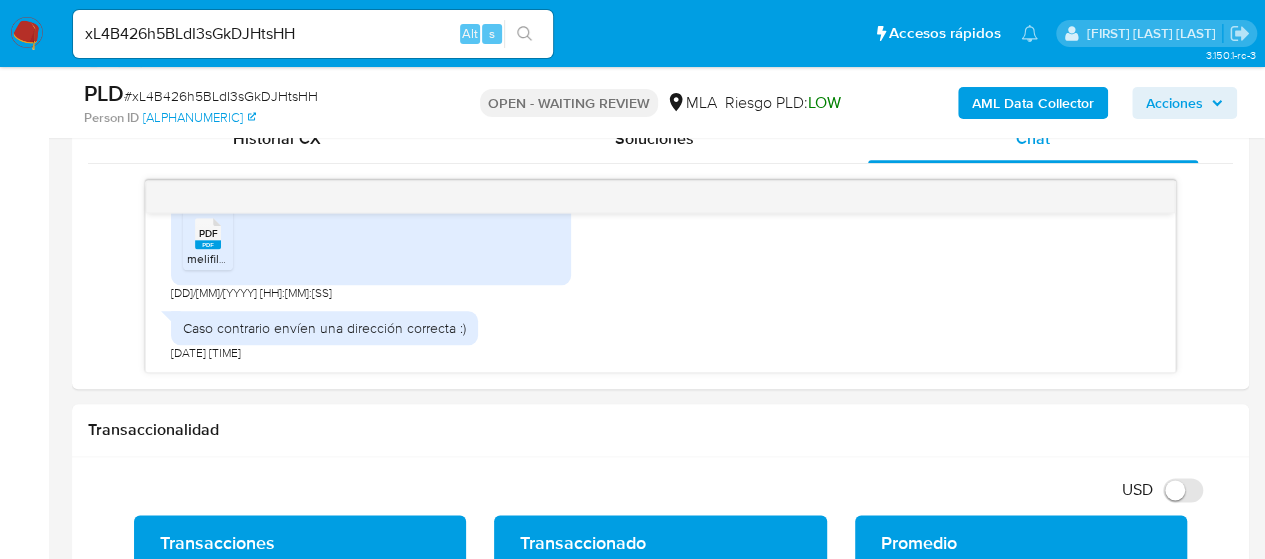 click on "xL4B426h5BLdI3sGkDJHtsHH" at bounding box center [313, 34] 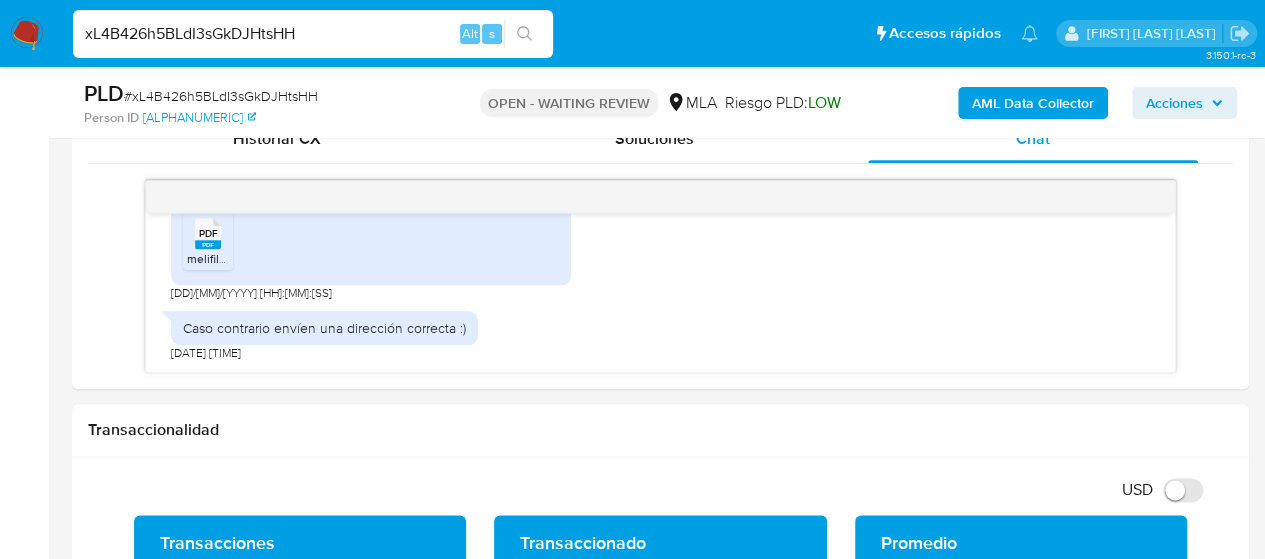 click on "xL4B426h5BLdI3sGkDJHtsHH" at bounding box center (313, 34) 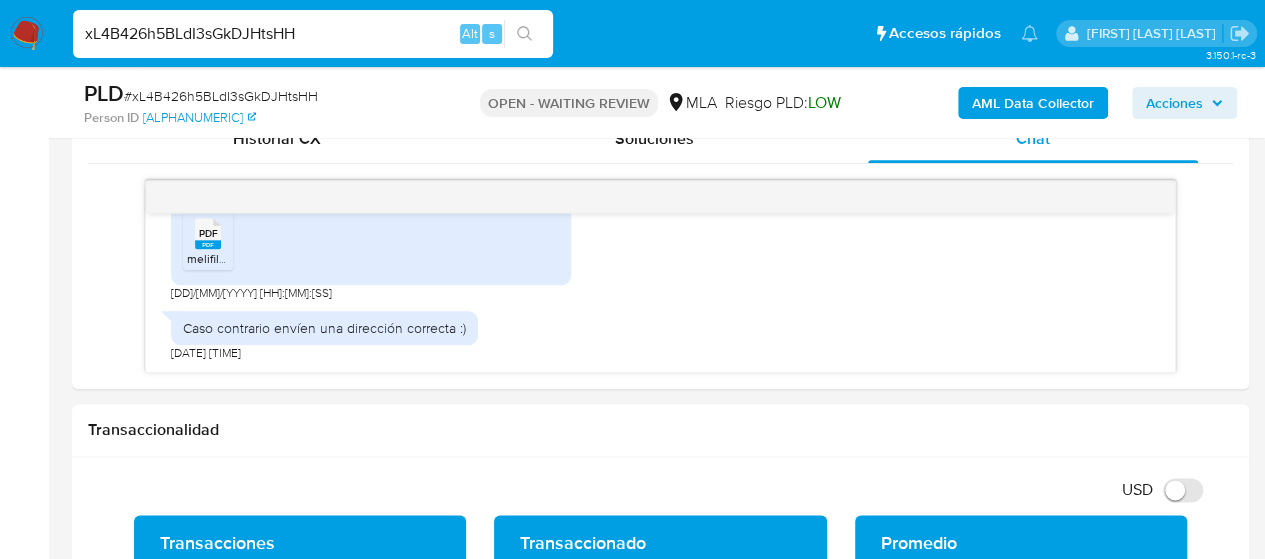 paste on "S5Nv3g3WiuSNMGFVRKR18i8z" 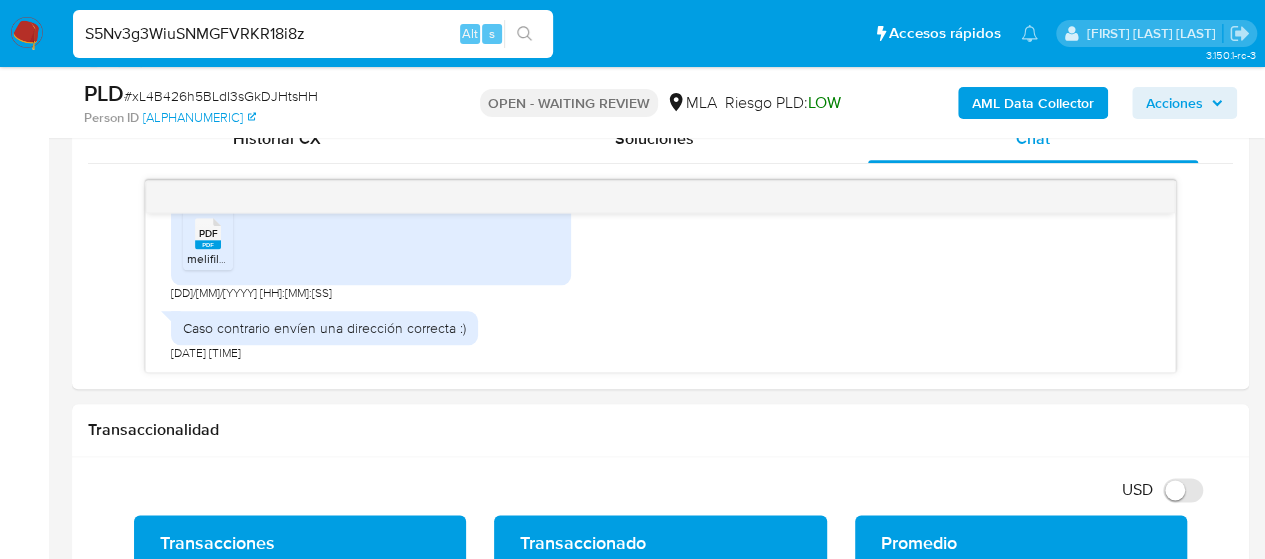 type on "S5Nv3g3WiuSNMGFVRKR18i8z" 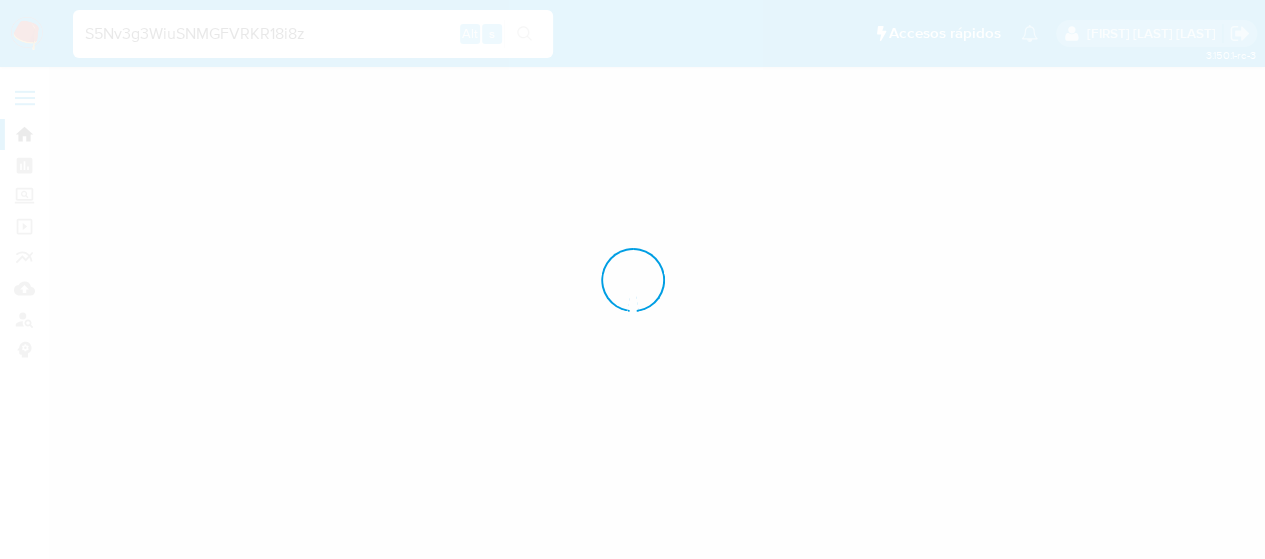 scroll, scrollTop: 0, scrollLeft: 0, axis: both 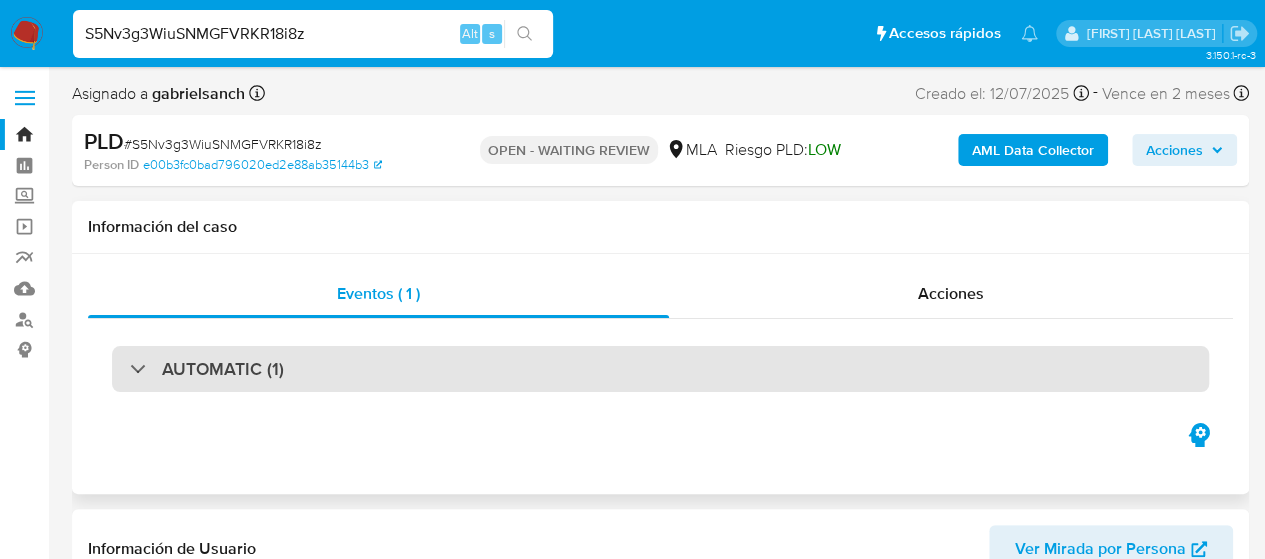 select on "10" 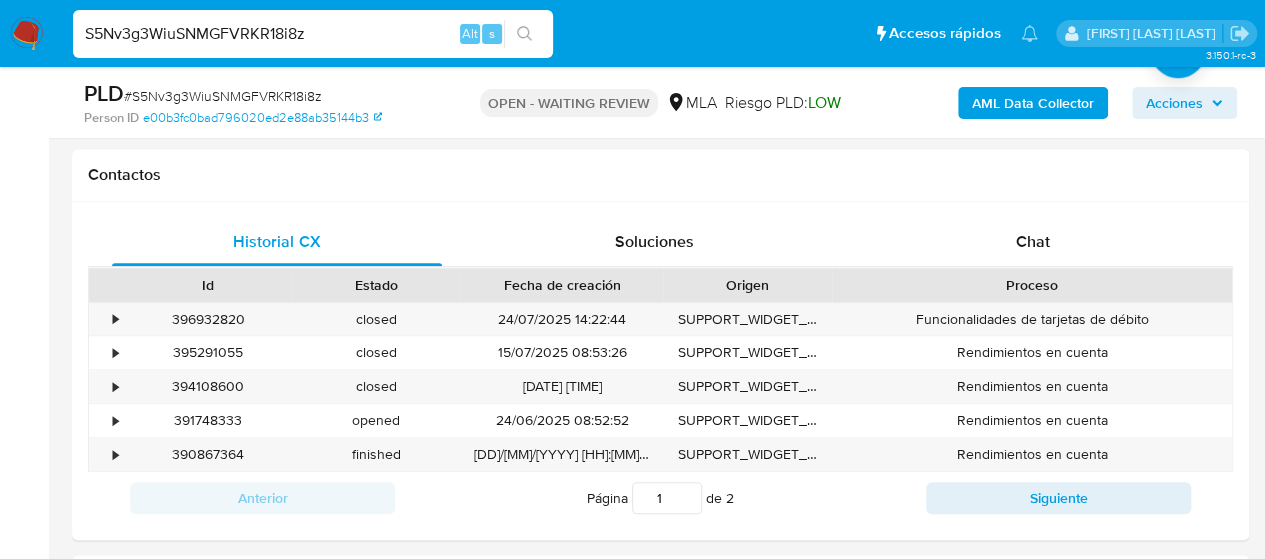 scroll, scrollTop: 900, scrollLeft: 0, axis: vertical 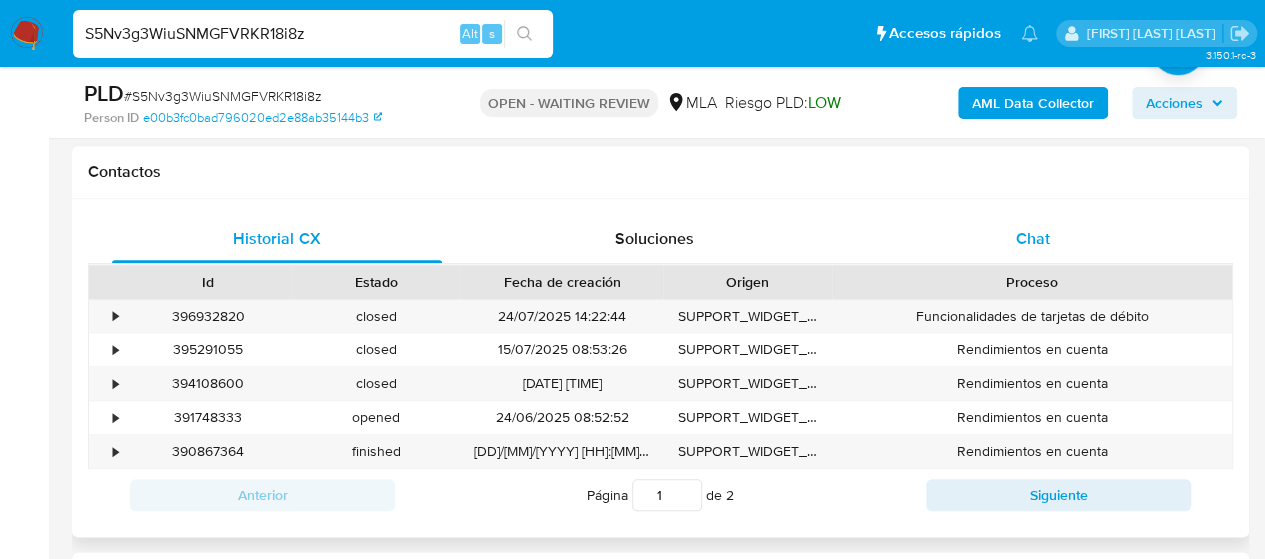 click on "Chat" at bounding box center [1033, 238] 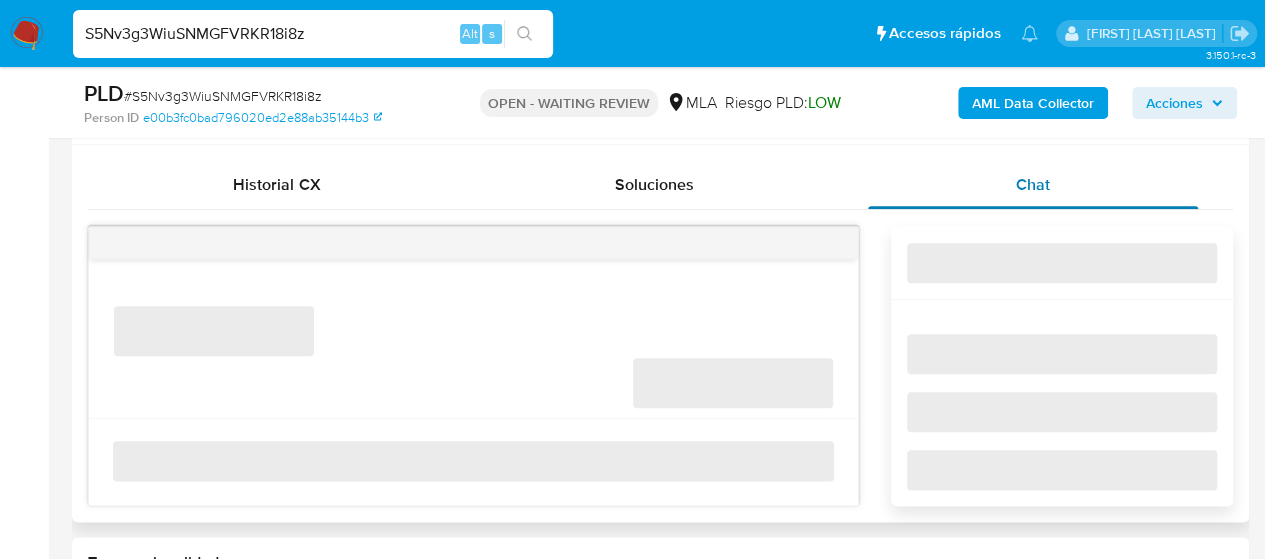scroll, scrollTop: 1000, scrollLeft: 0, axis: vertical 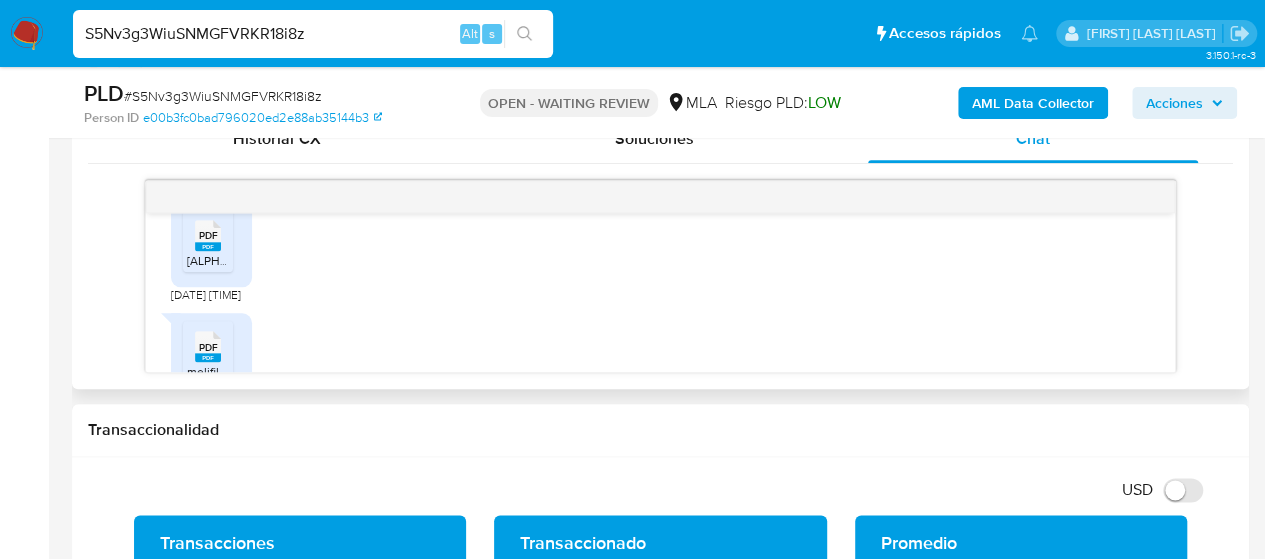 click 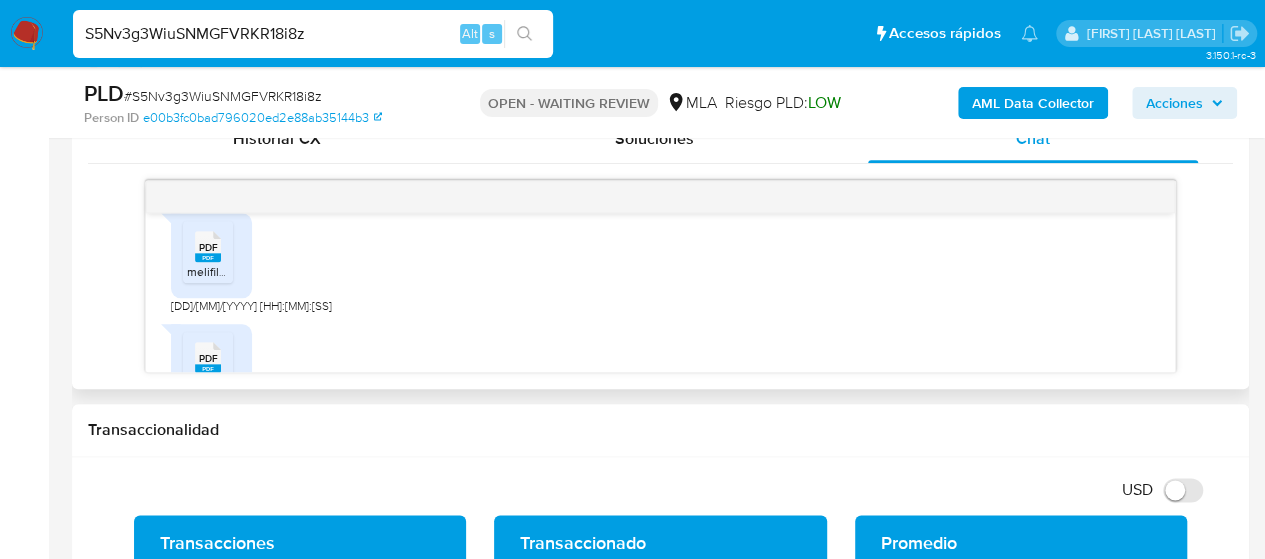 click on "PDF" at bounding box center [208, 247] 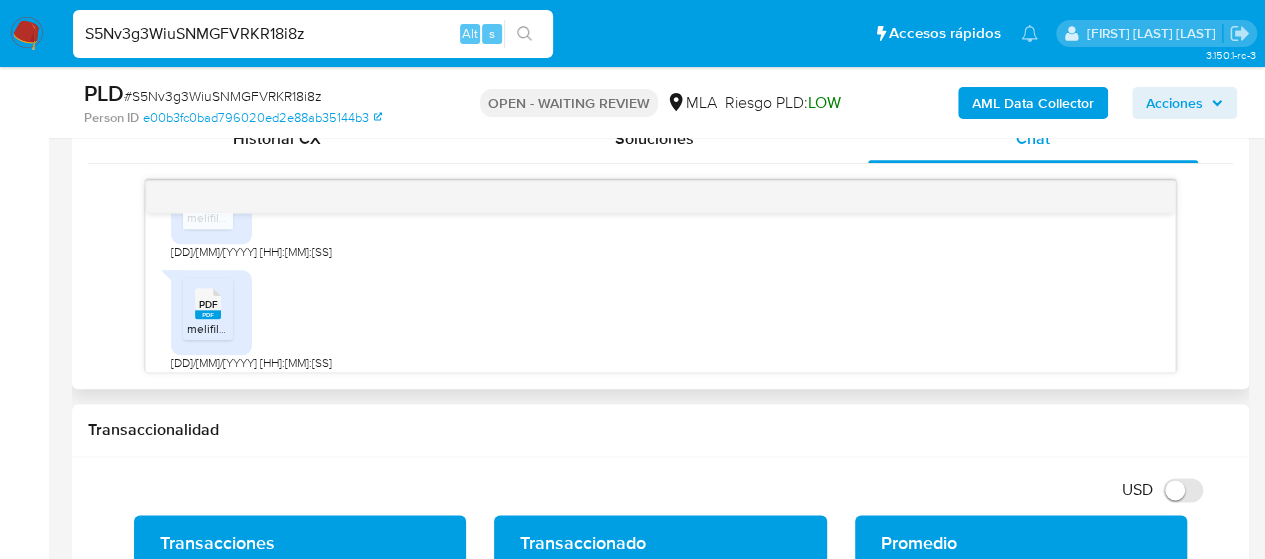 scroll, scrollTop: 1386, scrollLeft: 0, axis: vertical 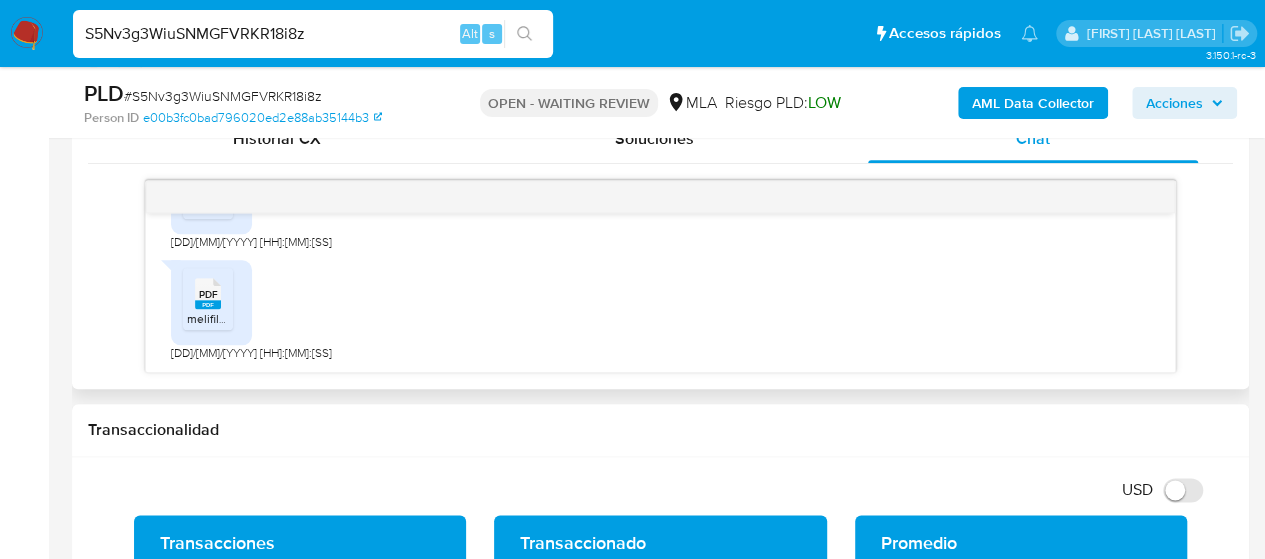click on "PDF" at bounding box center [208, 294] 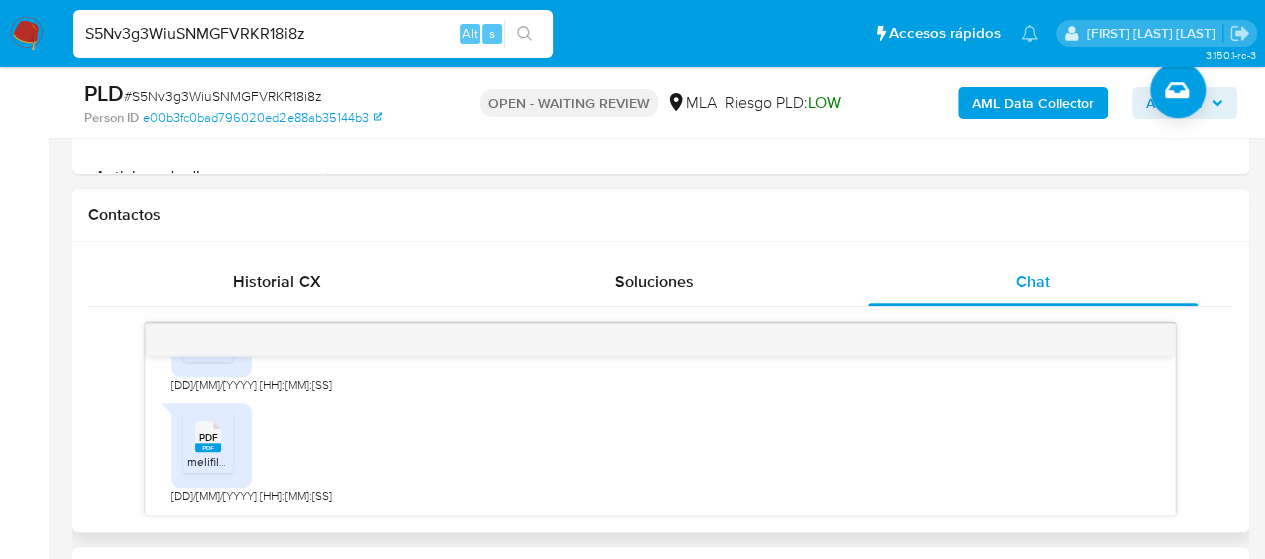 scroll, scrollTop: 900, scrollLeft: 0, axis: vertical 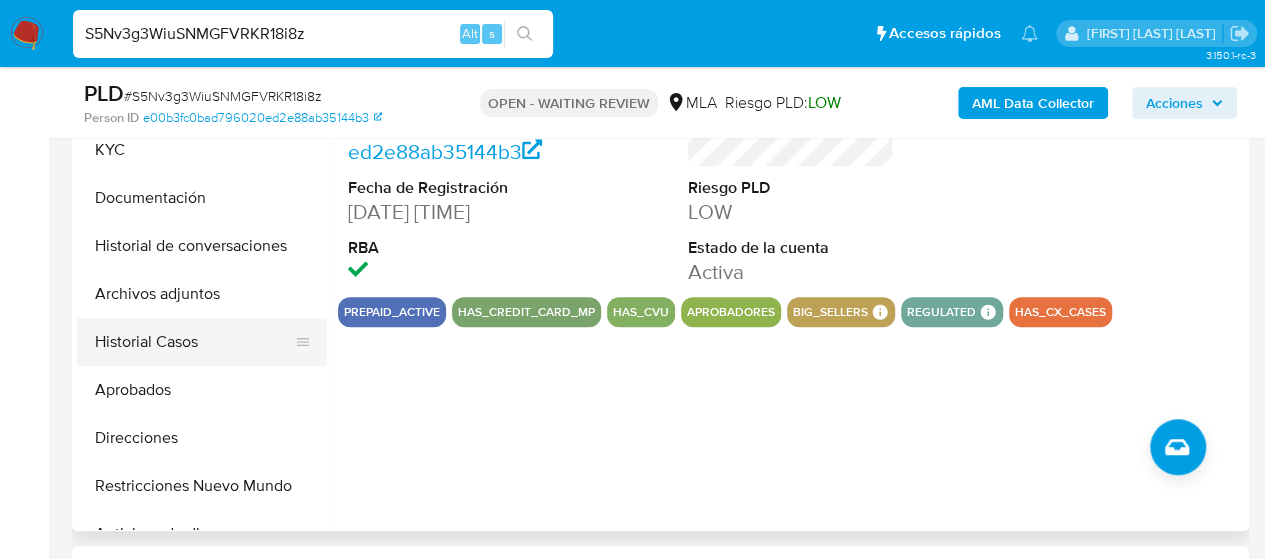 click on "Historial Casos" at bounding box center [194, 342] 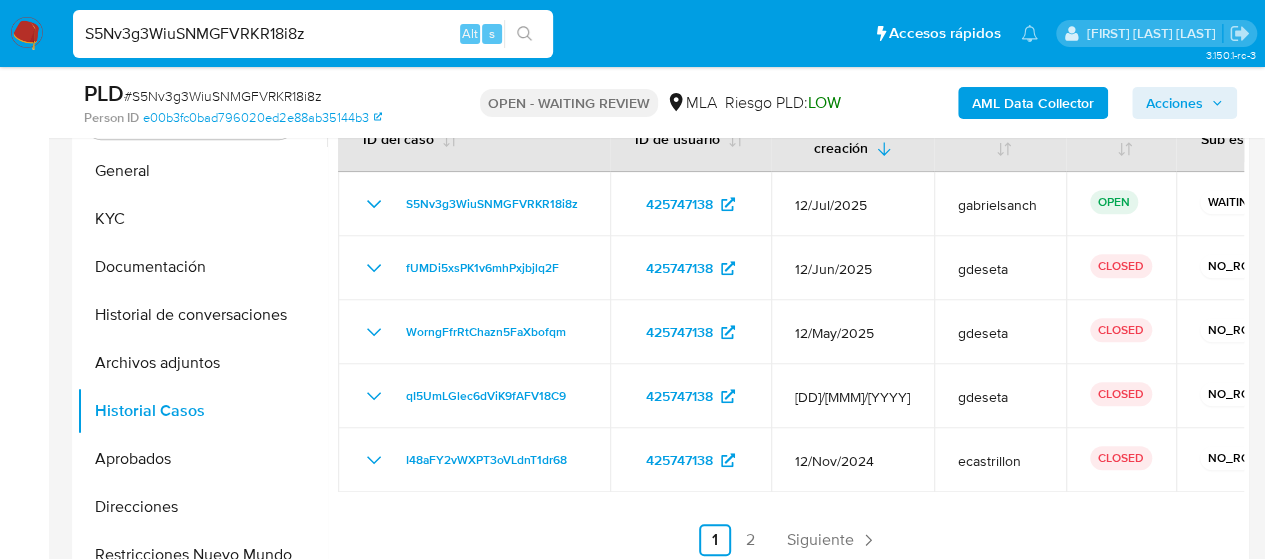 scroll, scrollTop: 400, scrollLeft: 0, axis: vertical 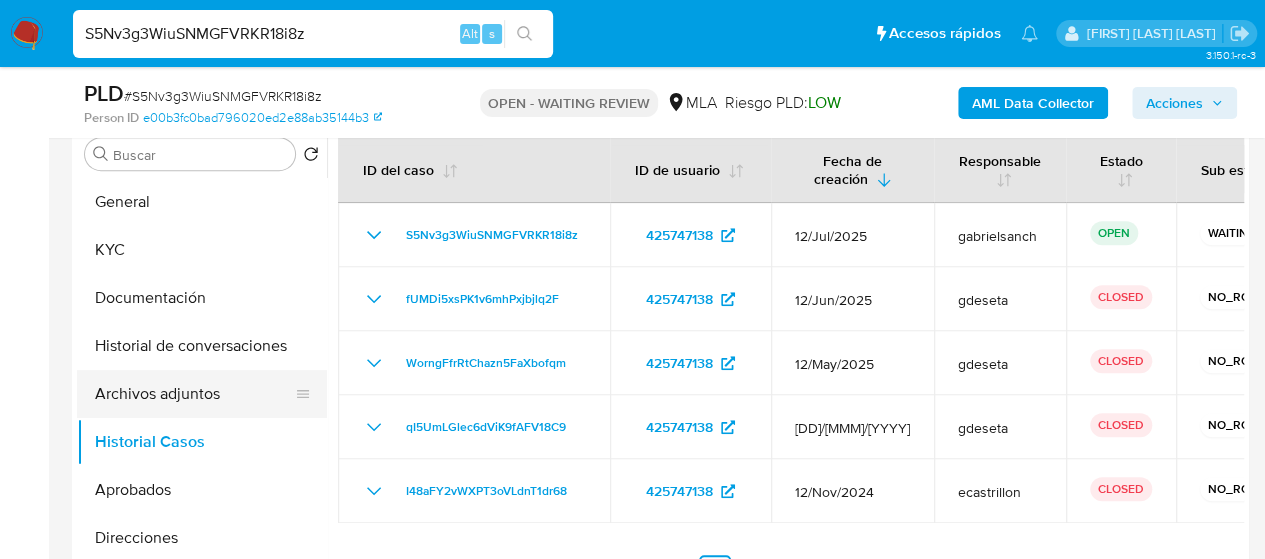 click on "Archivos adjuntos" at bounding box center (194, 394) 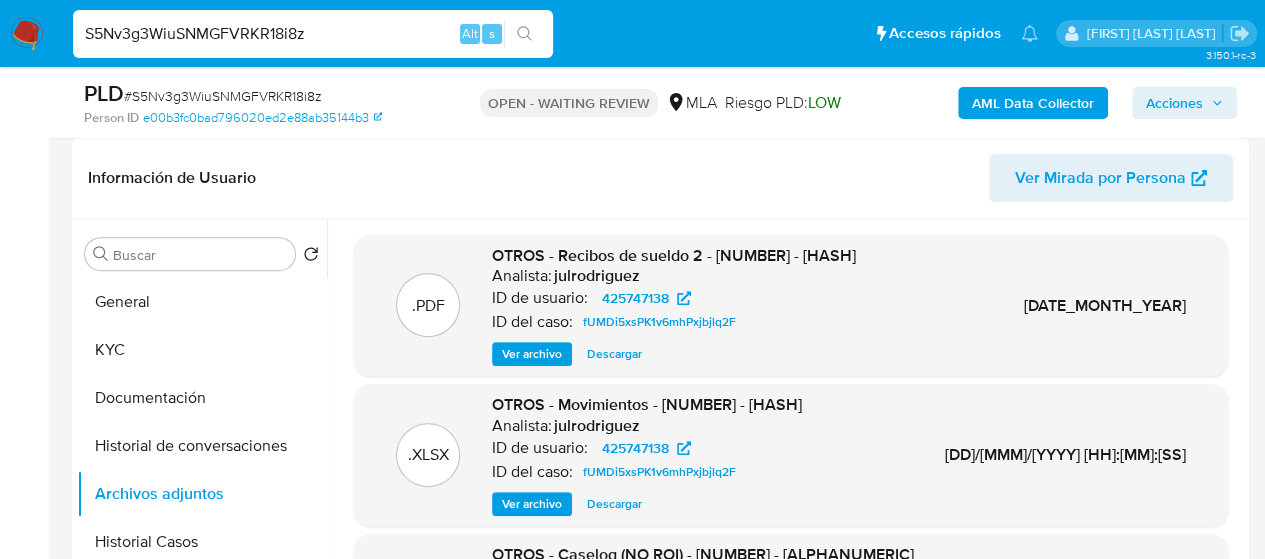 scroll, scrollTop: 200, scrollLeft: 0, axis: vertical 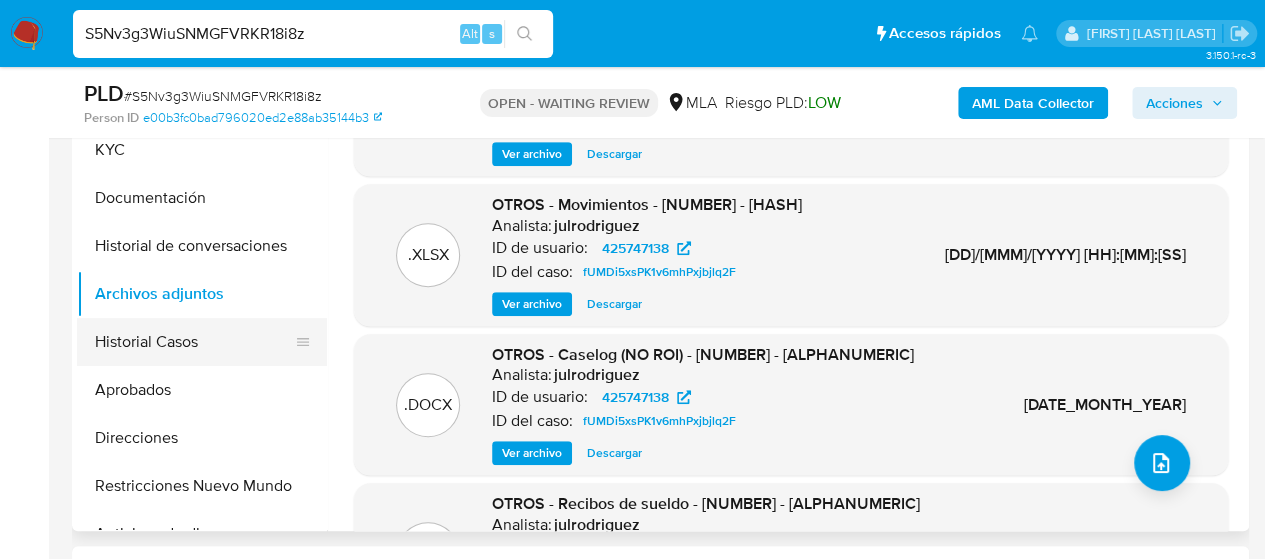 click on "Historial Casos" at bounding box center [194, 342] 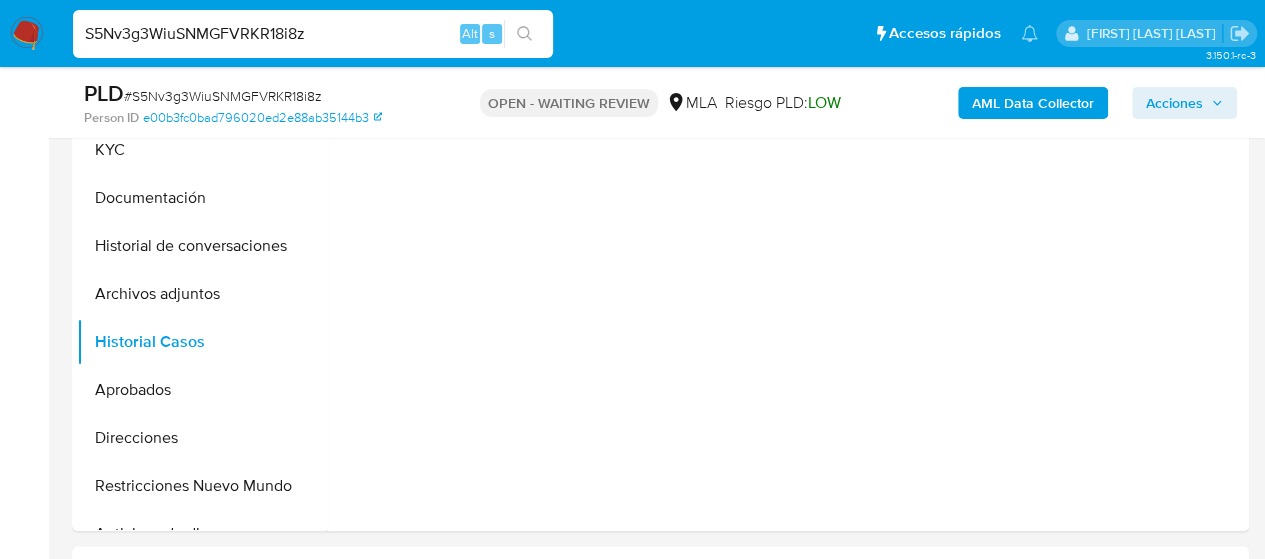 scroll, scrollTop: 400, scrollLeft: 0, axis: vertical 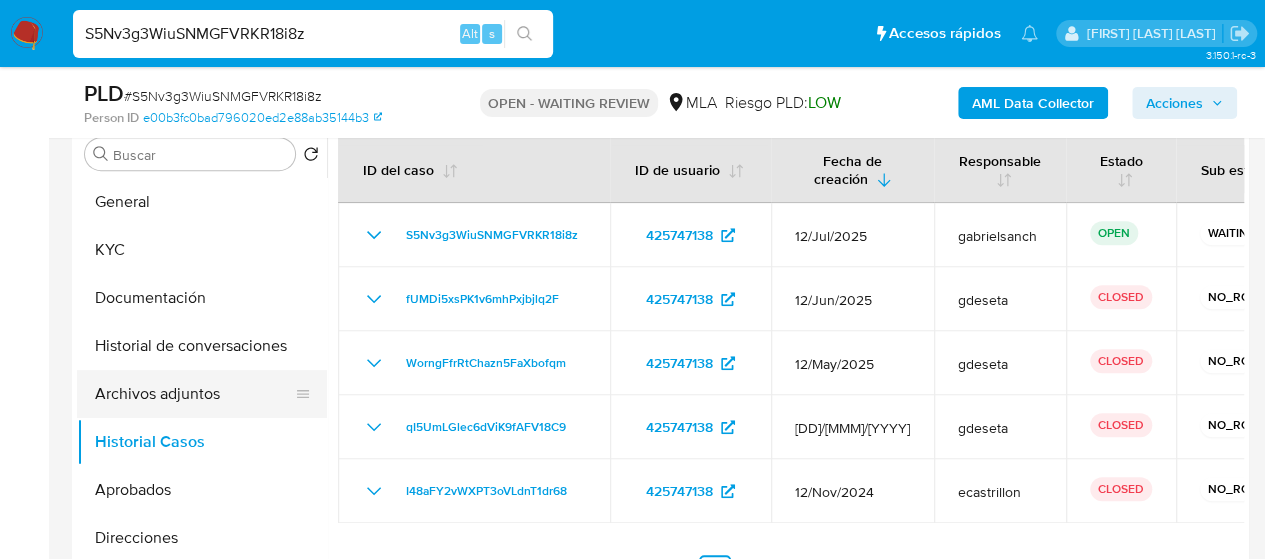 click on "Archivos adjuntos" at bounding box center [194, 394] 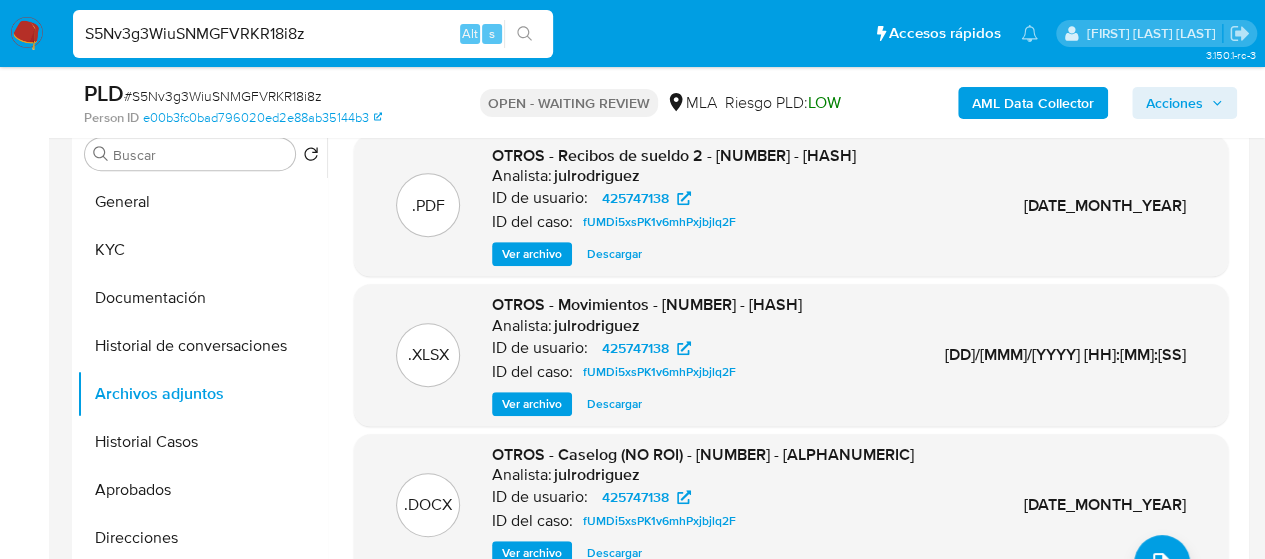 click on "Ver archivo" at bounding box center (532, 254) 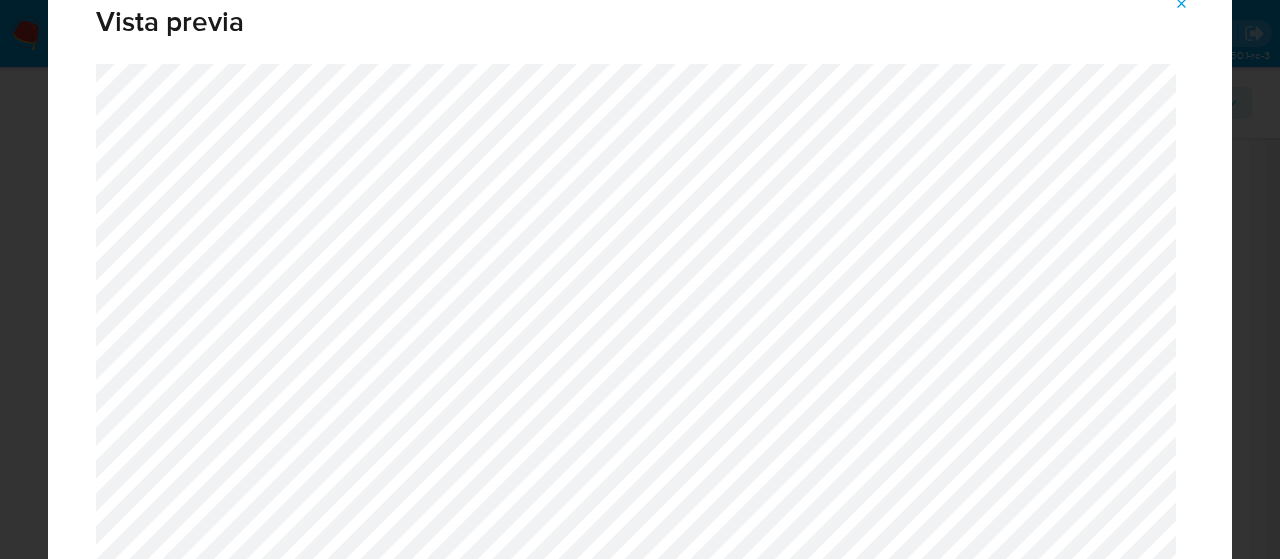 click 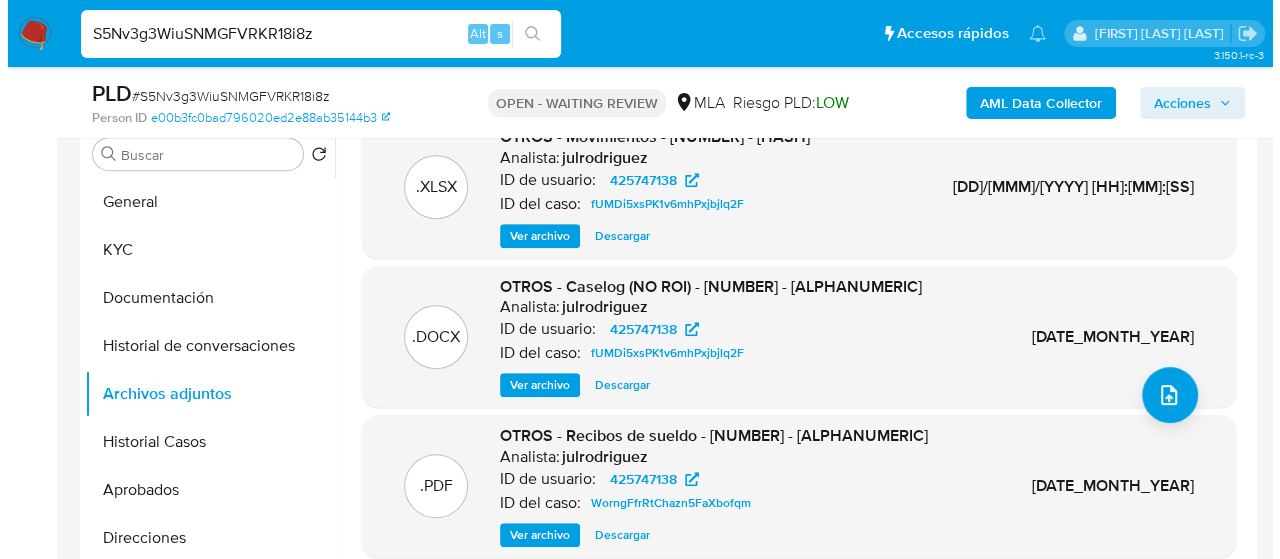 scroll, scrollTop: 200, scrollLeft: 0, axis: vertical 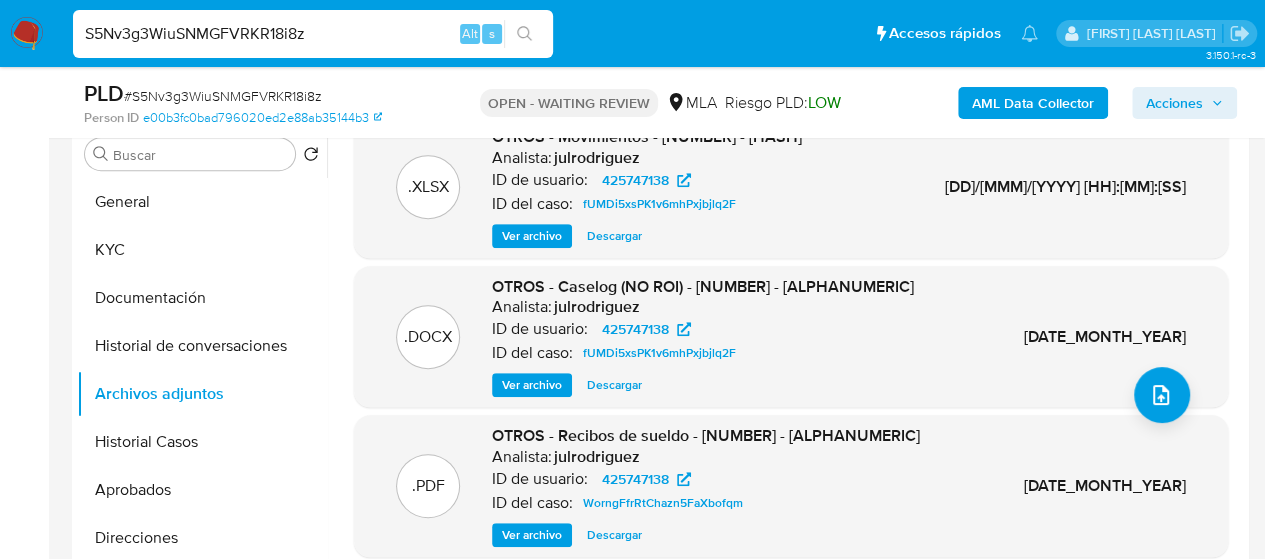 click on "Ver archivo" at bounding box center [532, 385] 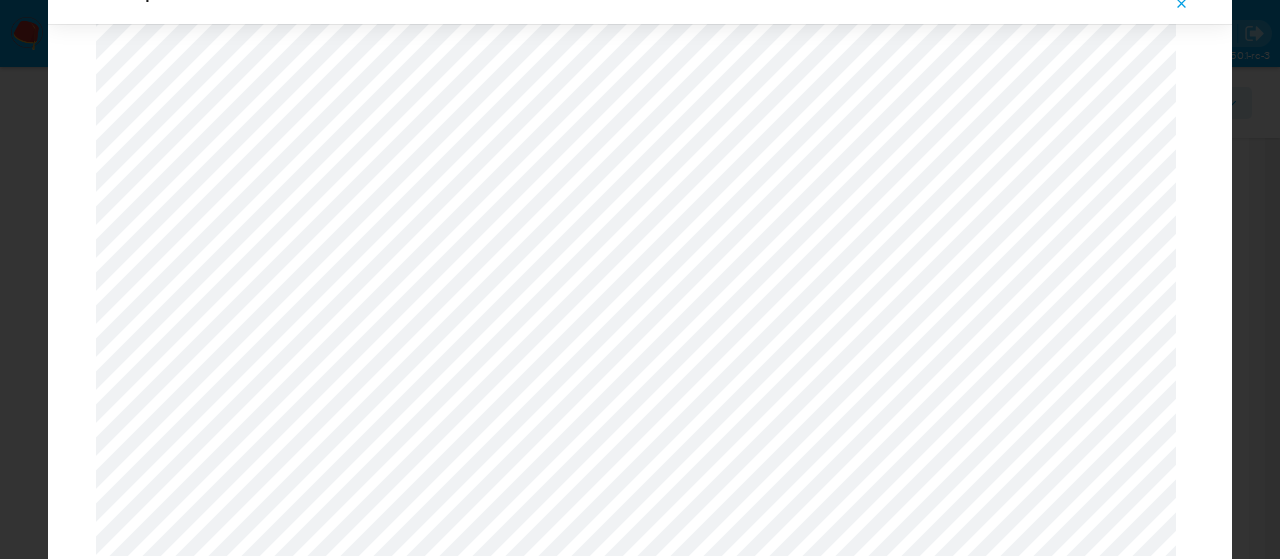 scroll, scrollTop: 1702, scrollLeft: 0, axis: vertical 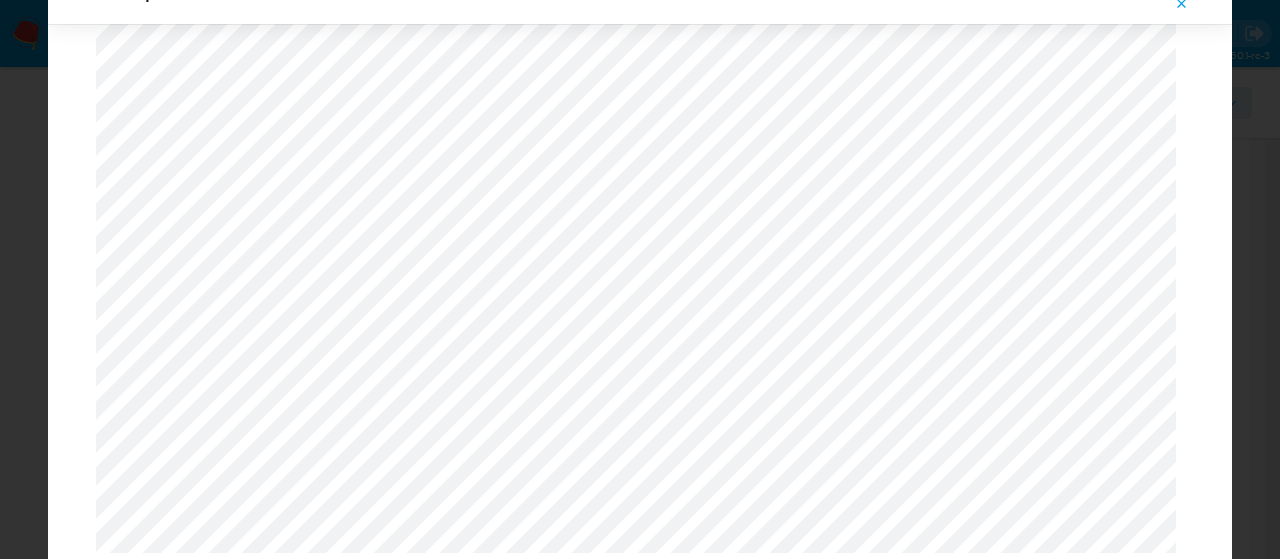 click 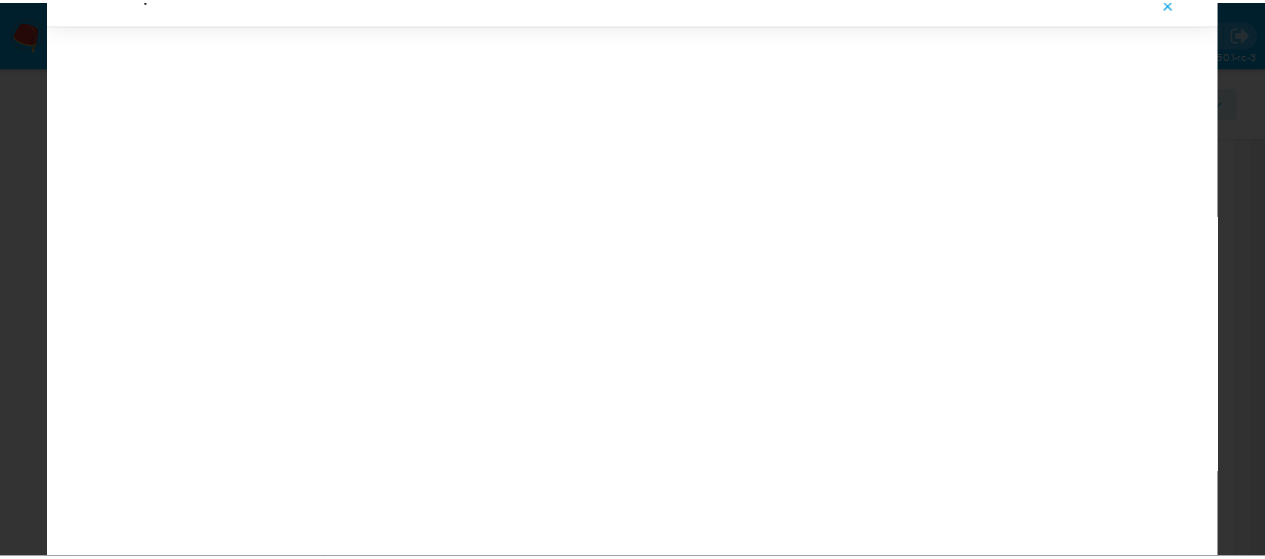 scroll, scrollTop: 64, scrollLeft: 0, axis: vertical 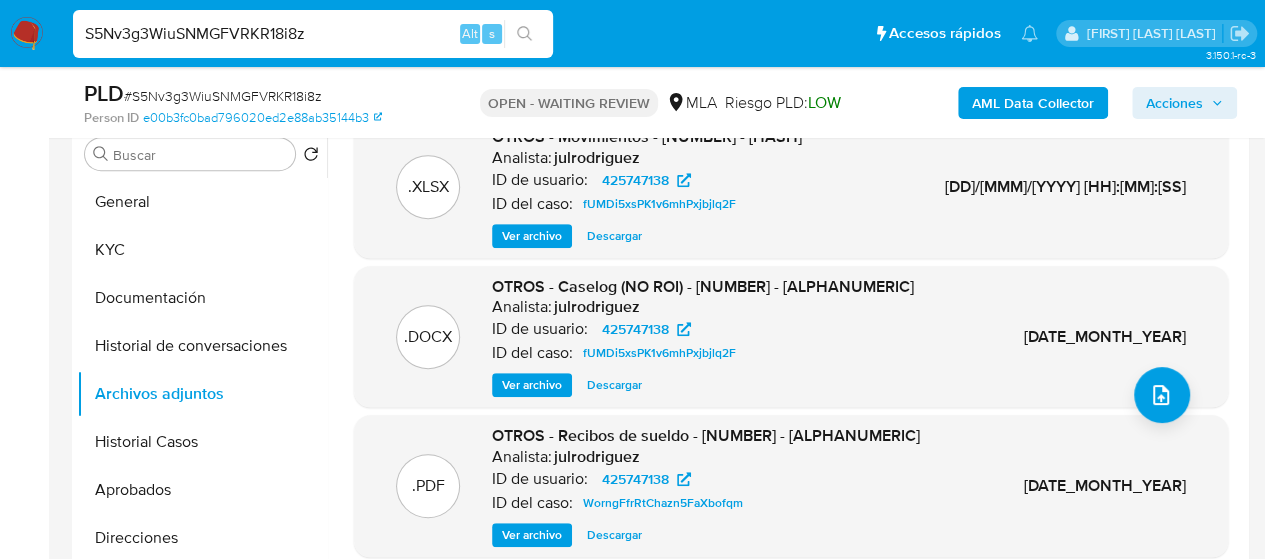 click on "S5Nv3g3WiuSNMGFVRKR18i8z" at bounding box center [313, 34] 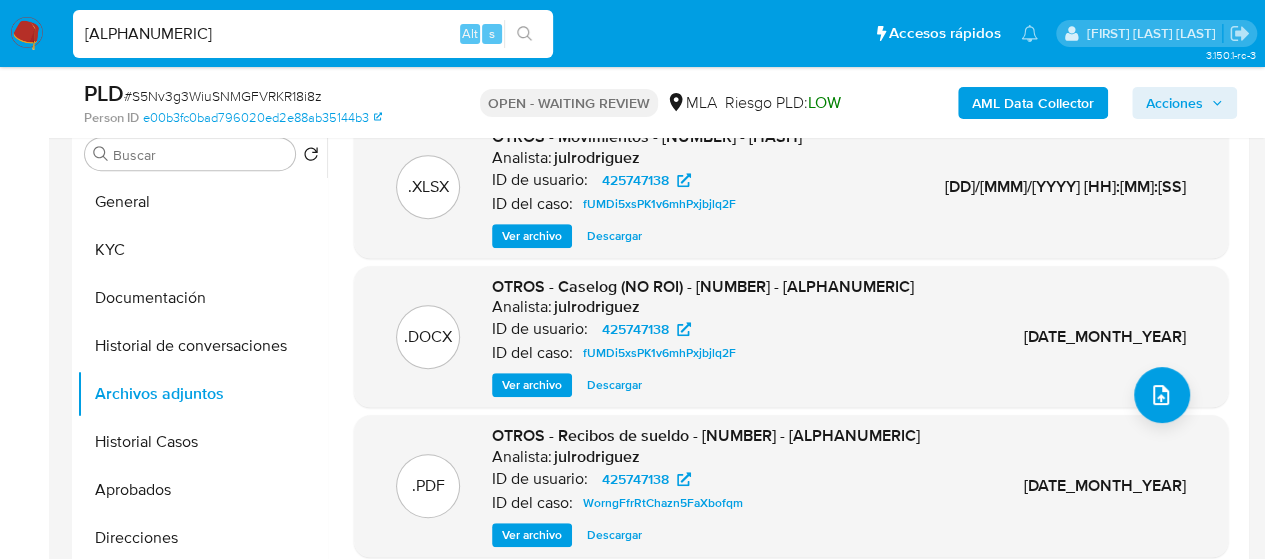 type on "93FchrhArgk8GuKvkuFiNKsH" 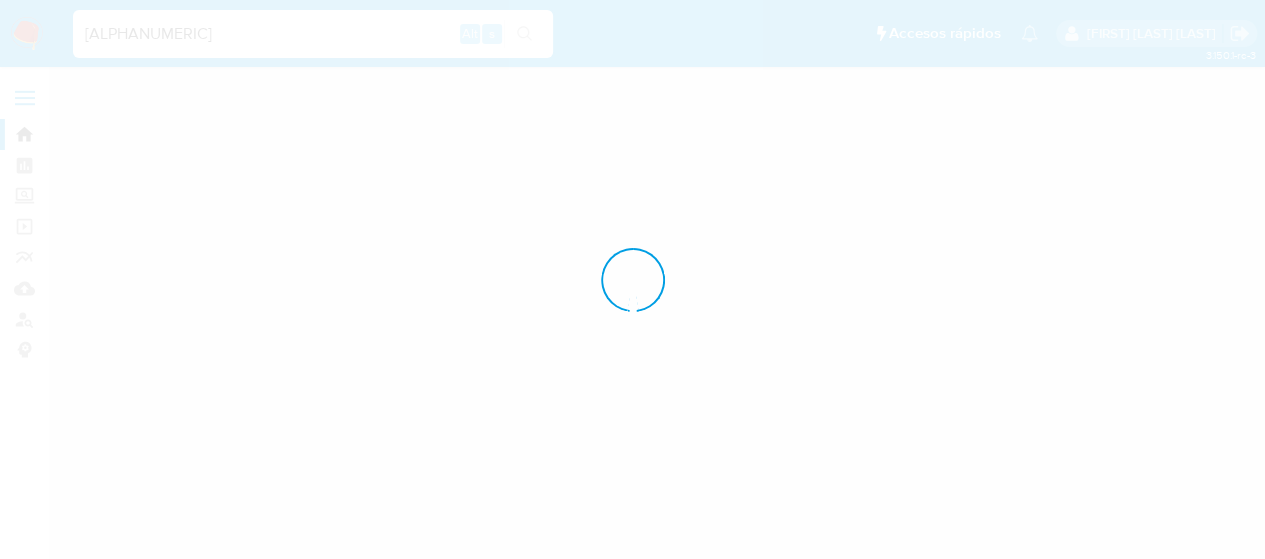 scroll, scrollTop: 0, scrollLeft: 0, axis: both 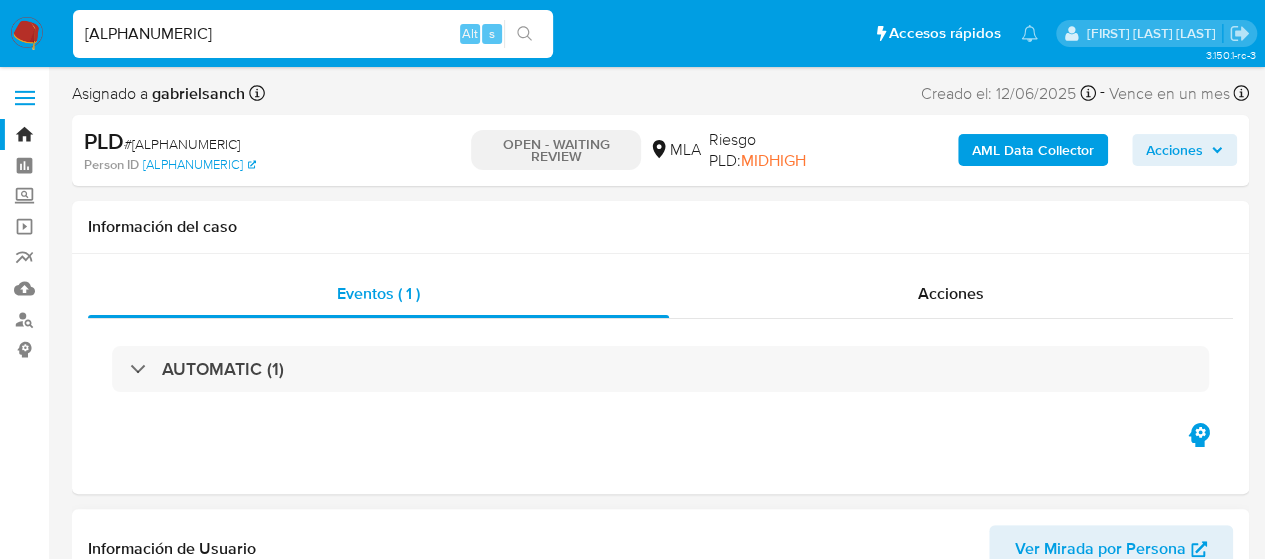 select on "10" 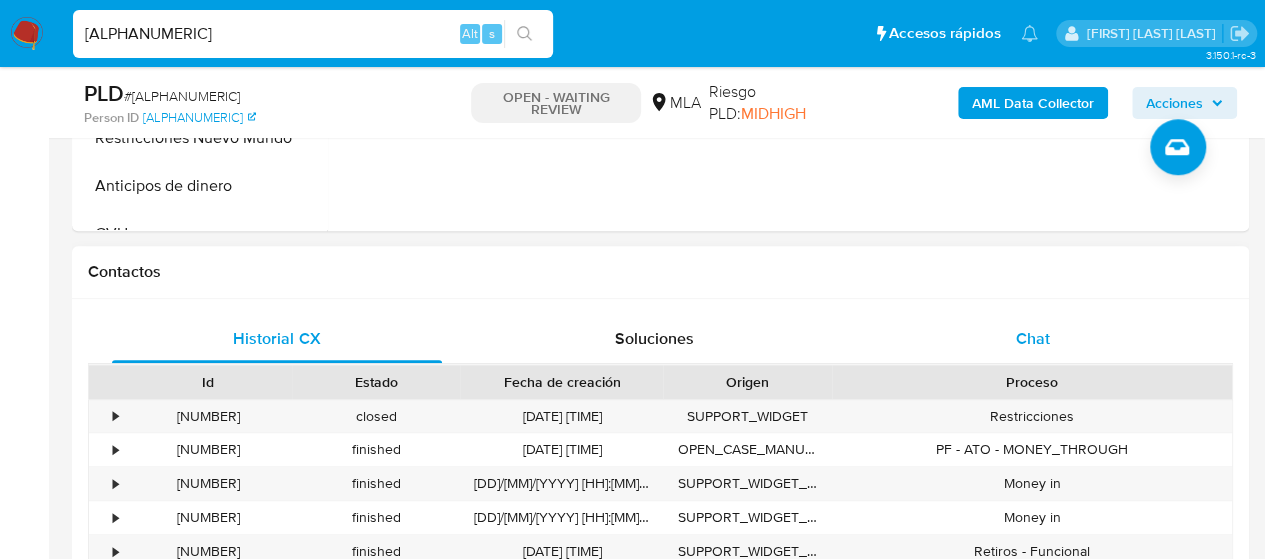 click on "Chat" at bounding box center (1033, 339) 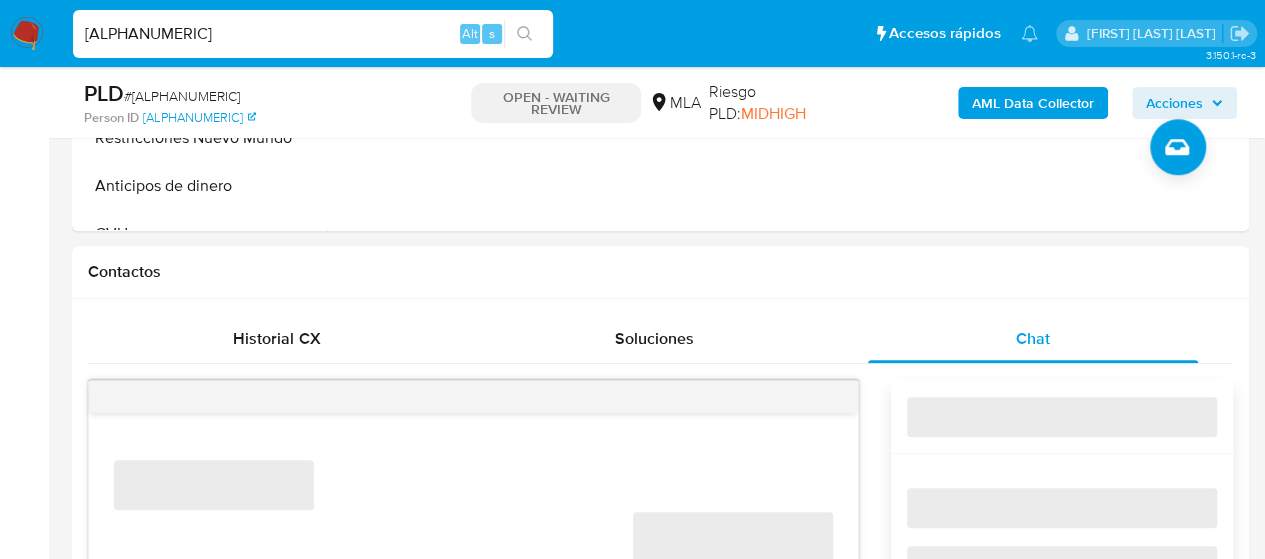 scroll, scrollTop: 1000, scrollLeft: 0, axis: vertical 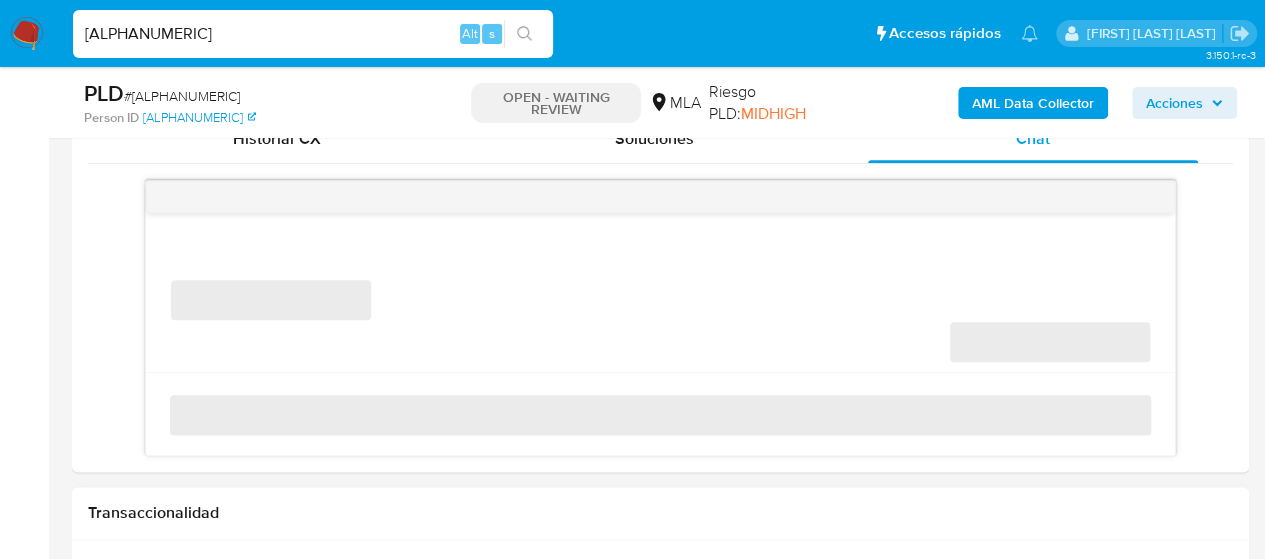 click on "USD   Cambiar entre moneda local y dolar" at bounding box center [653, 572] 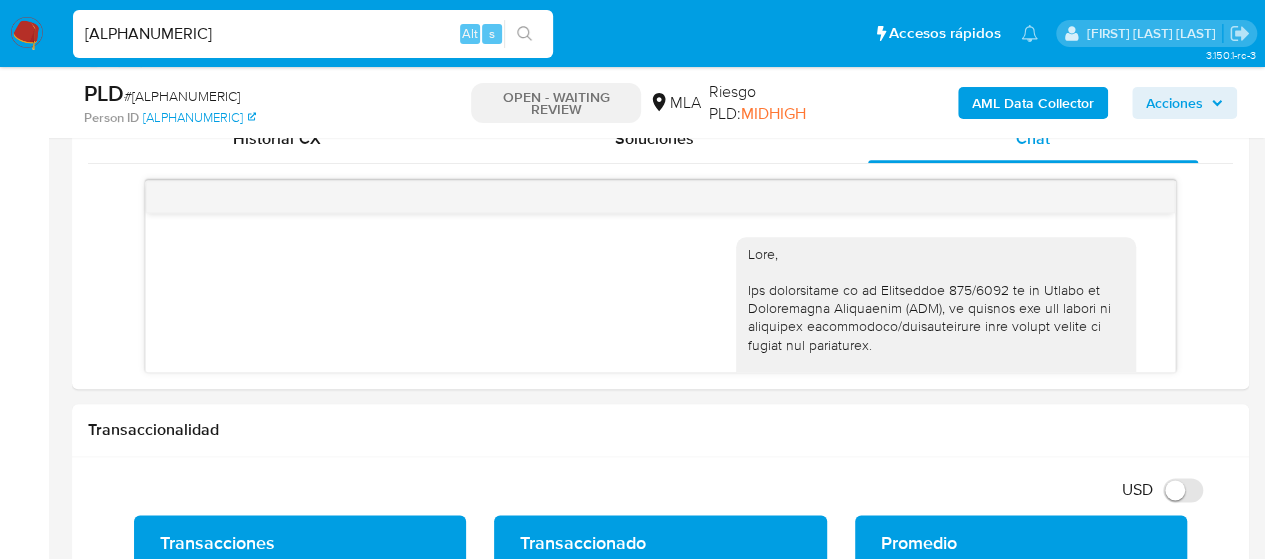 scroll, scrollTop: 3574, scrollLeft: 0, axis: vertical 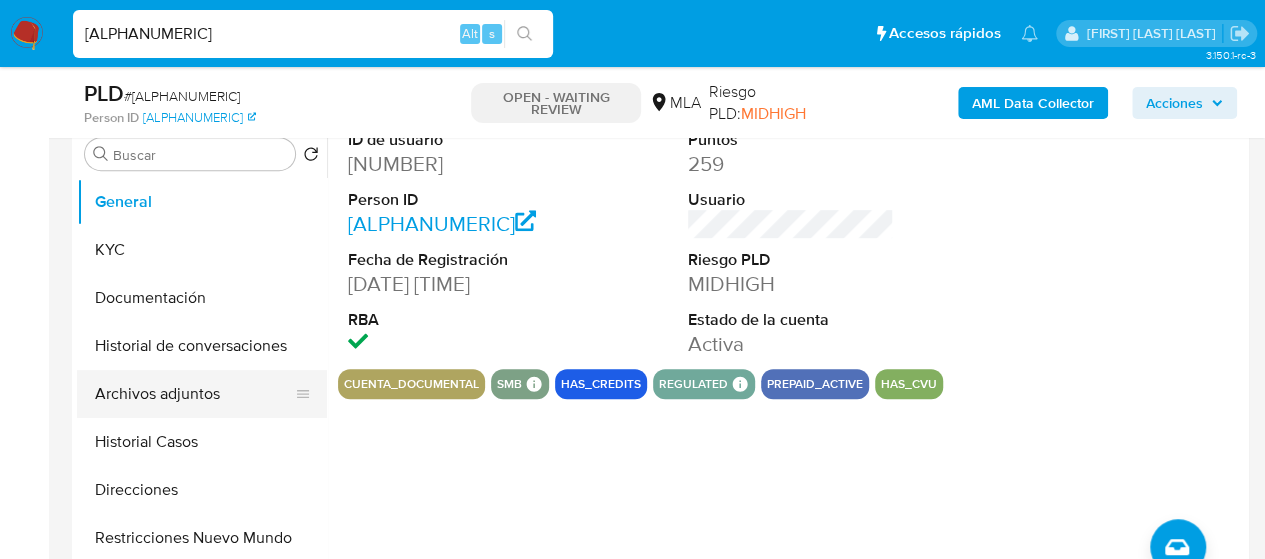 click on "Archivos adjuntos" at bounding box center [194, 394] 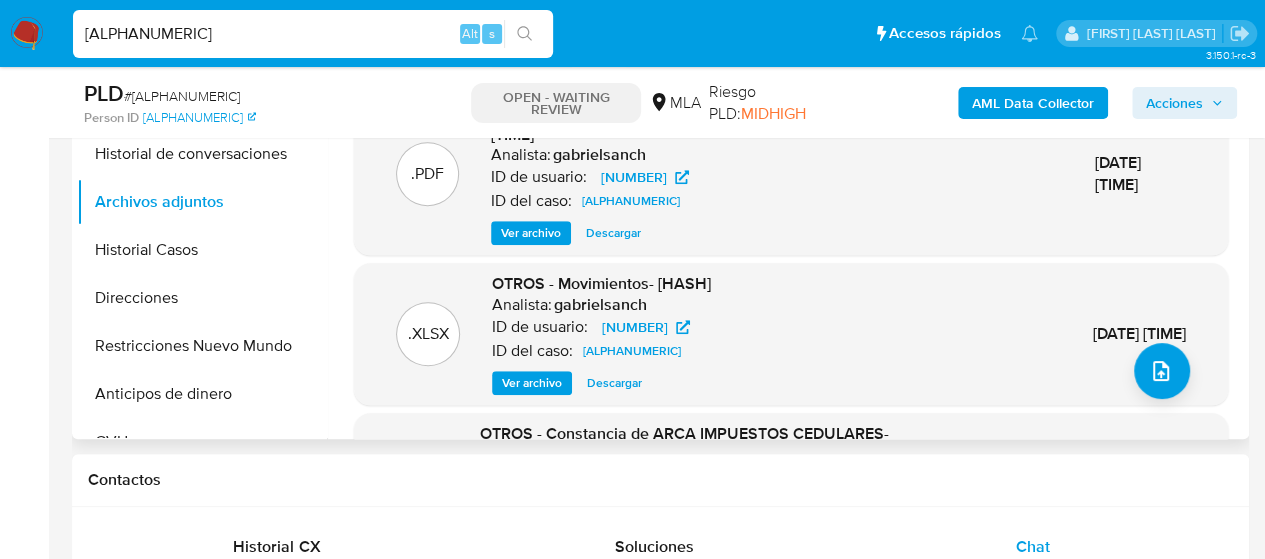 scroll, scrollTop: 600, scrollLeft: 0, axis: vertical 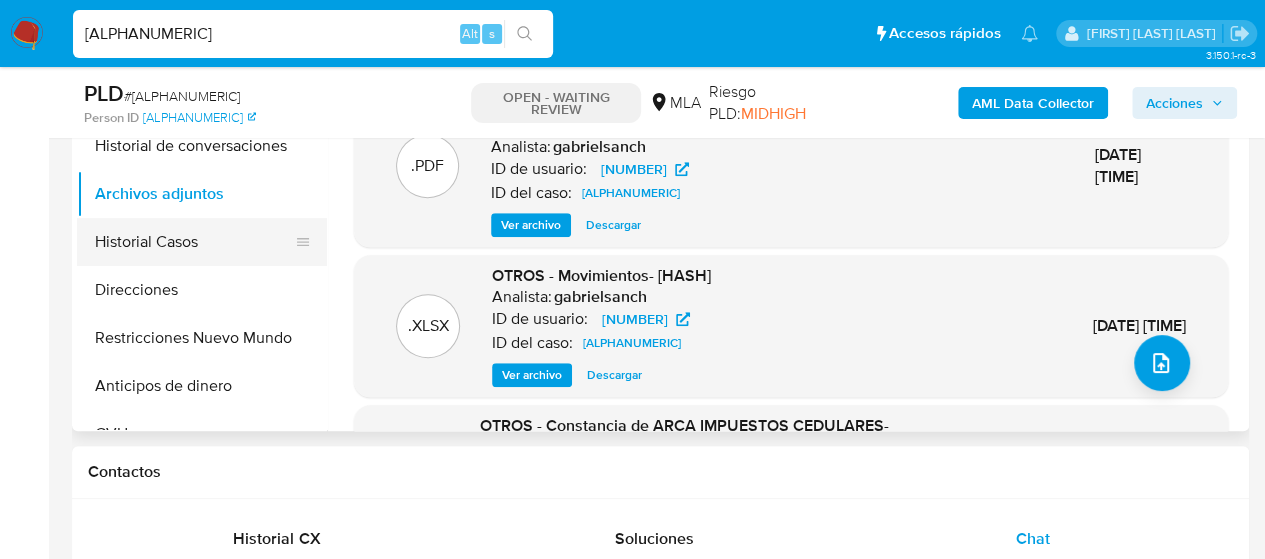 click on "Historial Casos" at bounding box center (194, 242) 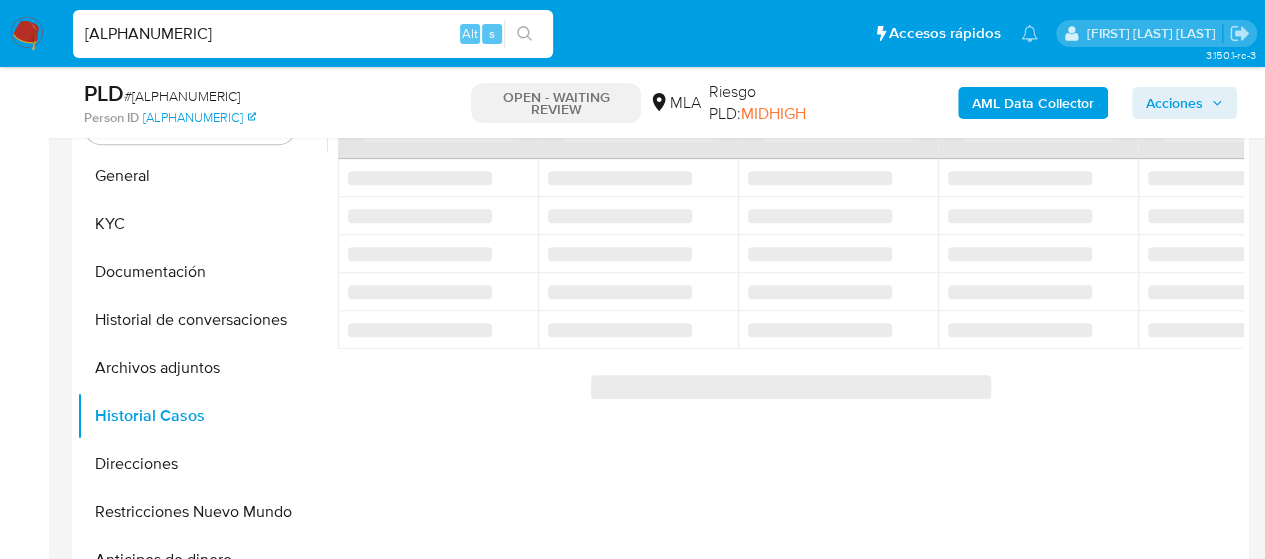 scroll, scrollTop: 400, scrollLeft: 0, axis: vertical 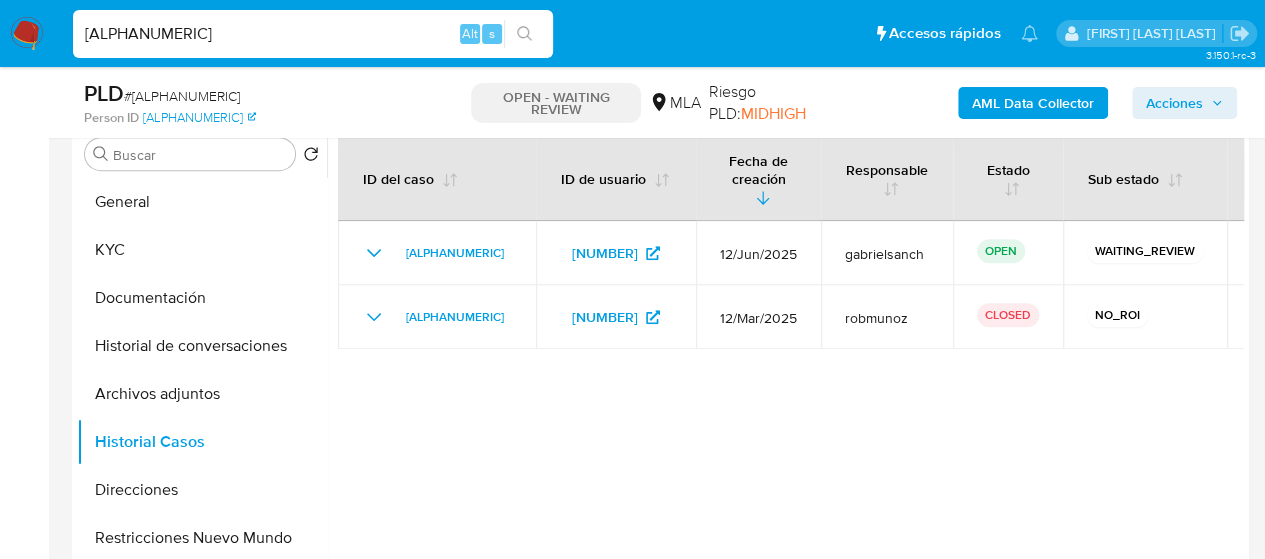 click on "93FchrhArgk8GuKvkuFiNKsH" at bounding box center [313, 34] 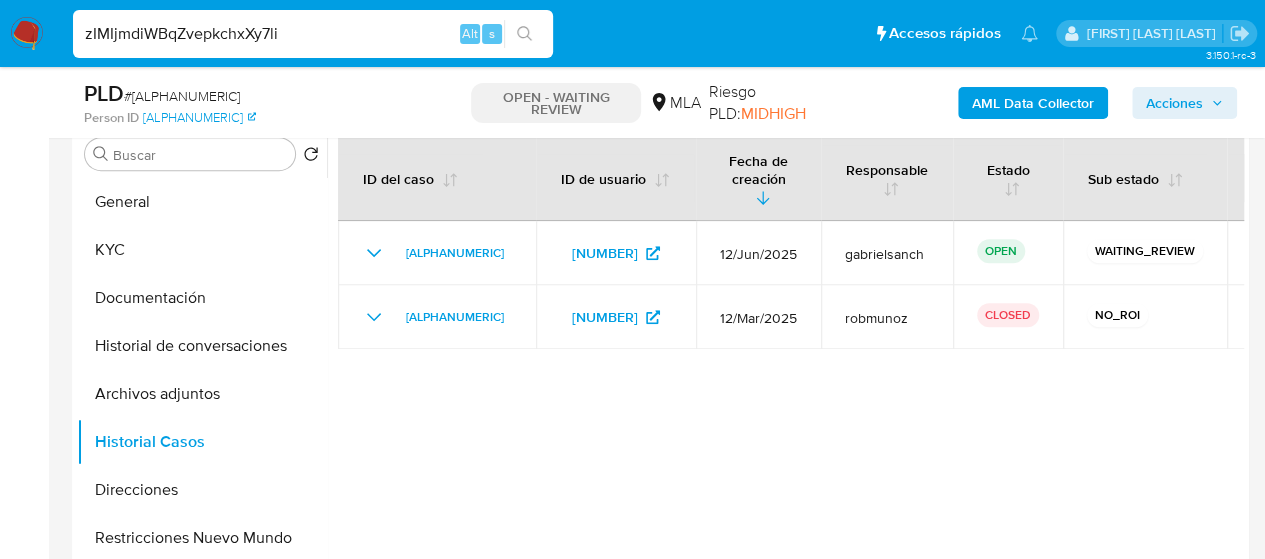type on "zIMIjmdiWBqZvepkchxXy7li" 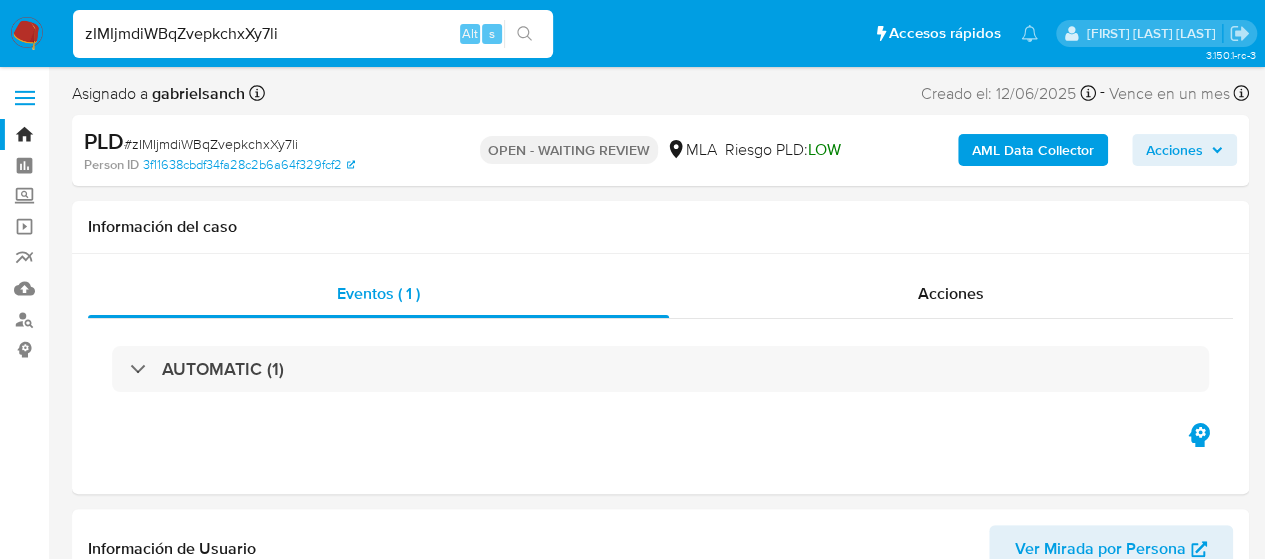 select on "10" 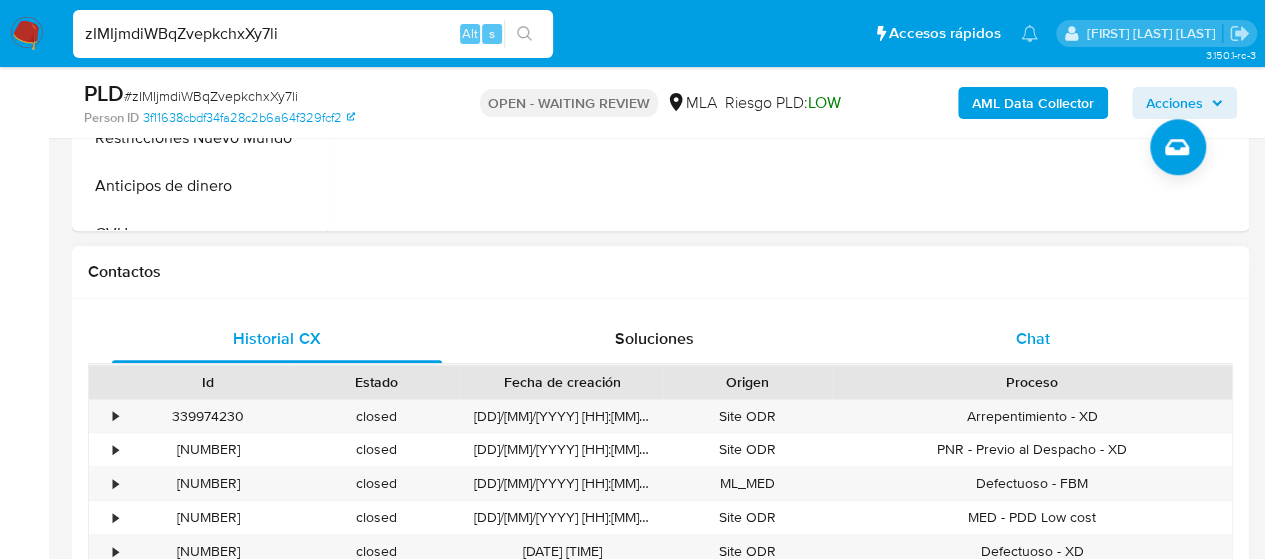 click on "Chat" at bounding box center (1033, 339) 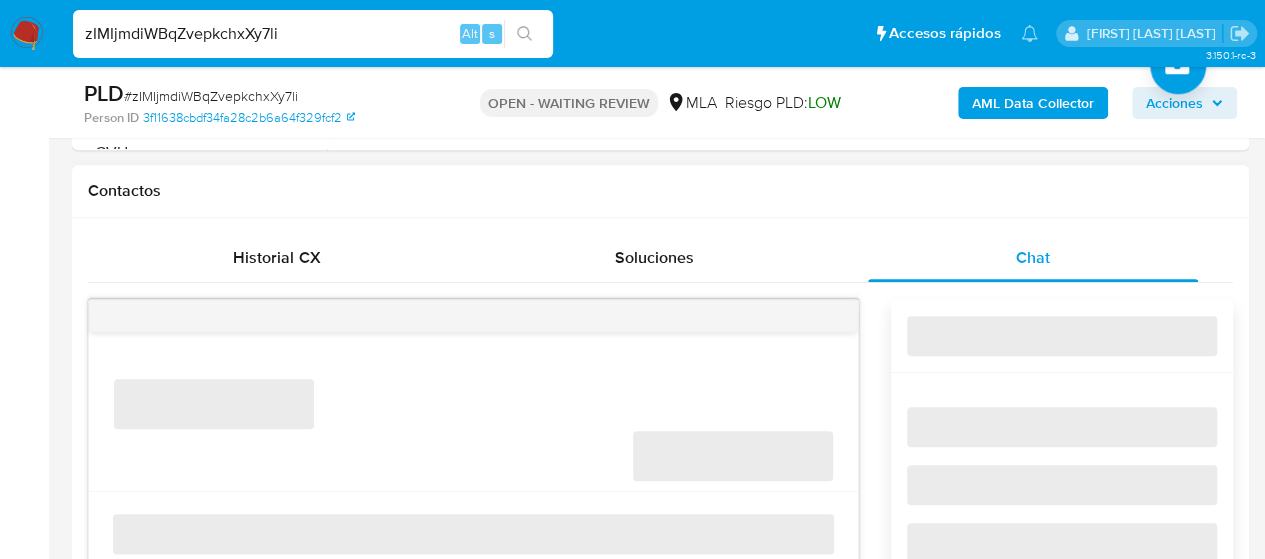 scroll, scrollTop: 1000, scrollLeft: 0, axis: vertical 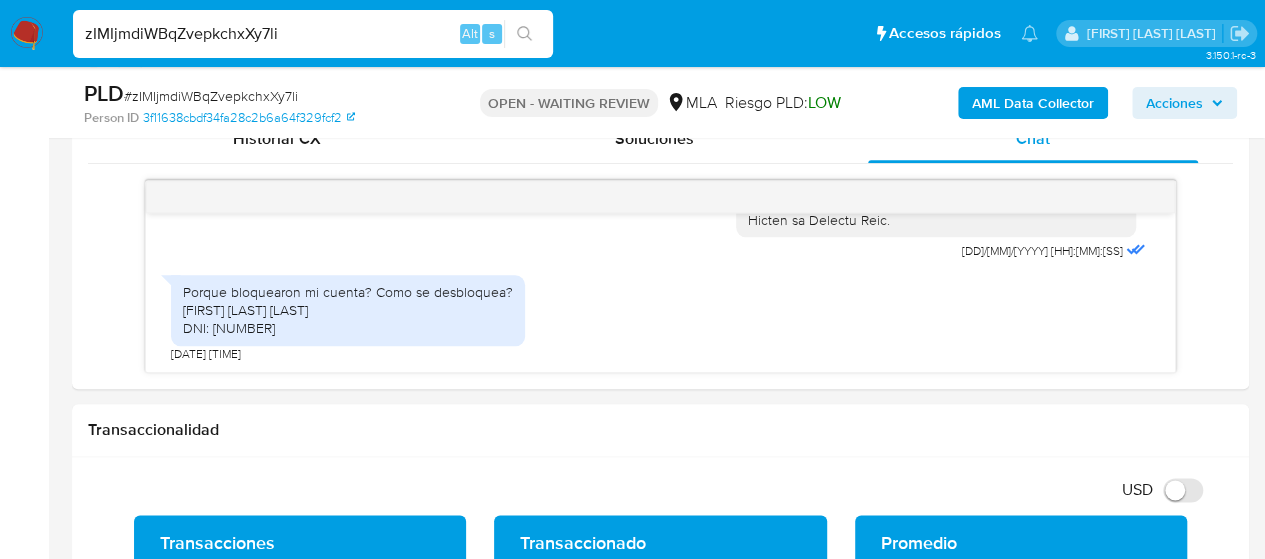 click on "zIMIjmdiWBqZvepkchxXy7li" at bounding box center (313, 34) 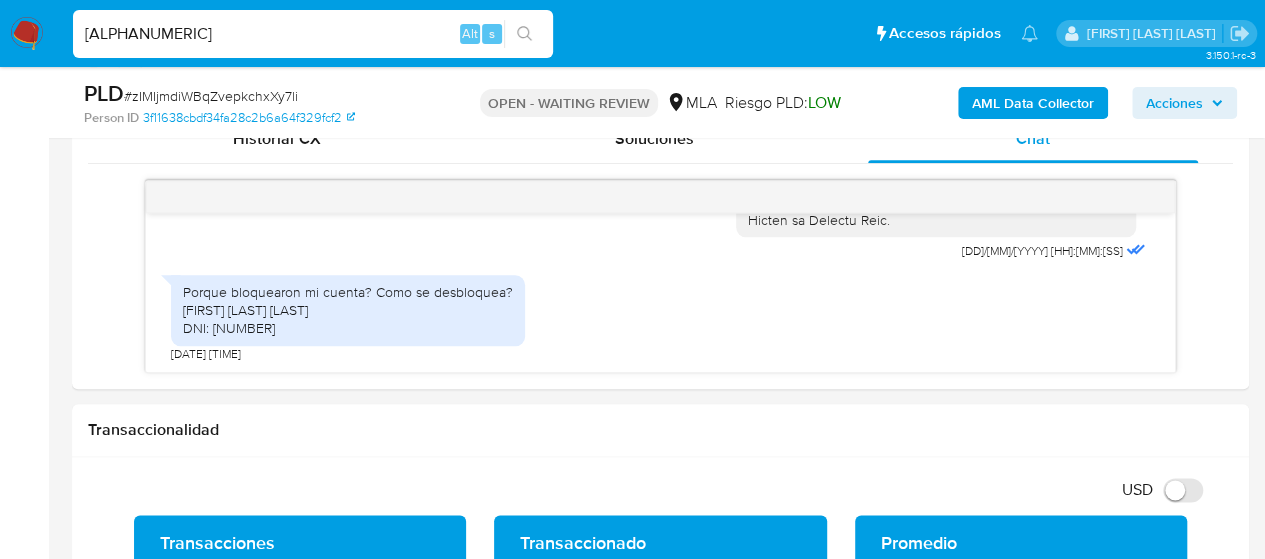 type on "4dNjn6mk0YXzS4P6ToWlOU95" 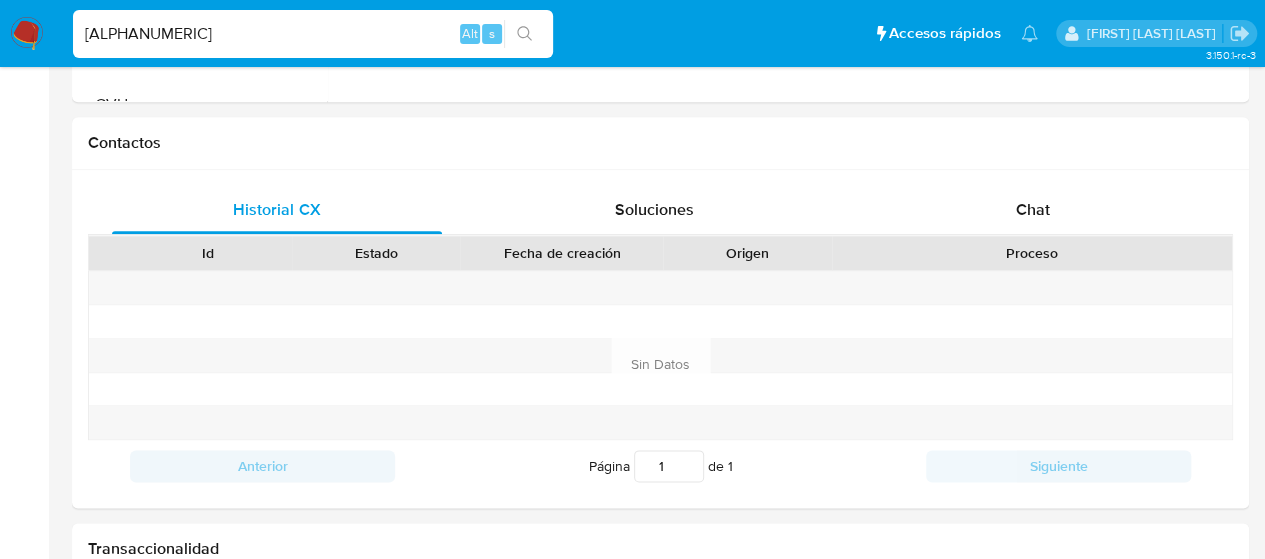select on "10" 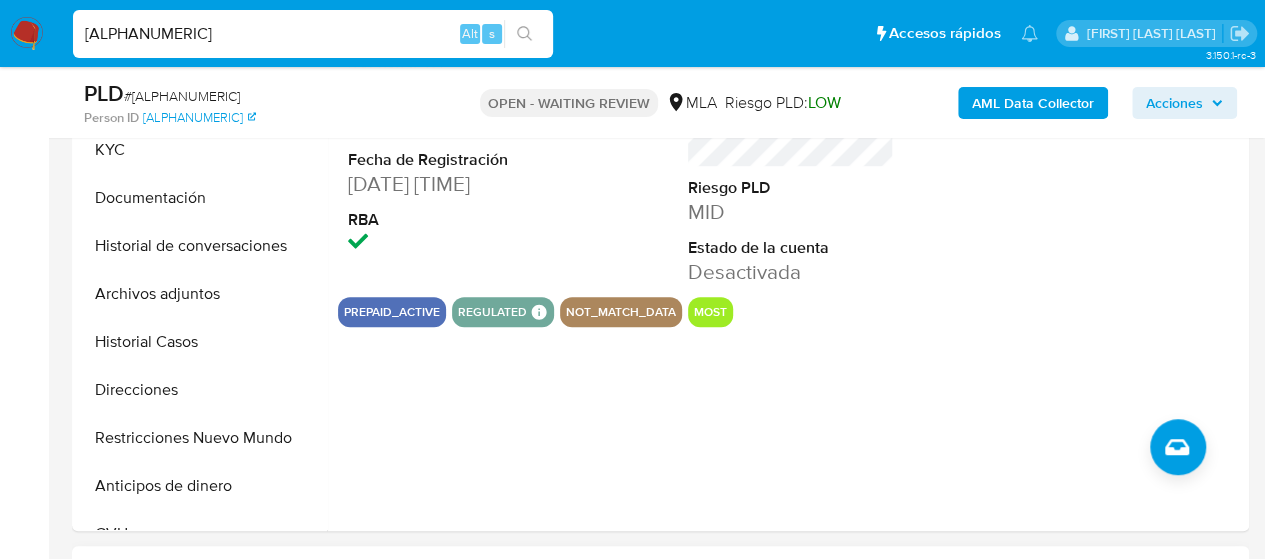 scroll, scrollTop: 1000, scrollLeft: 0, axis: vertical 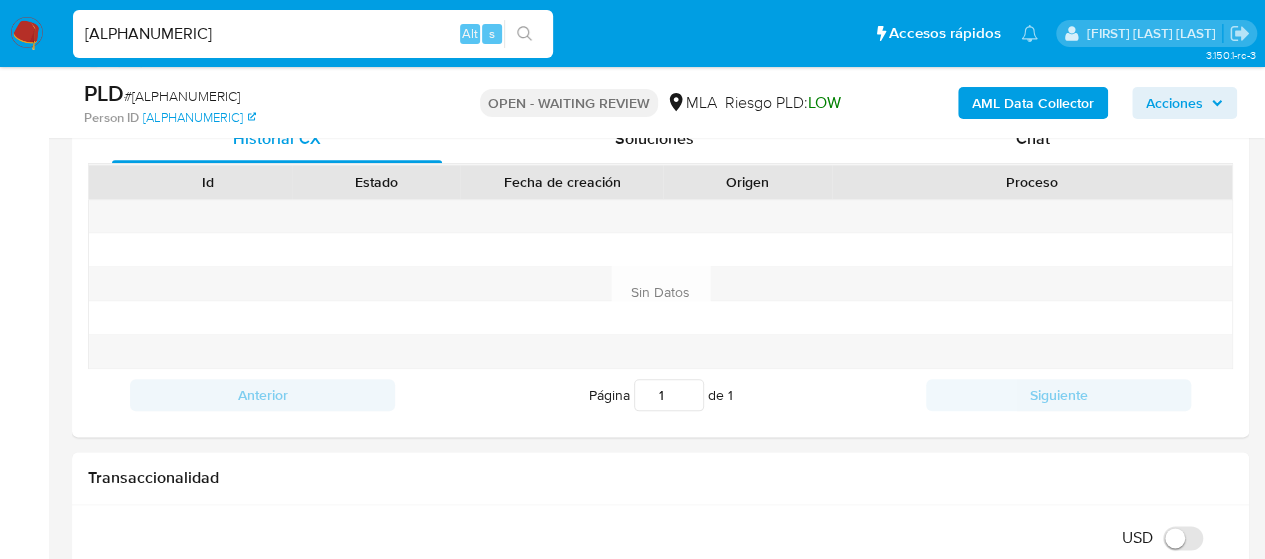 click on "4dNjn6mk0YXzS4P6ToWlOU95" at bounding box center [313, 34] 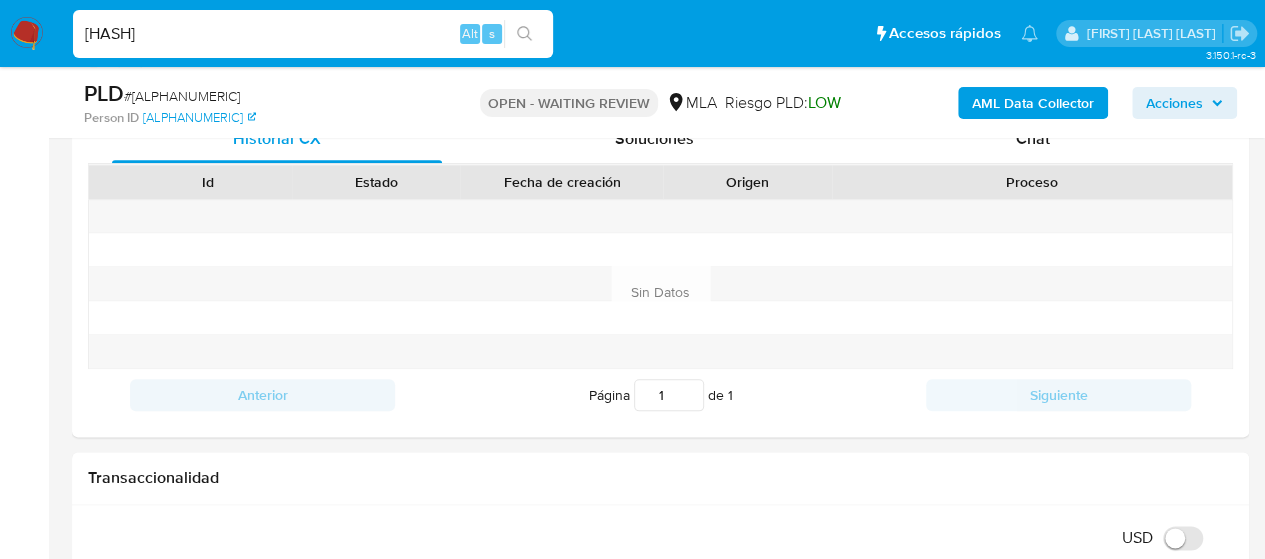 type on "5moLNGgvNrdEdE8tTxm7HbpE" 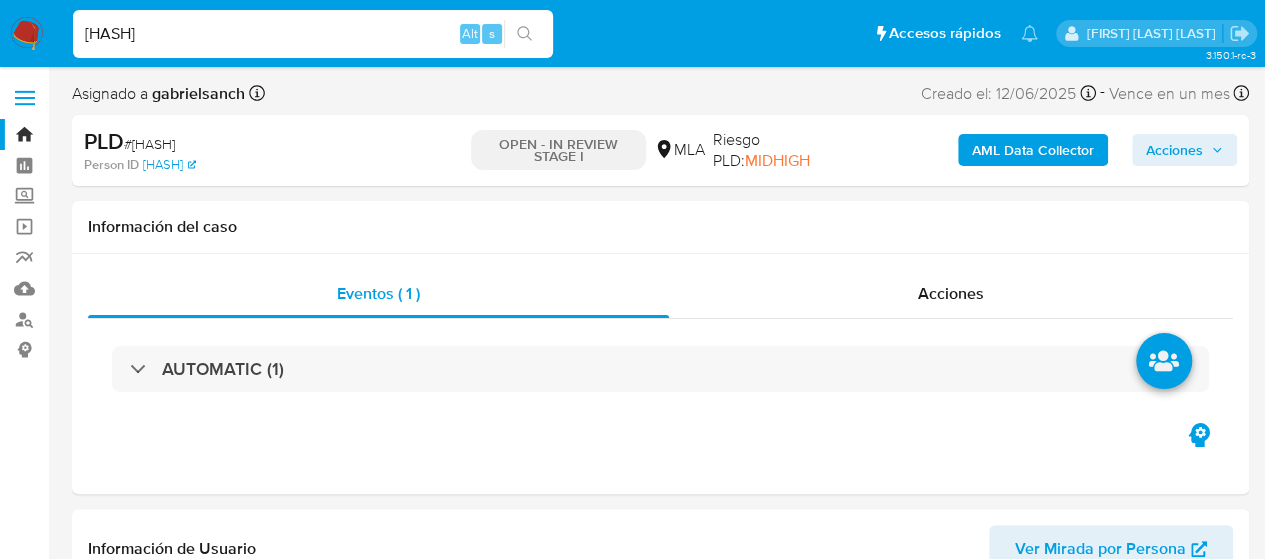 select on "10" 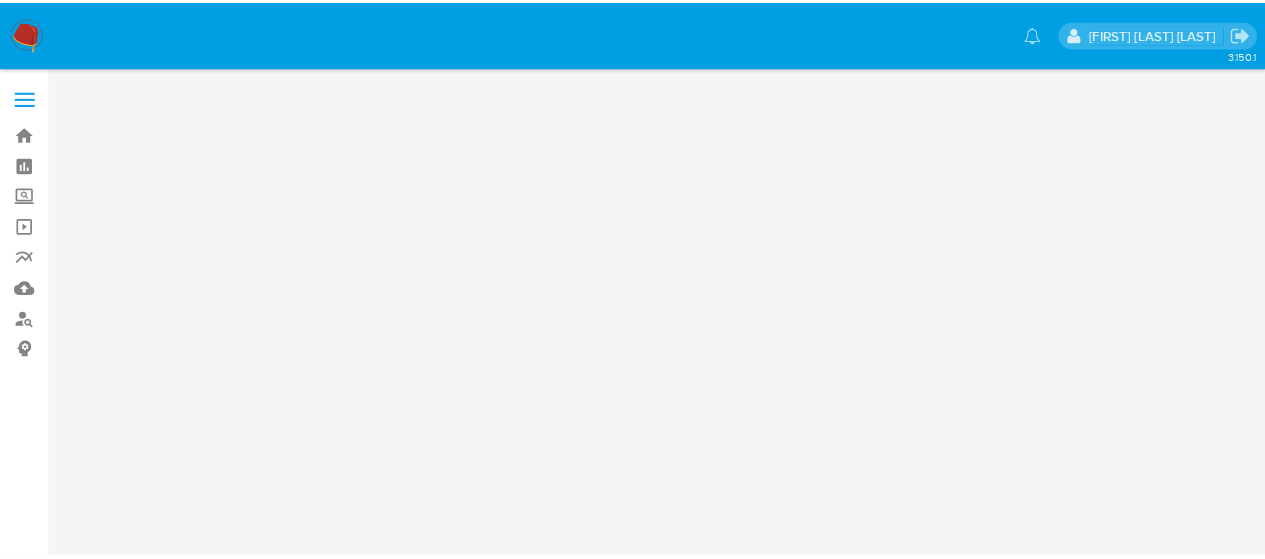 scroll, scrollTop: 0, scrollLeft: 0, axis: both 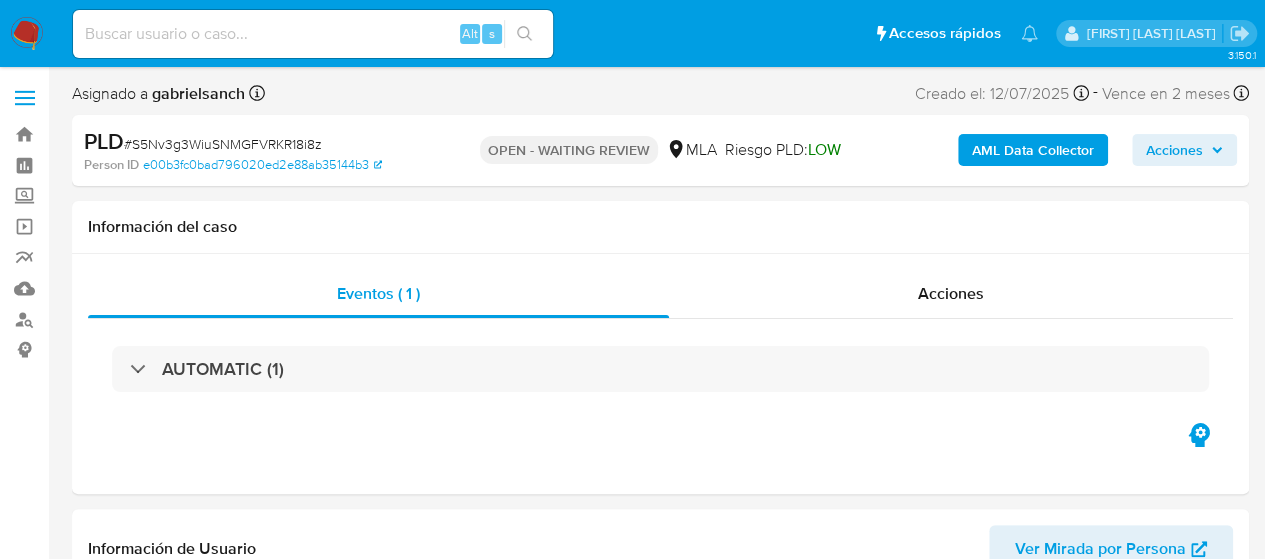 select on "10" 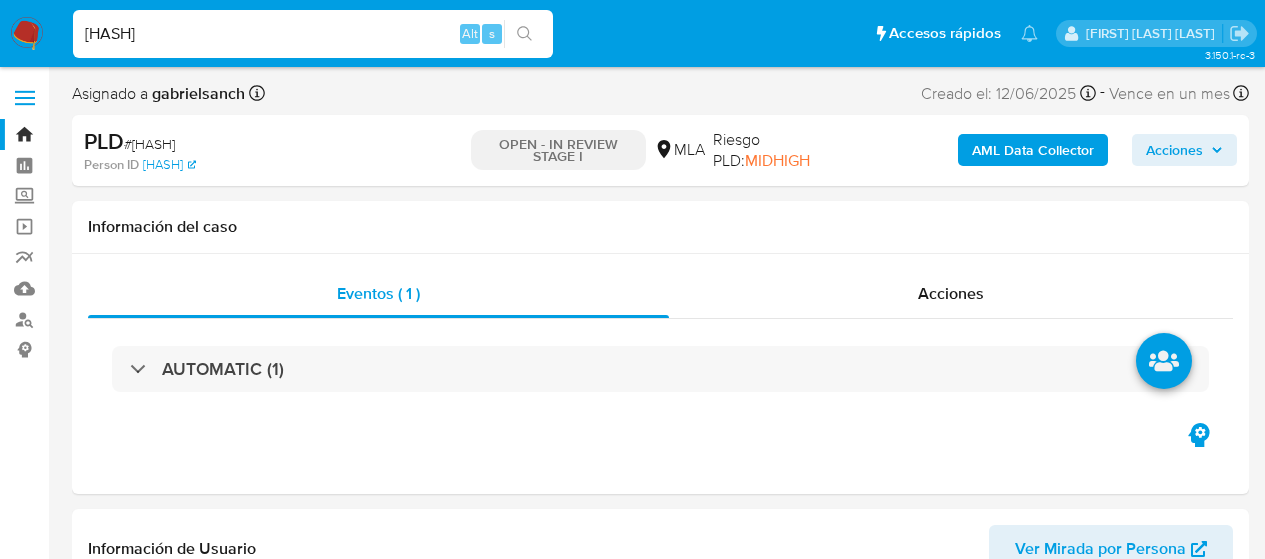 select on "10" 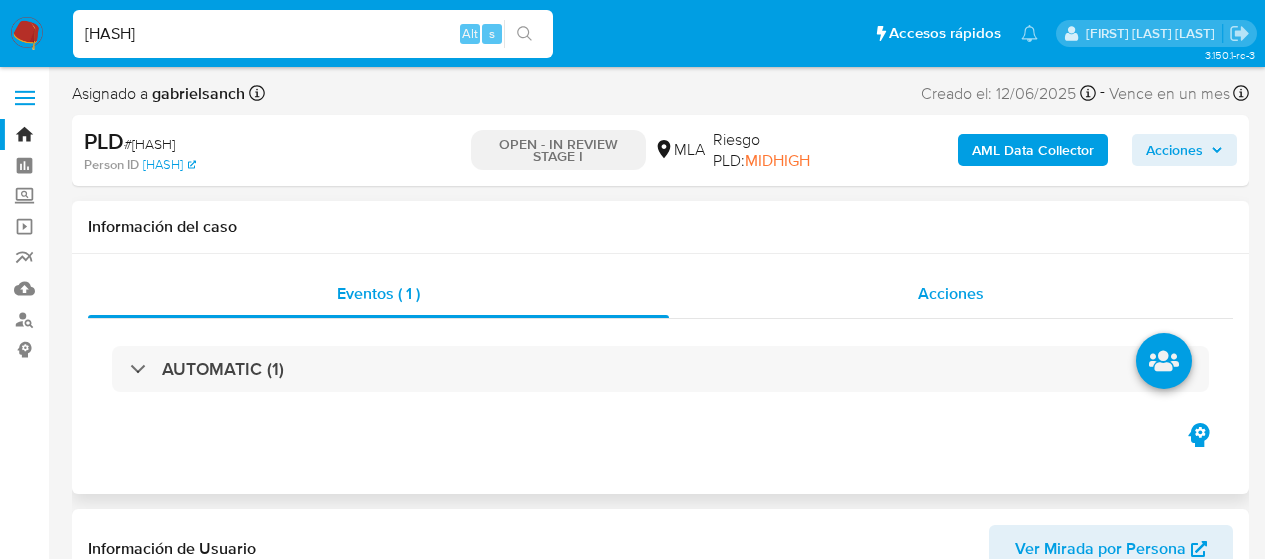 scroll, scrollTop: 0, scrollLeft: 0, axis: both 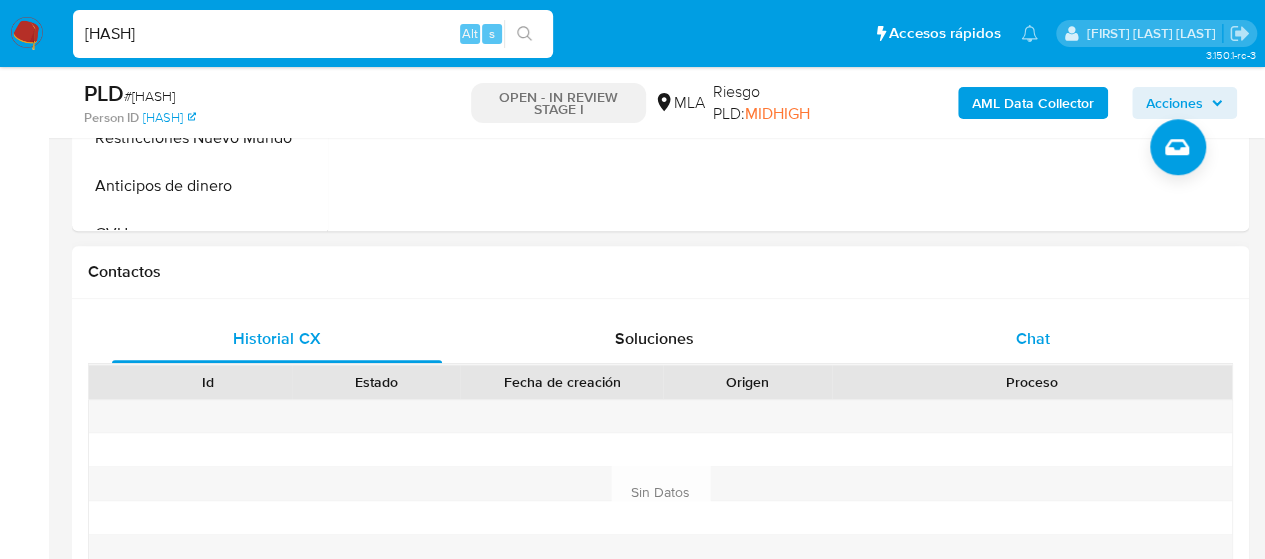 click on "Chat" at bounding box center [1033, 339] 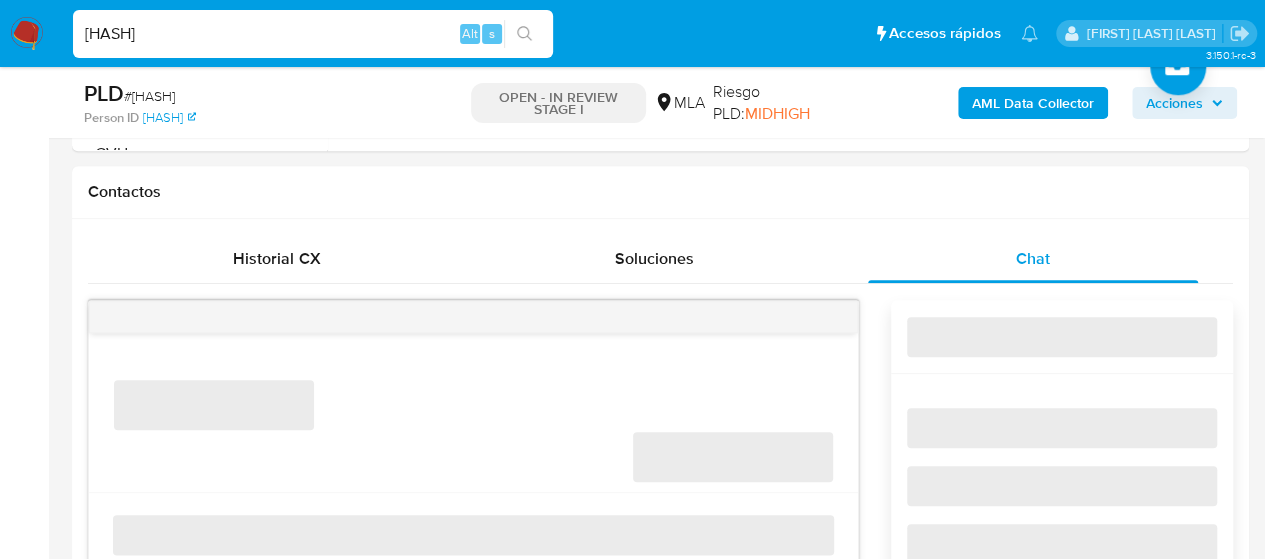 scroll, scrollTop: 1000, scrollLeft: 0, axis: vertical 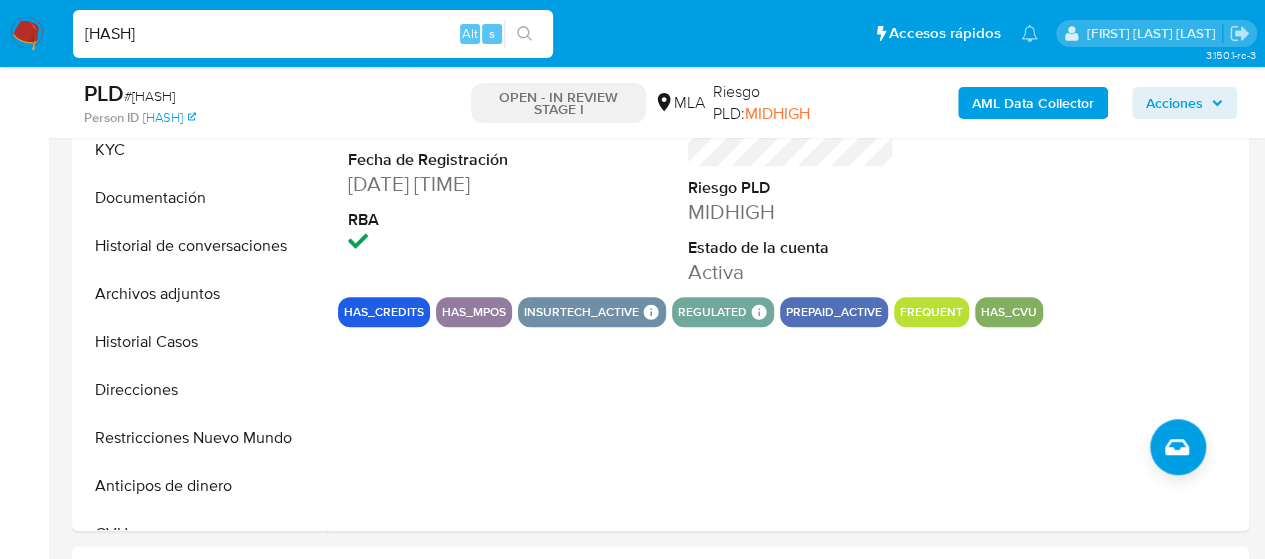 click on "5moLNGgvNrdEdE8tTxm7HbpE" at bounding box center [313, 34] 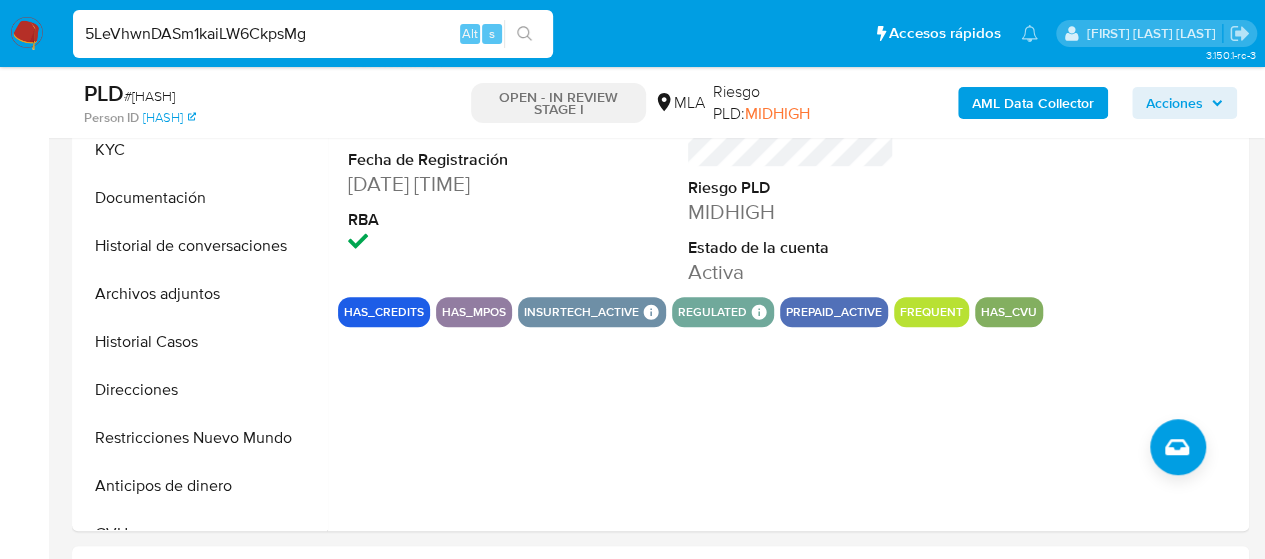 type on "5LeVhwnDASm1kaiLW6CkpsMg" 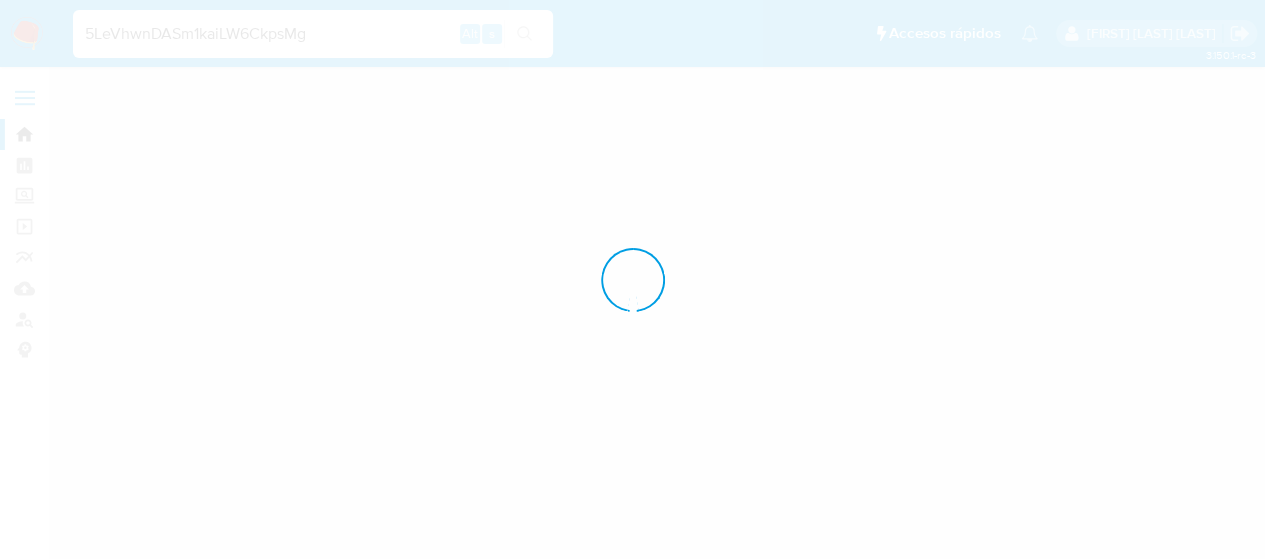 scroll, scrollTop: 0, scrollLeft: 0, axis: both 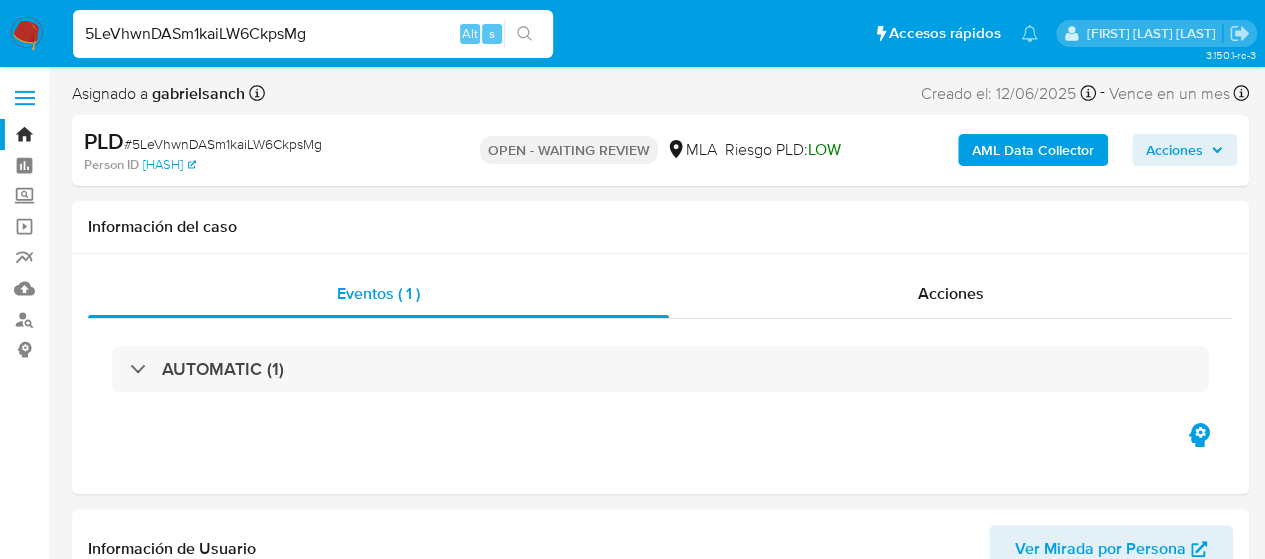 select on "10" 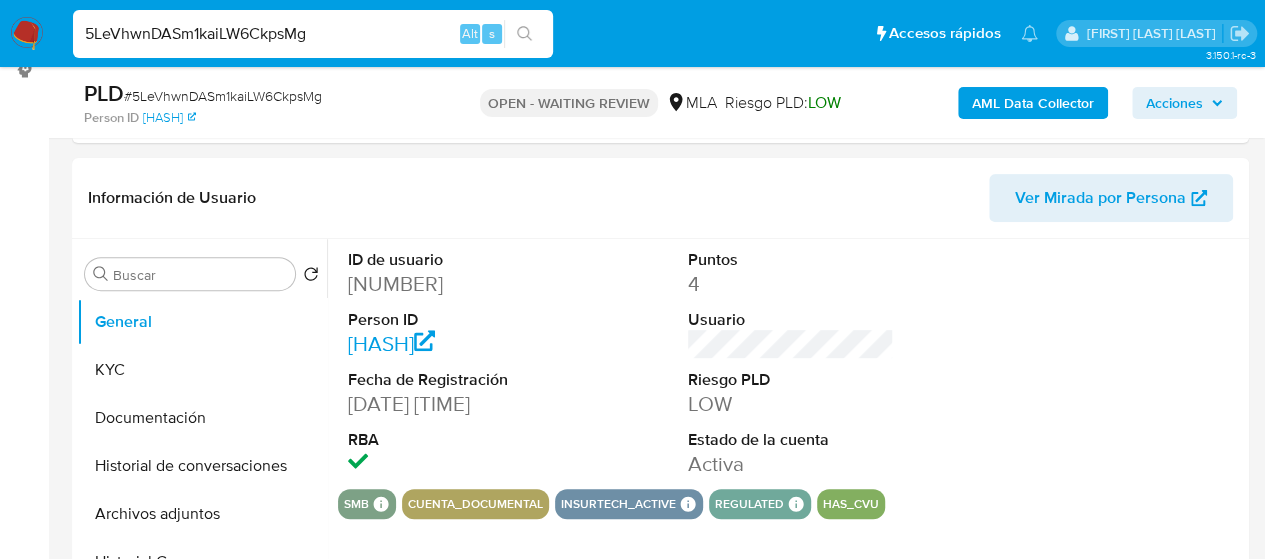 scroll, scrollTop: 300, scrollLeft: 0, axis: vertical 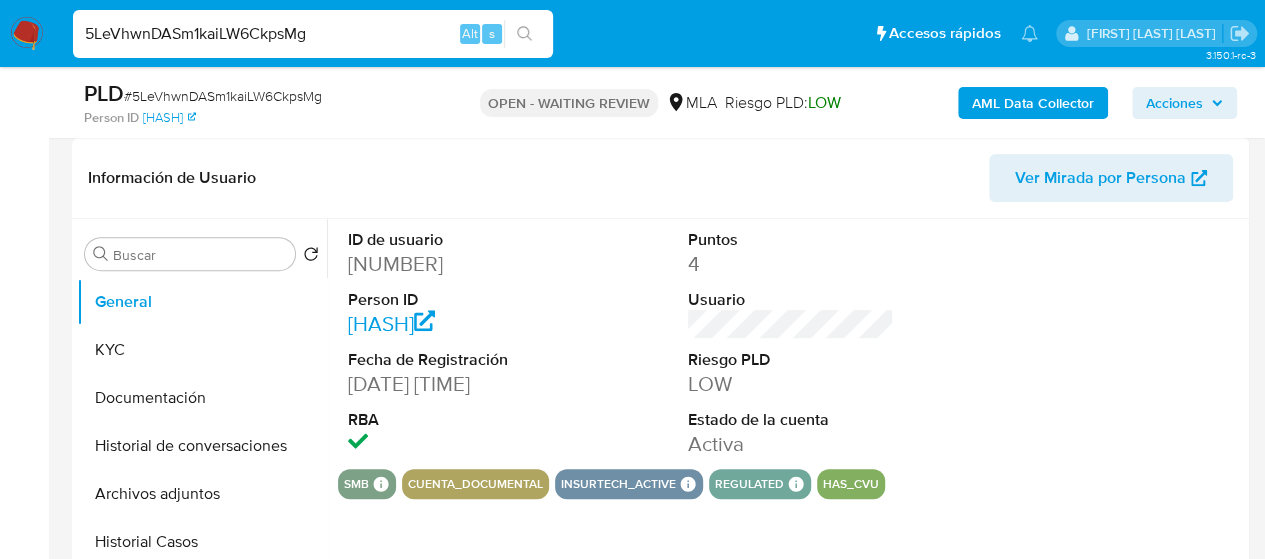 click on "5LeVhwnDASm1kaiLW6CkpsMg" at bounding box center [313, 34] 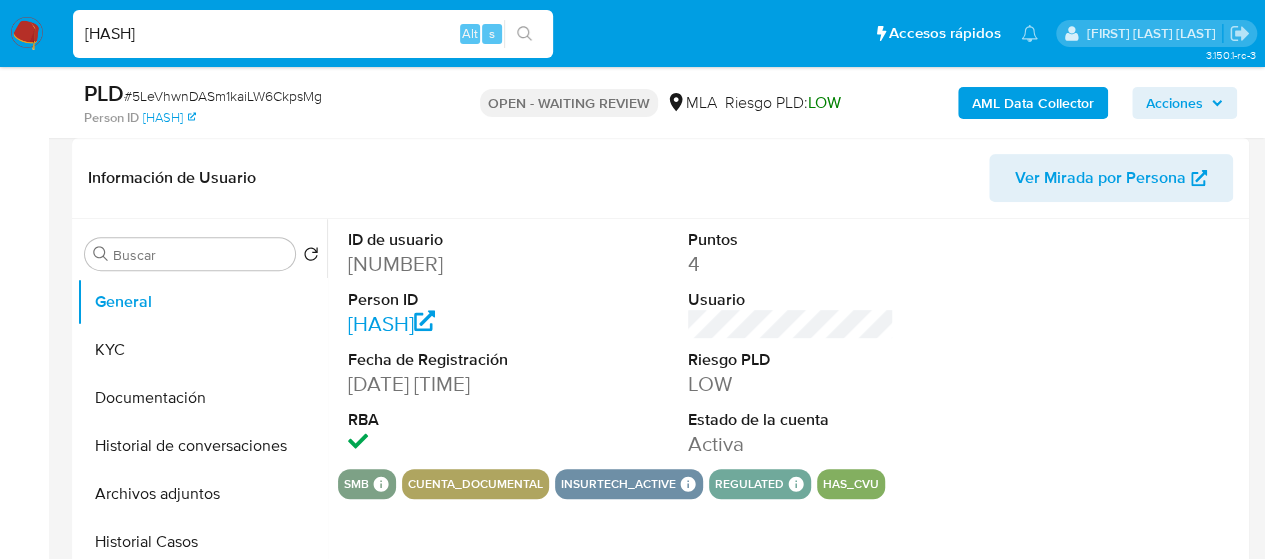 type on "[HASH]" 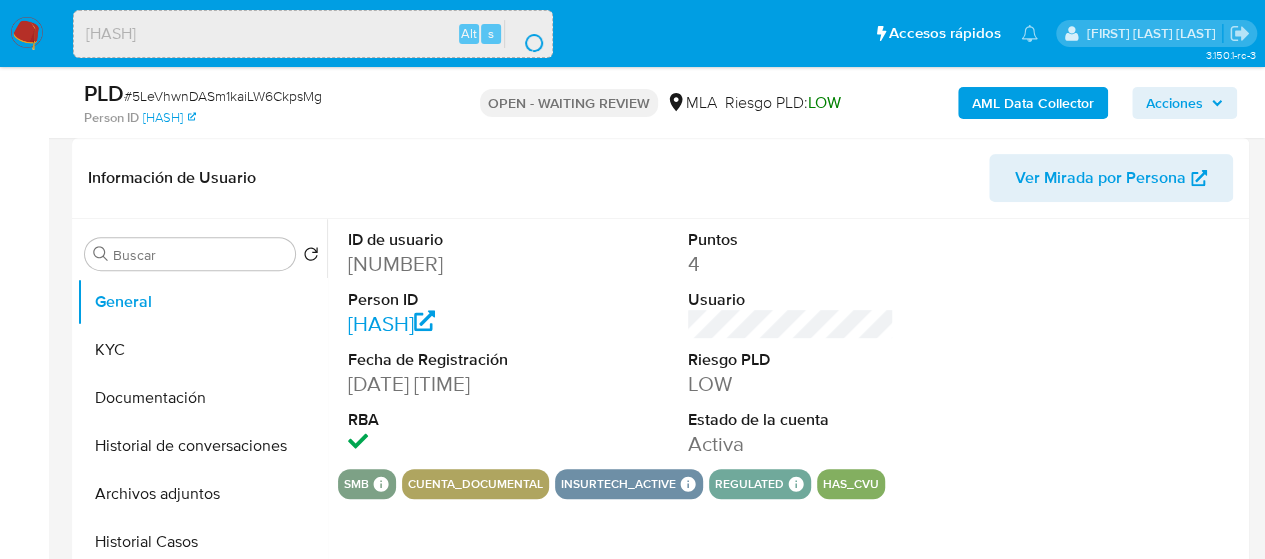 scroll, scrollTop: 0, scrollLeft: 0, axis: both 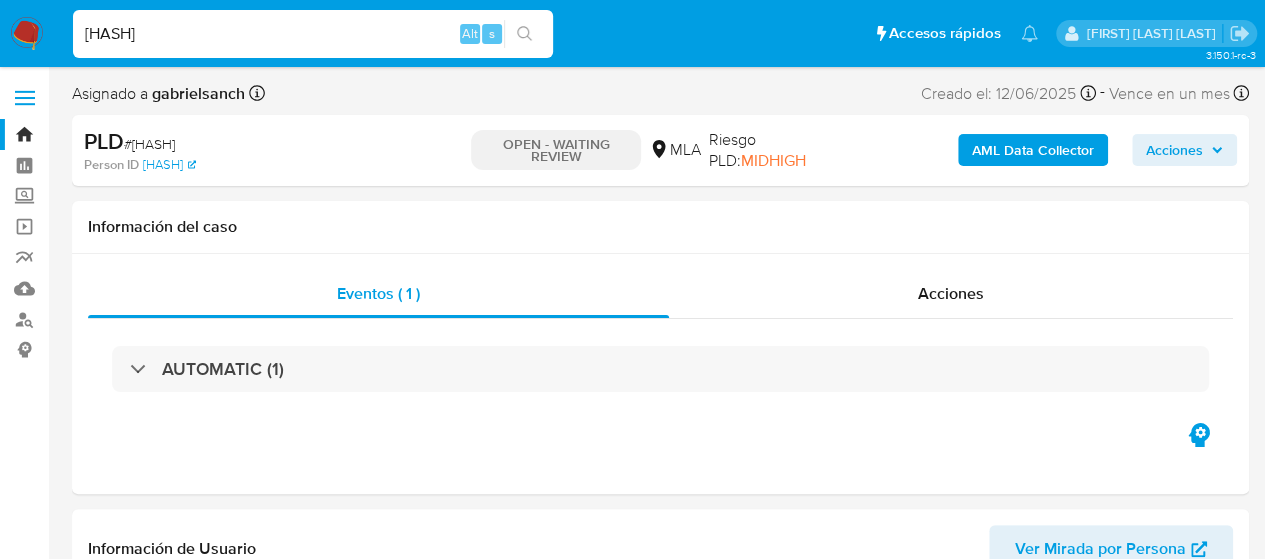 select on "10" 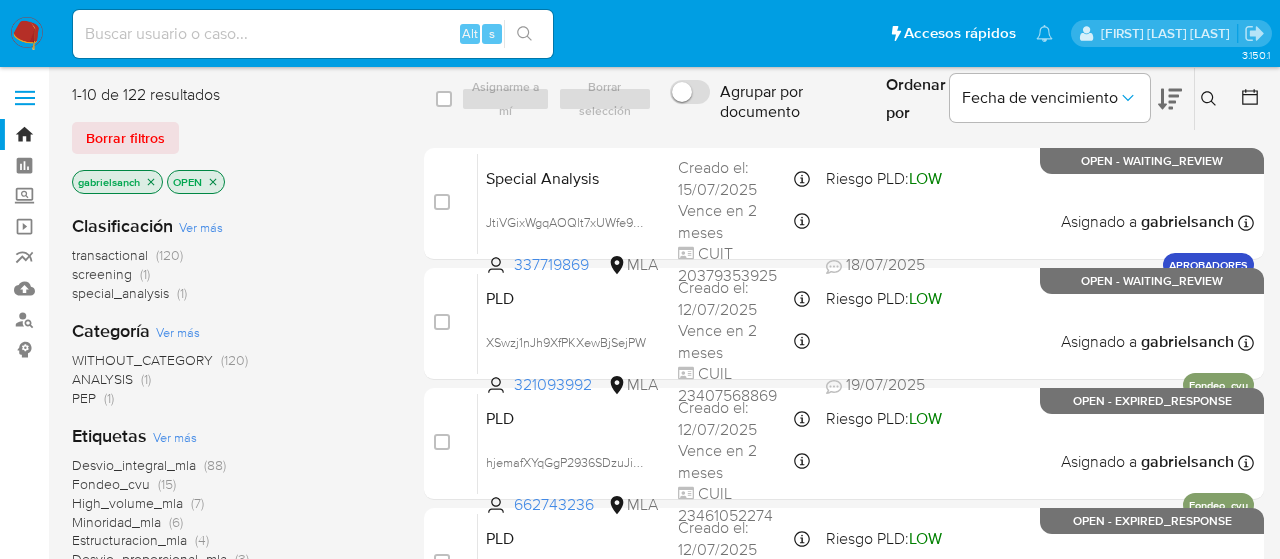 scroll, scrollTop: 0, scrollLeft: 0, axis: both 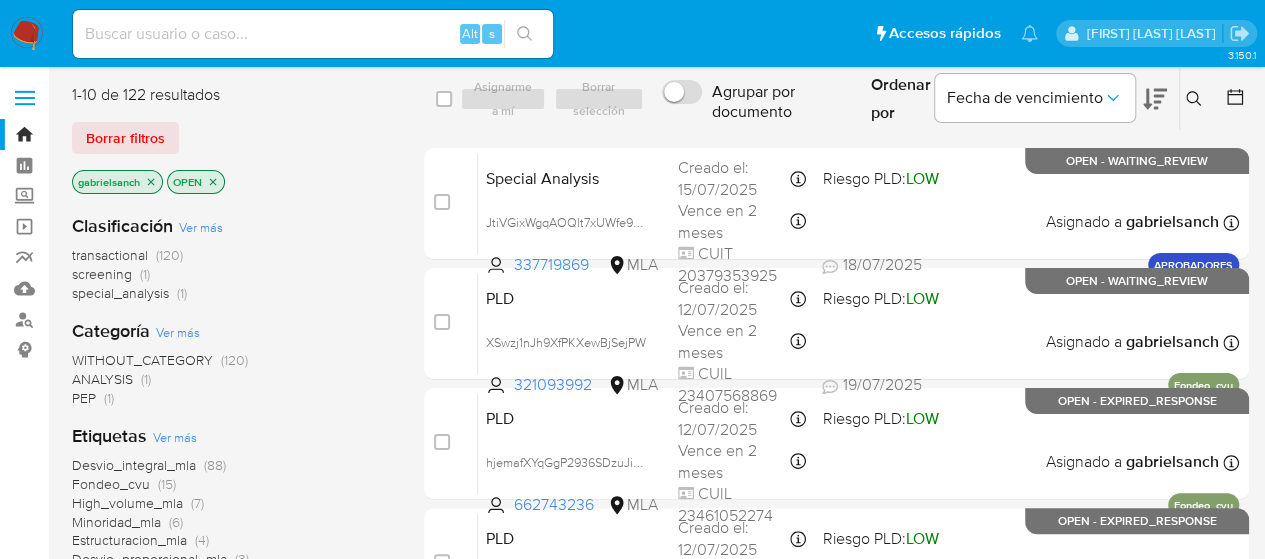 click at bounding box center [1196, 99] 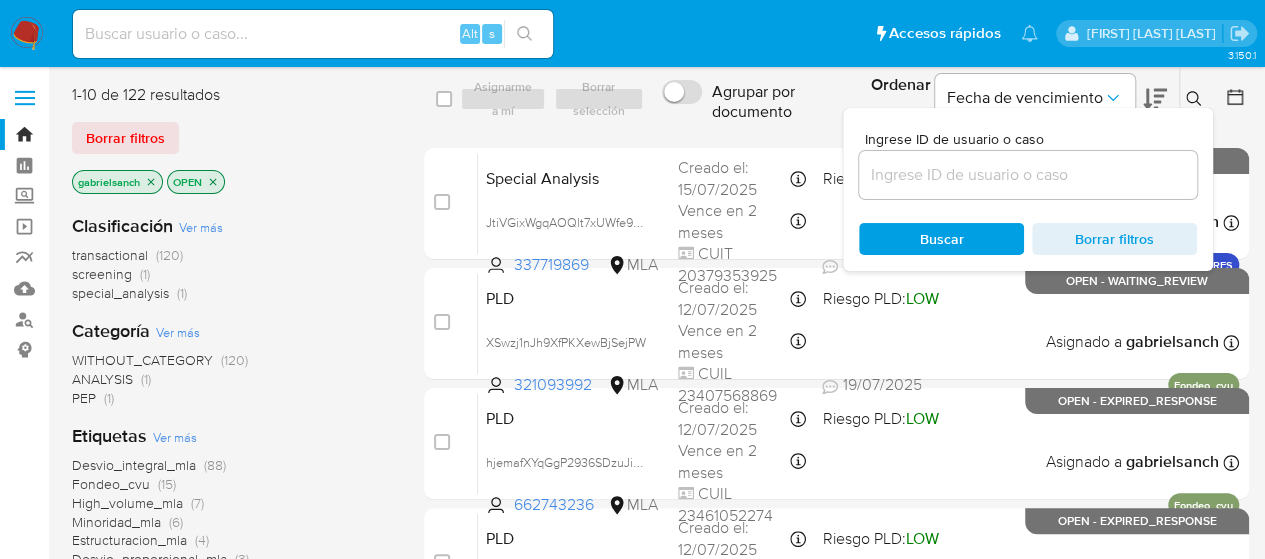 click at bounding box center [1028, 175] 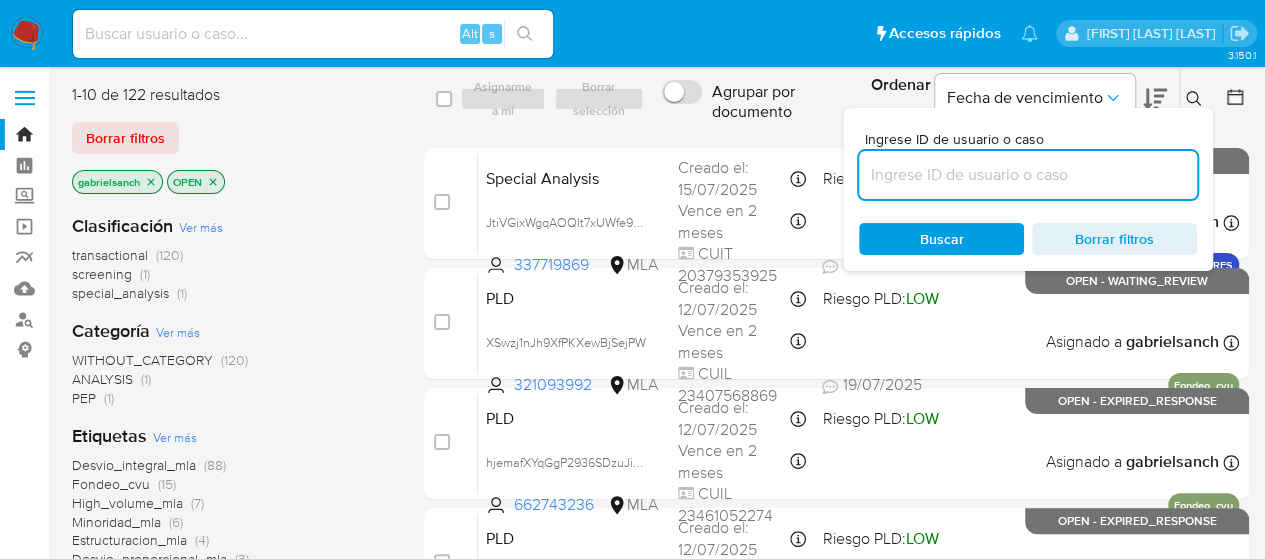 click at bounding box center [1028, 175] 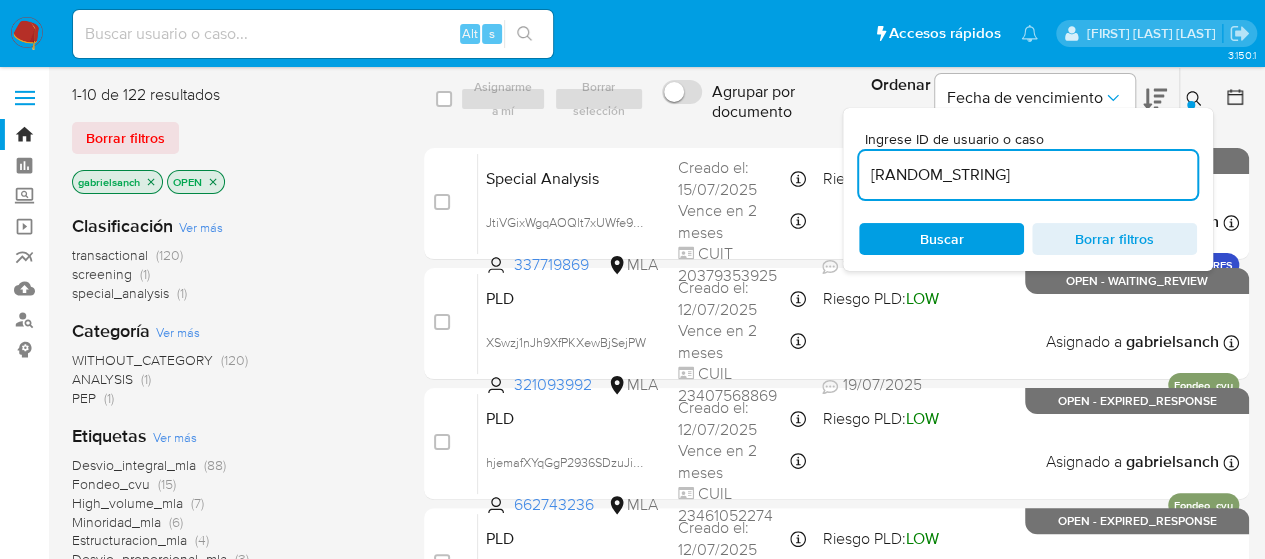 type on "[HASH]" 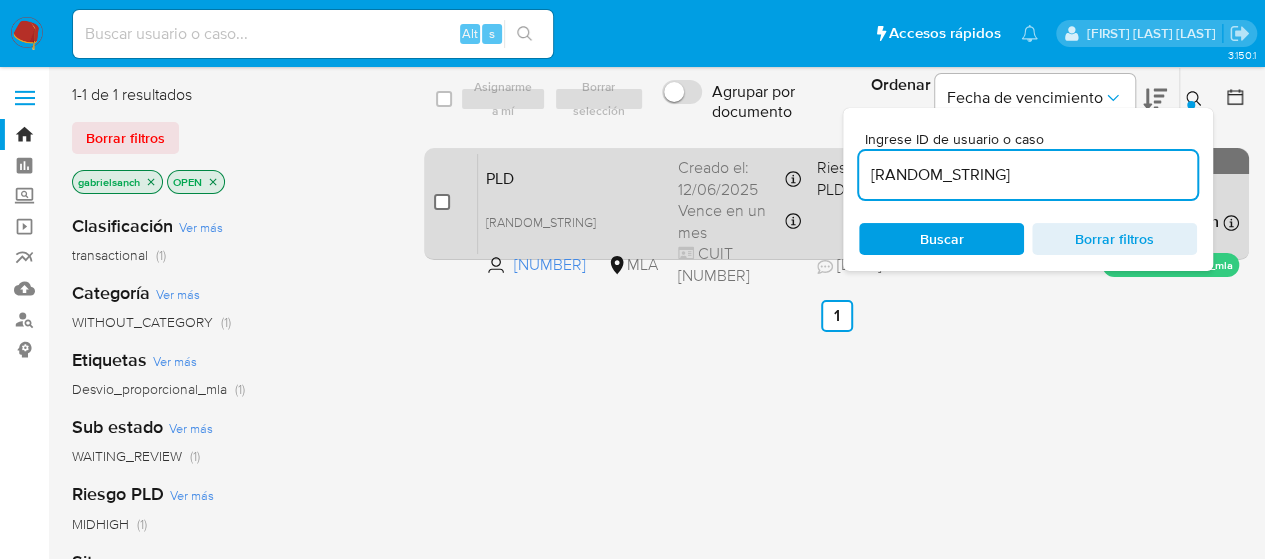 click at bounding box center [442, 202] 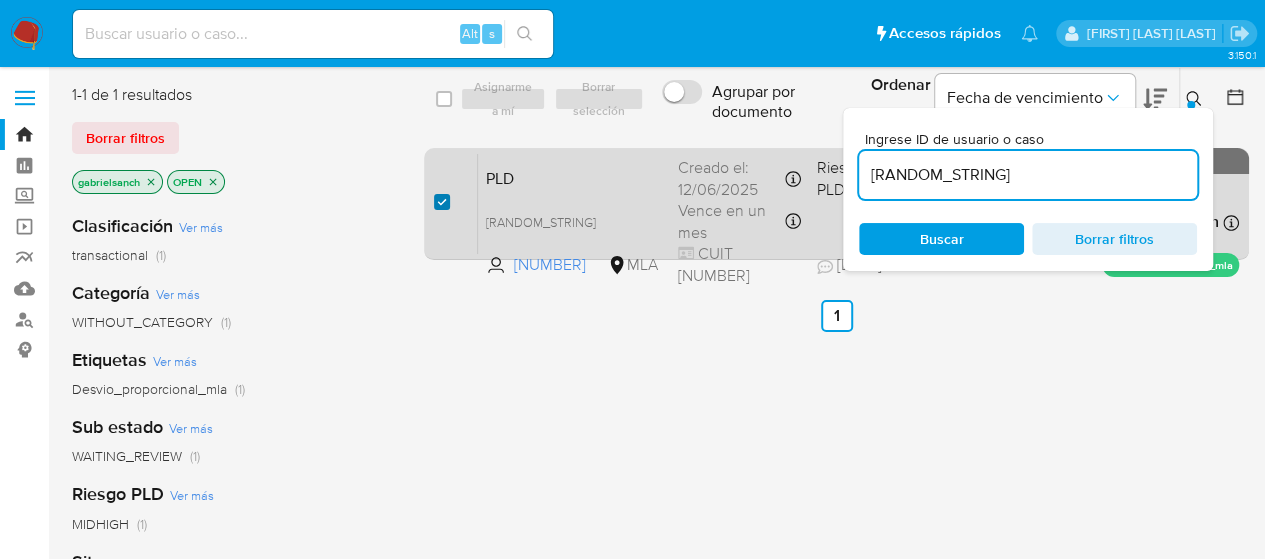 checkbox on "true" 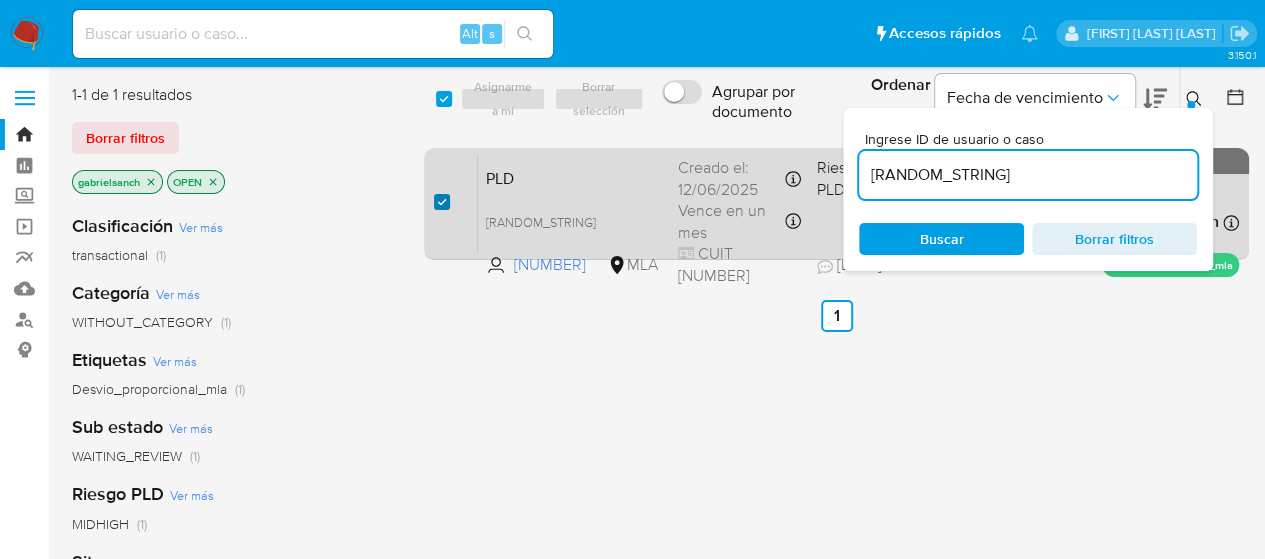 checkbox on "true" 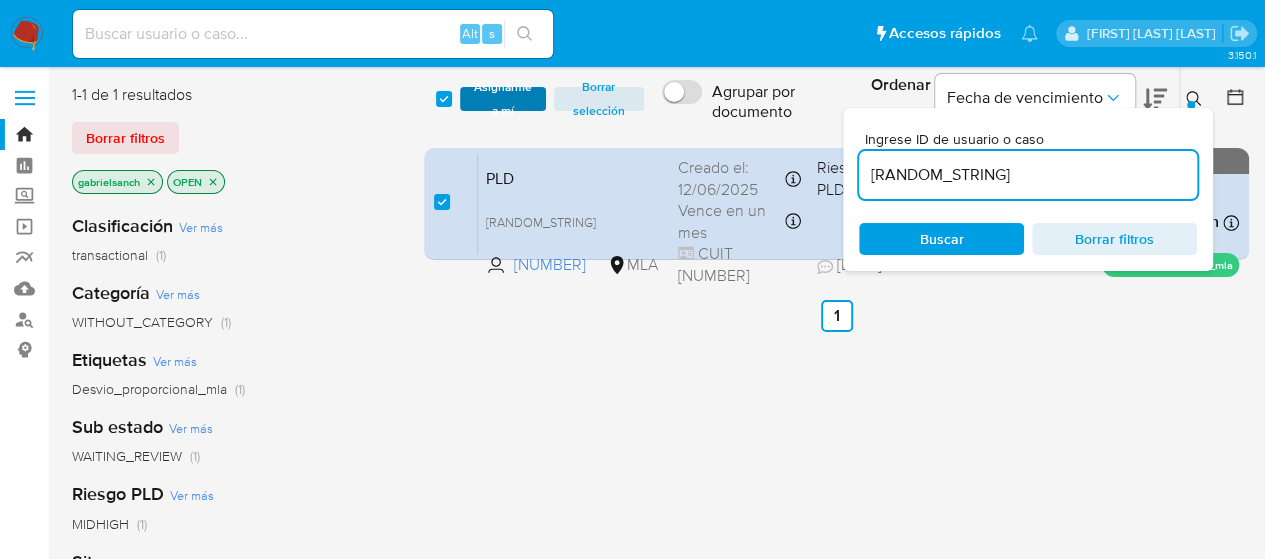 click on "Asignarme a mí" at bounding box center [503, 99] 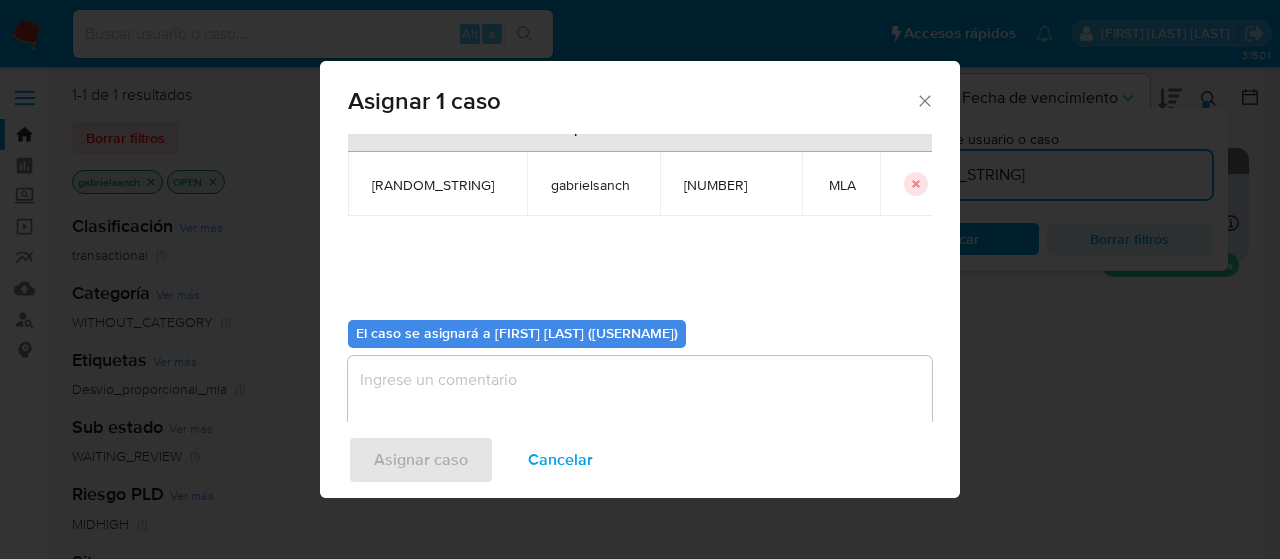 scroll, scrollTop: 102, scrollLeft: 0, axis: vertical 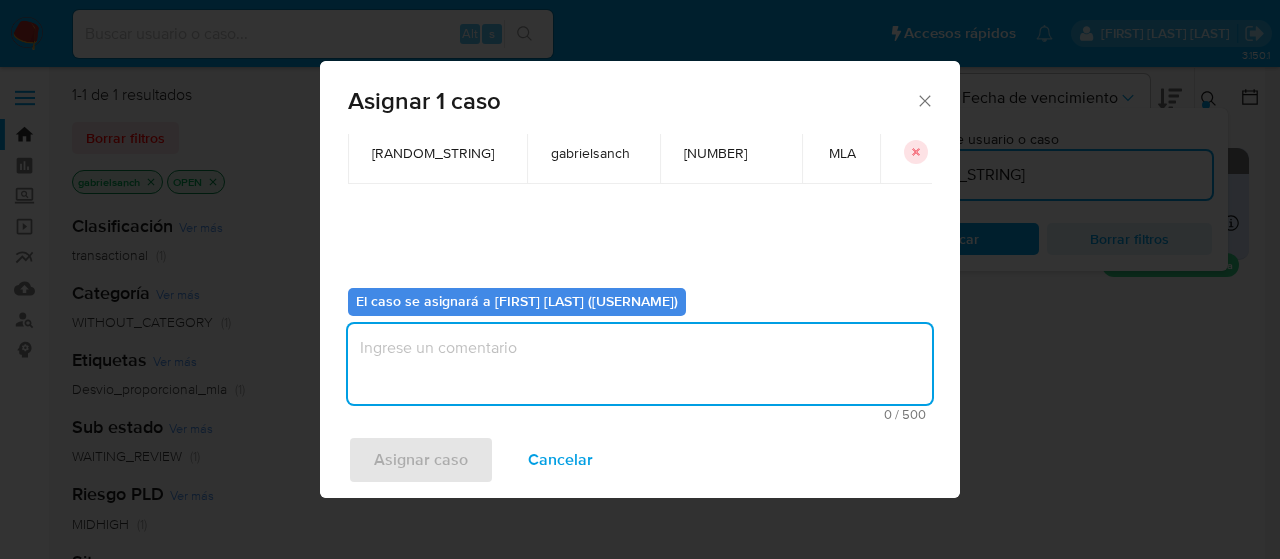 click at bounding box center (640, 364) 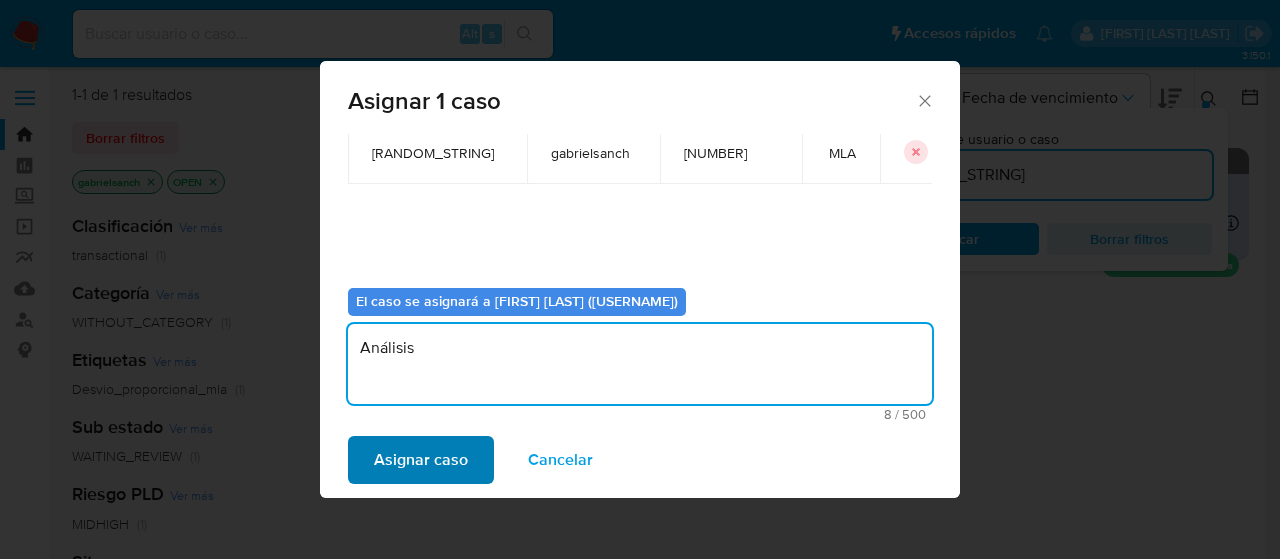 type on "Análisis" 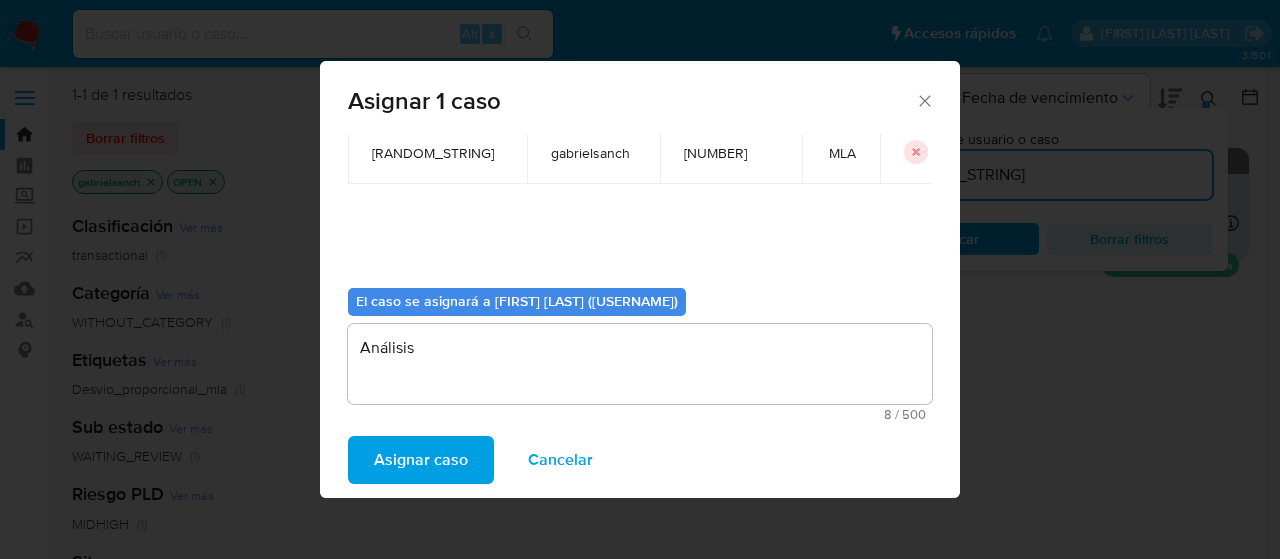 click on "Asignar caso" at bounding box center (421, 460) 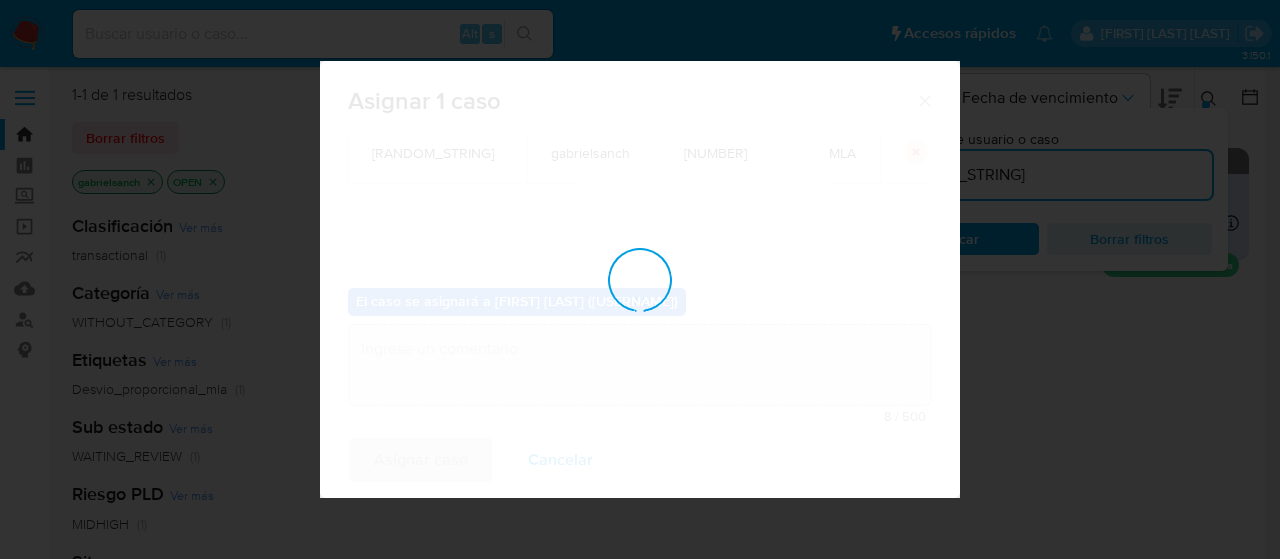 checkbox on "false" 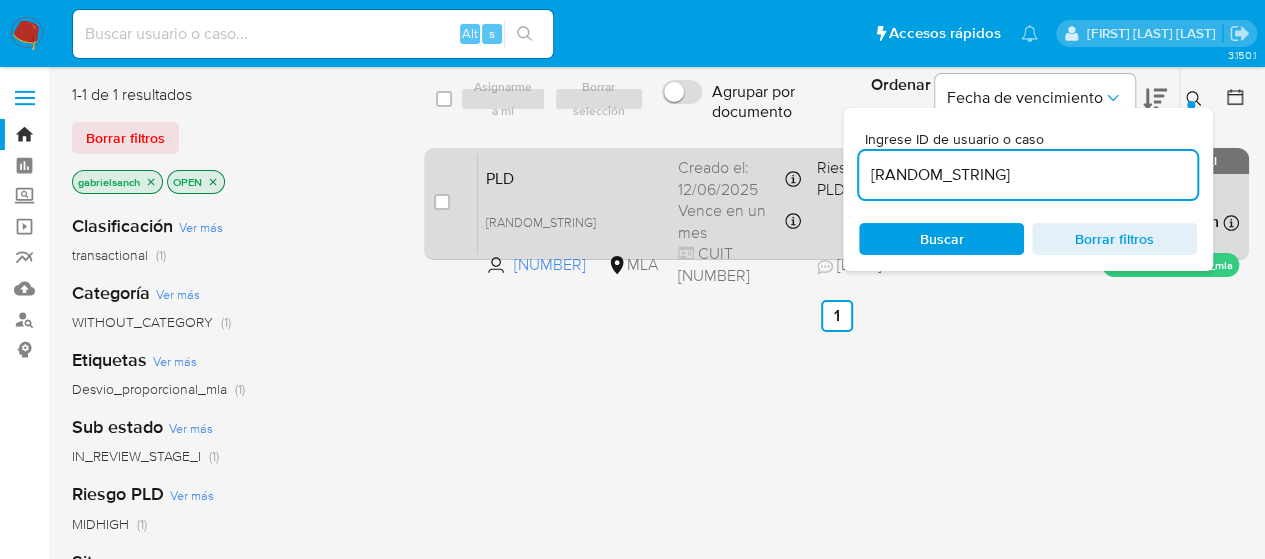 click on "case-item-checkbox   No es posible asignar el caso" at bounding box center (456, 203) 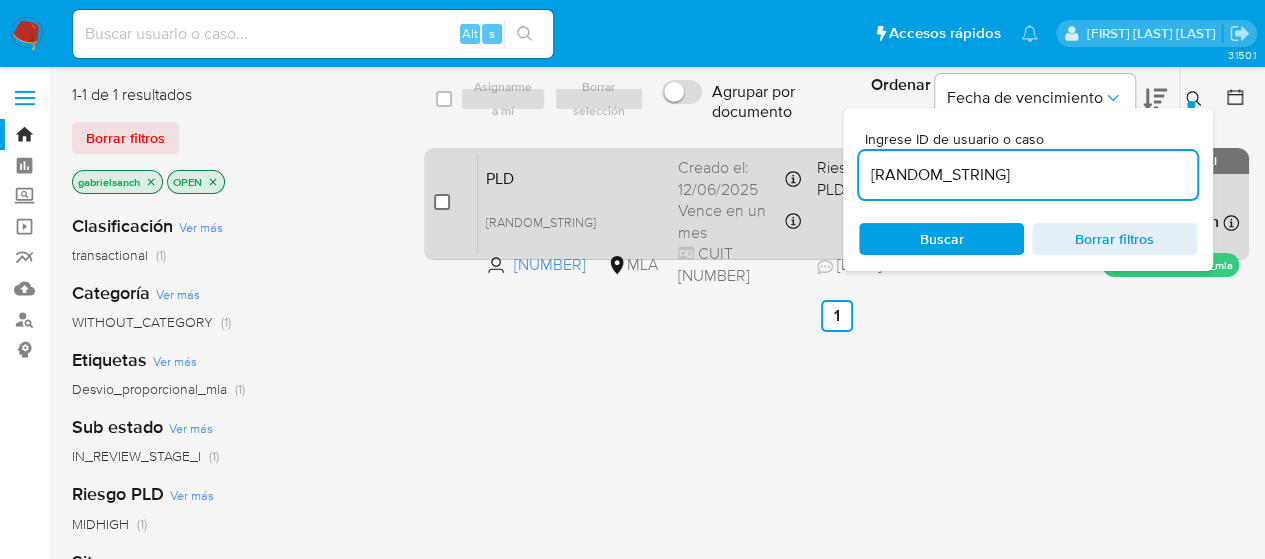 click at bounding box center (442, 202) 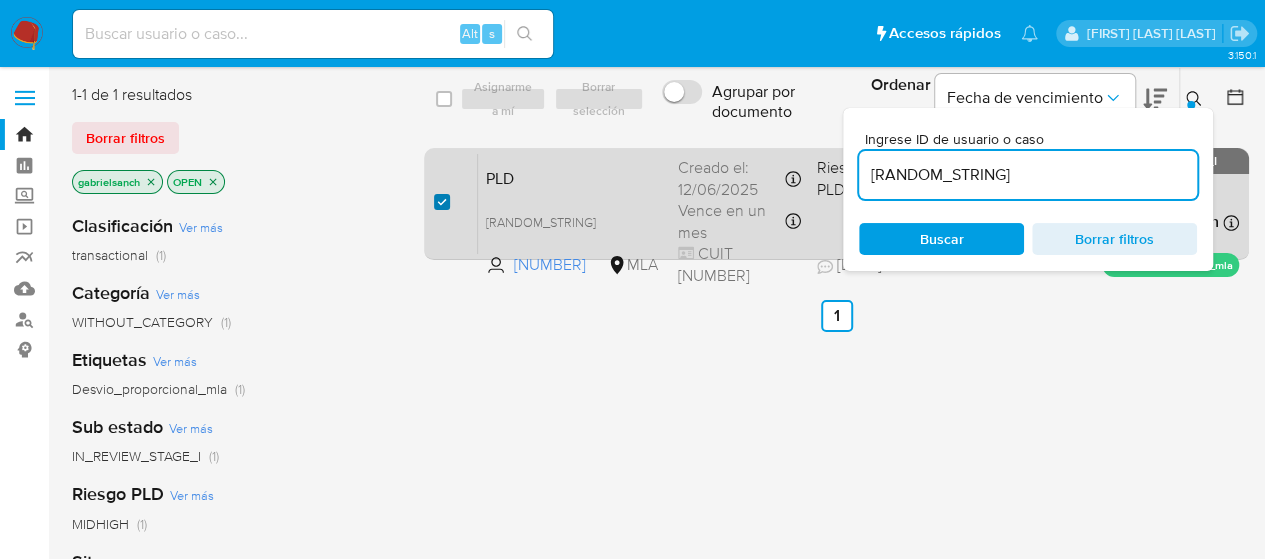 checkbox on "true" 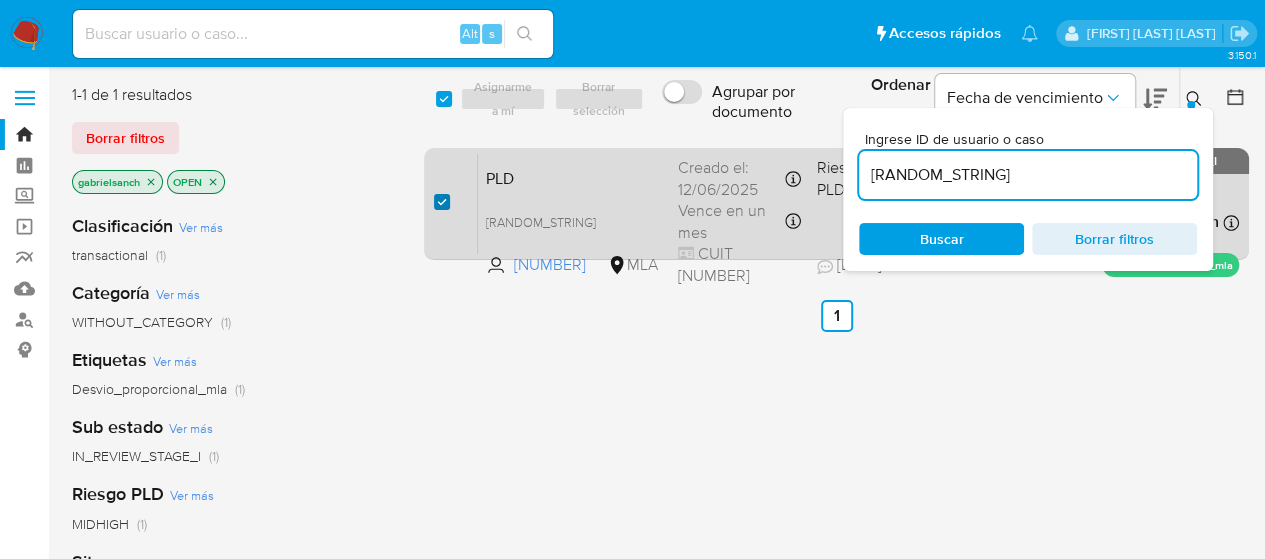 checkbox on "true" 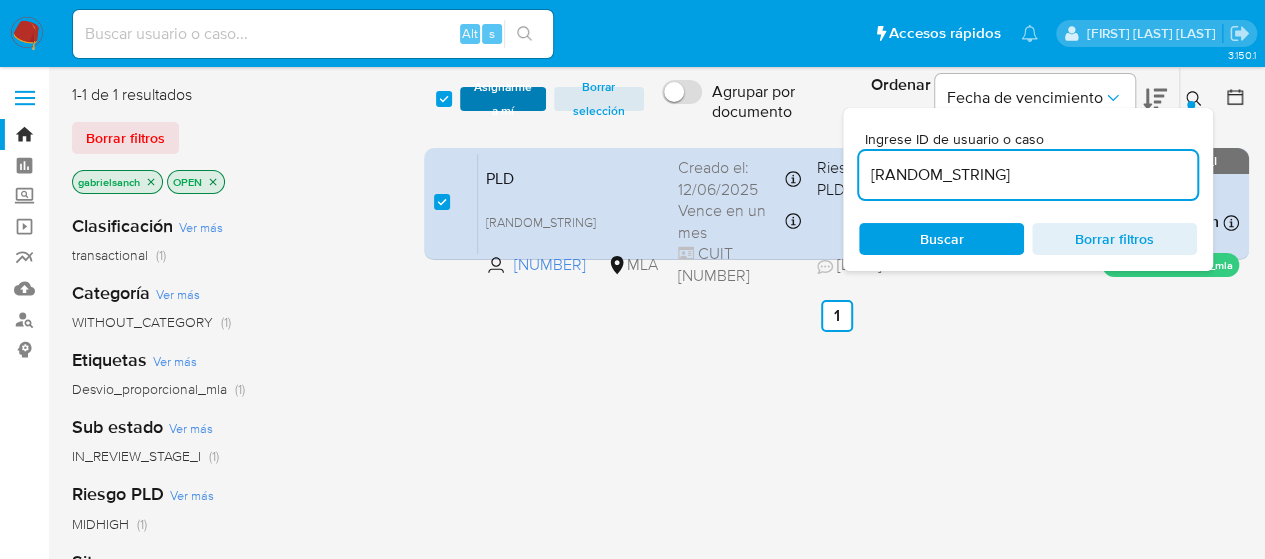 click on "Asignarme a mí" at bounding box center [503, 99] 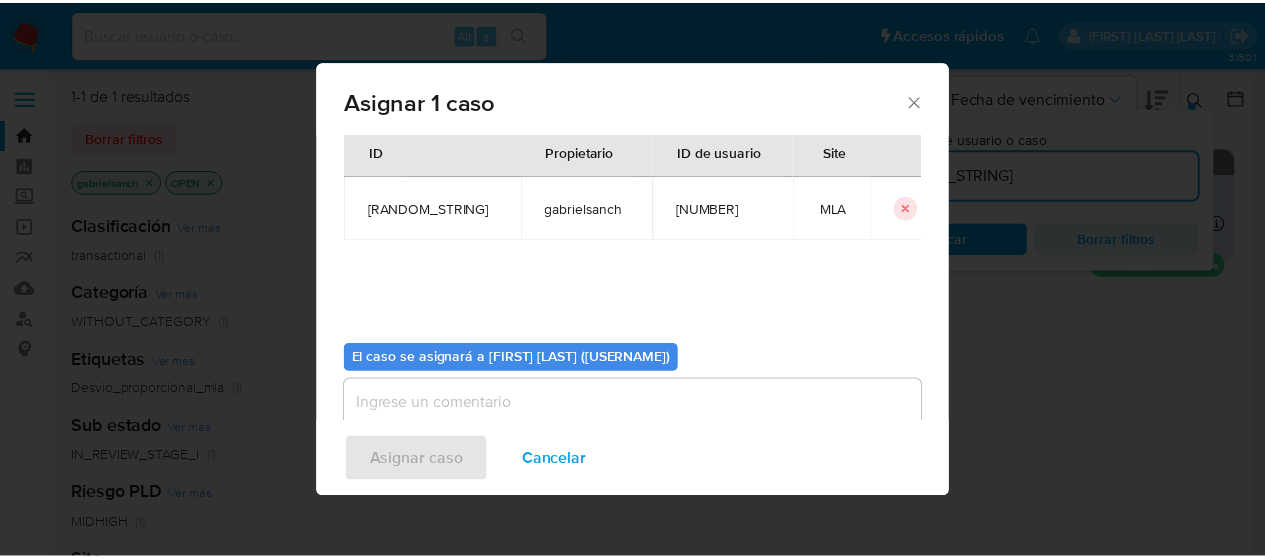 scroll, scrollTop: 102, scrollLeft: 0, axis: vertical 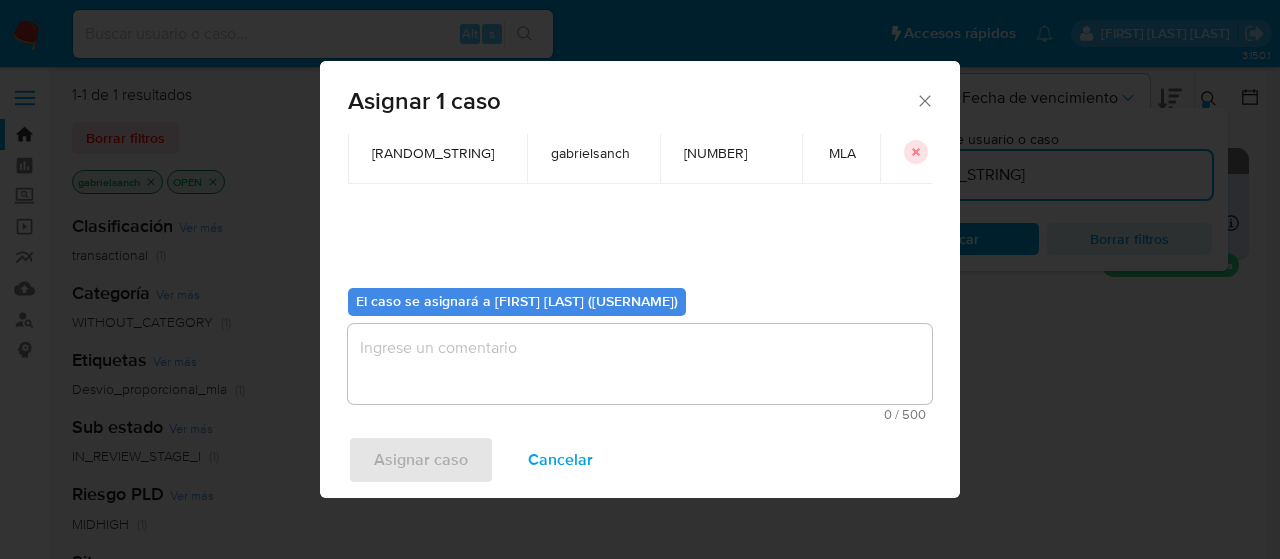 click at bounding box center (640, 364) 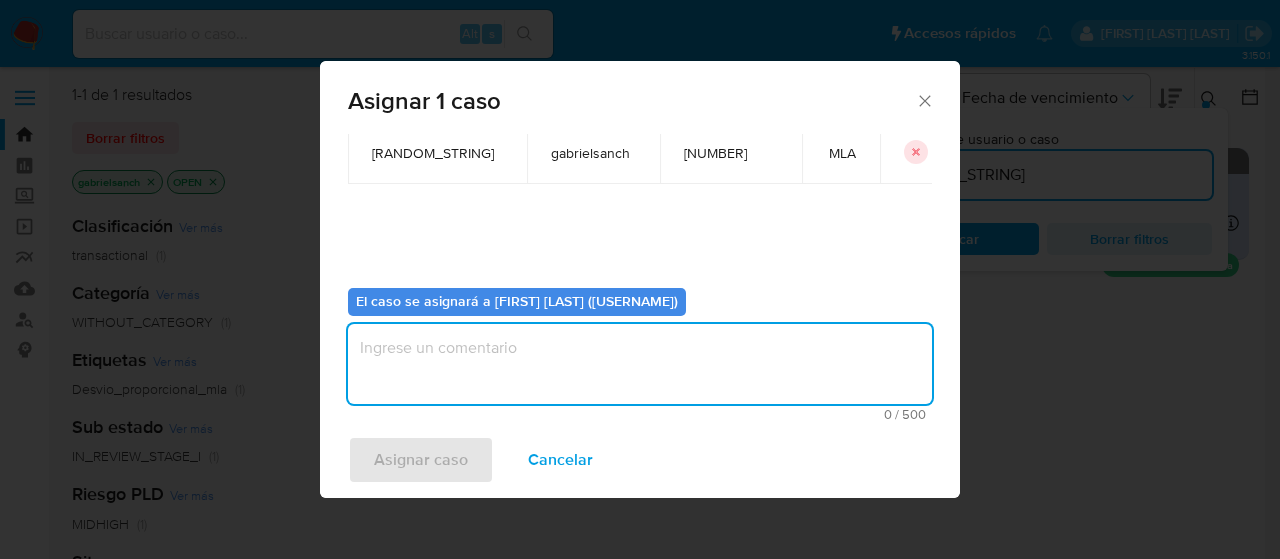 type on "a" 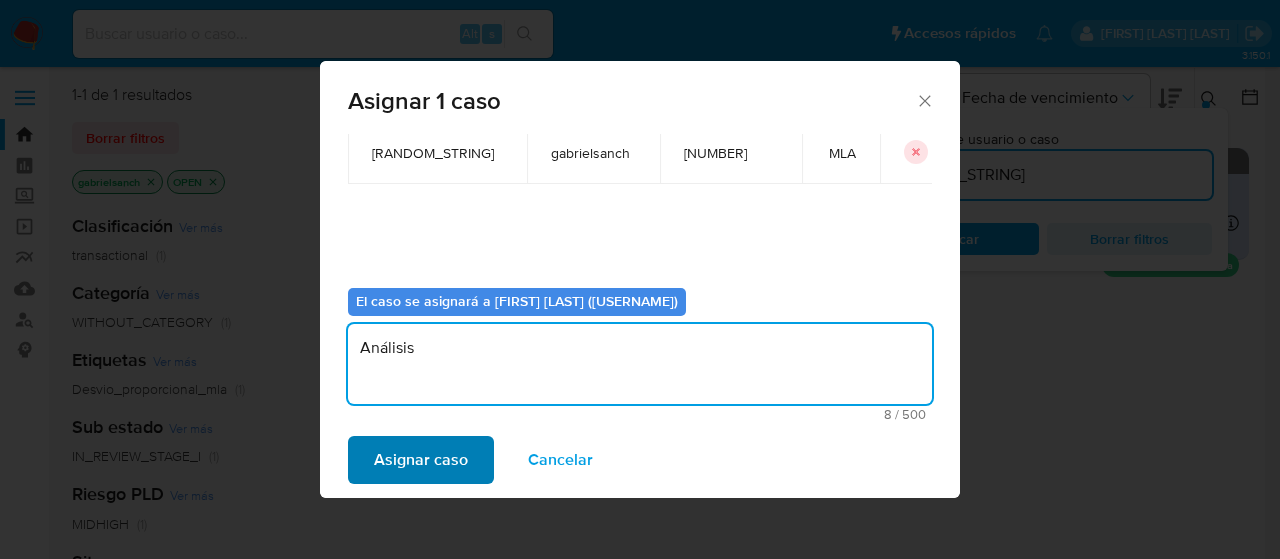 type on "Análisis" 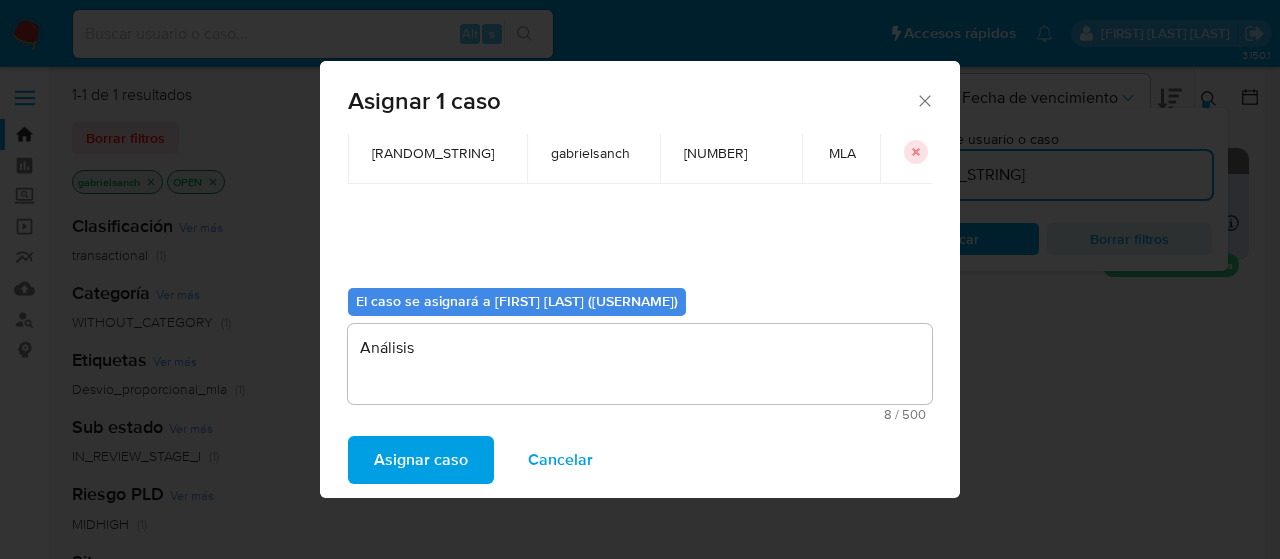 click on "Asignar caso" at bounding box center (421, 460) 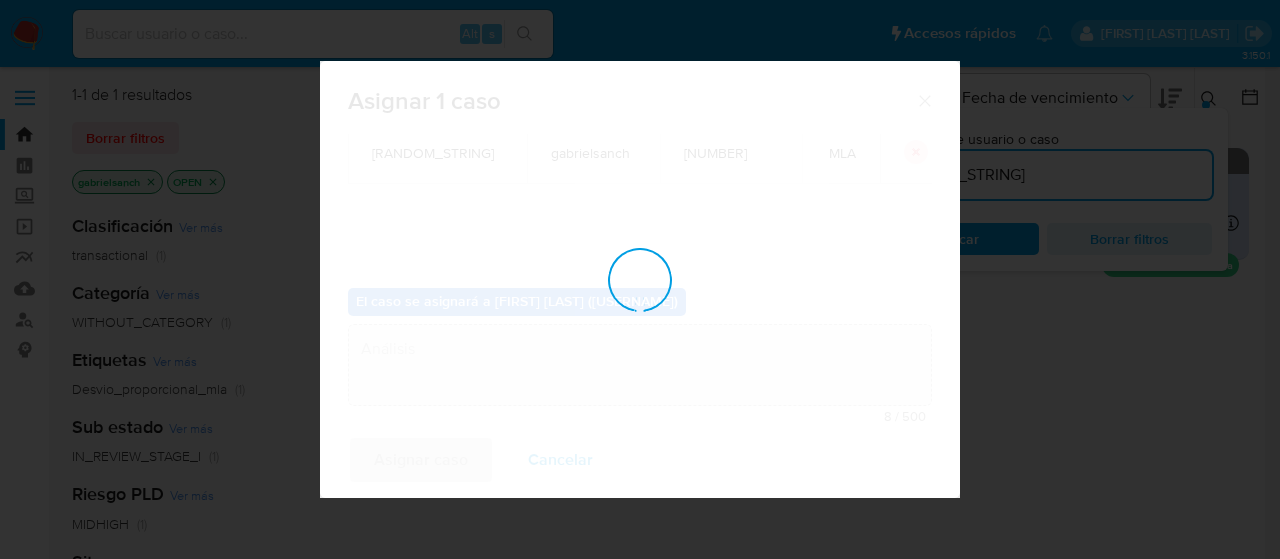 type 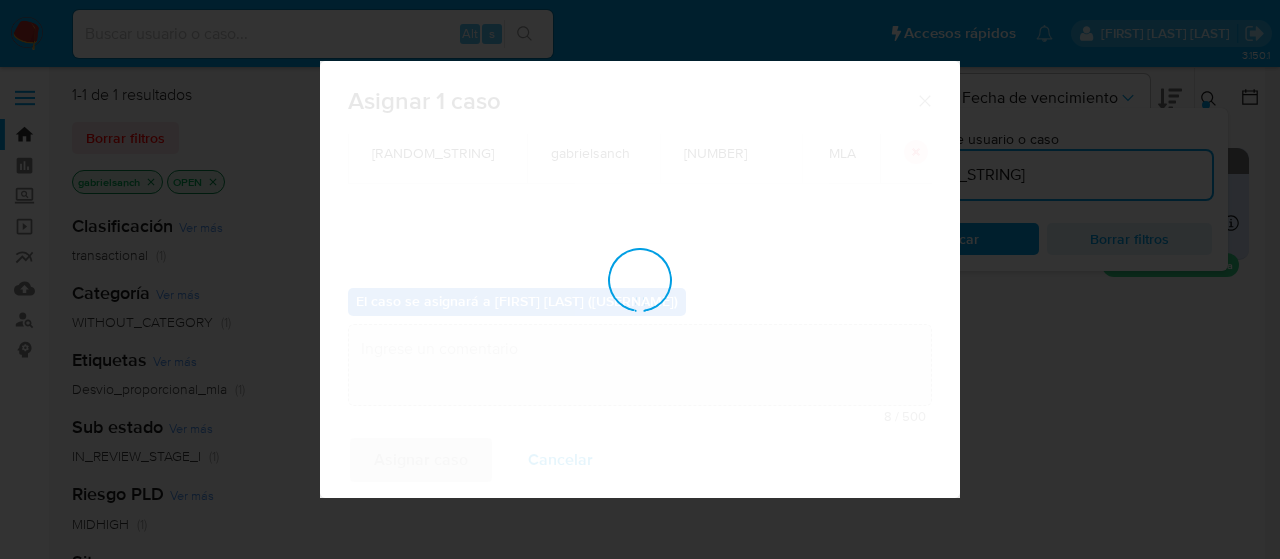 checkbox on "false" 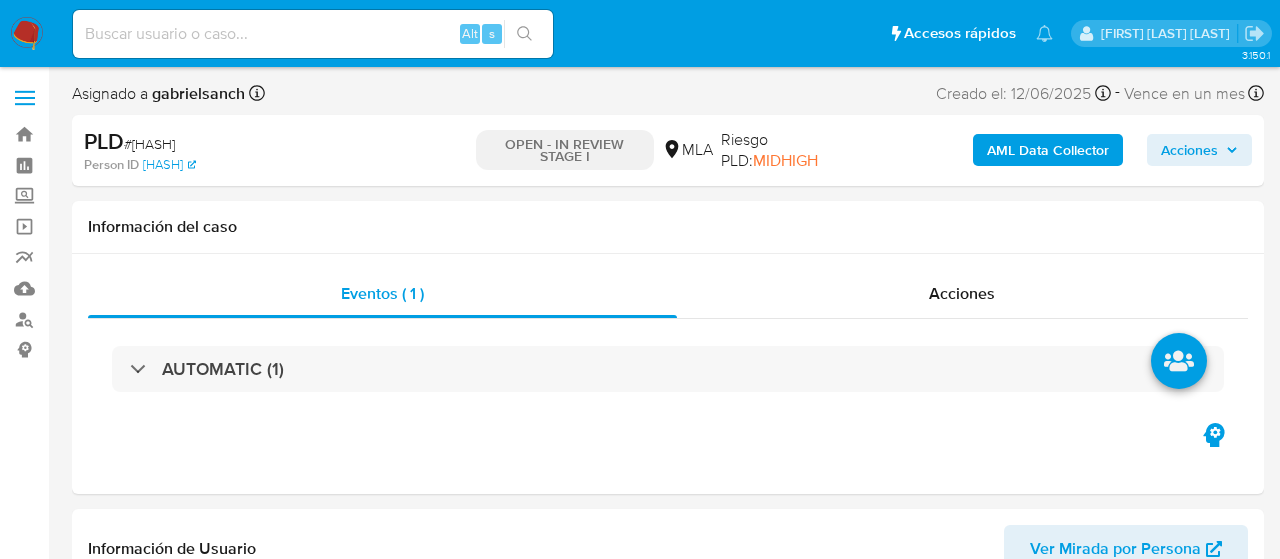 select on "10" 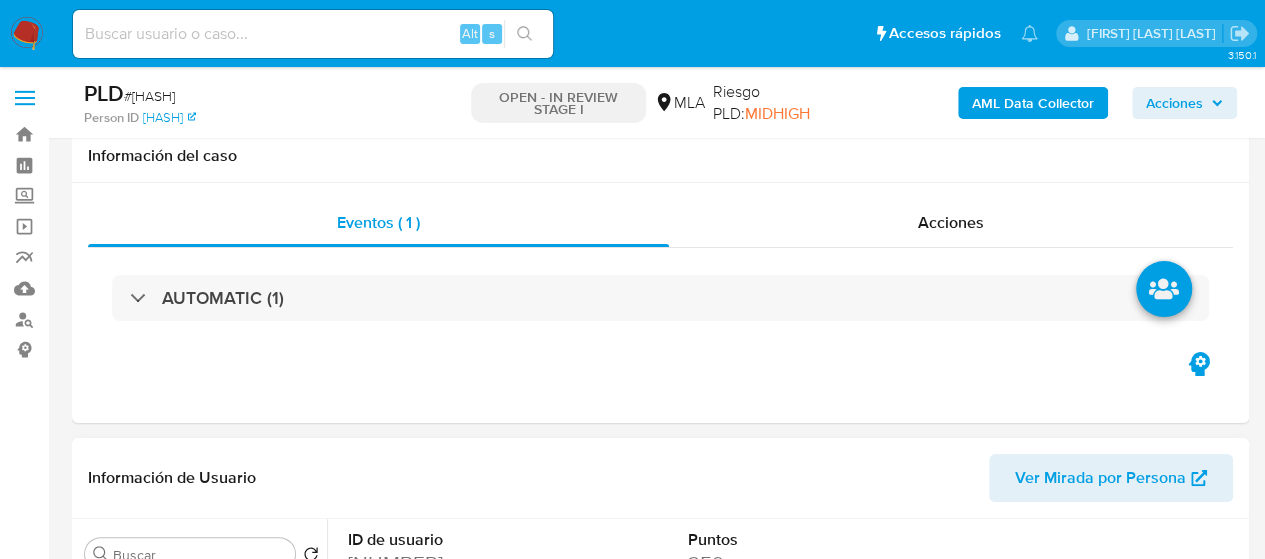 scroll, scrollTop: 700, scrollLeft: 0, axis: vertical 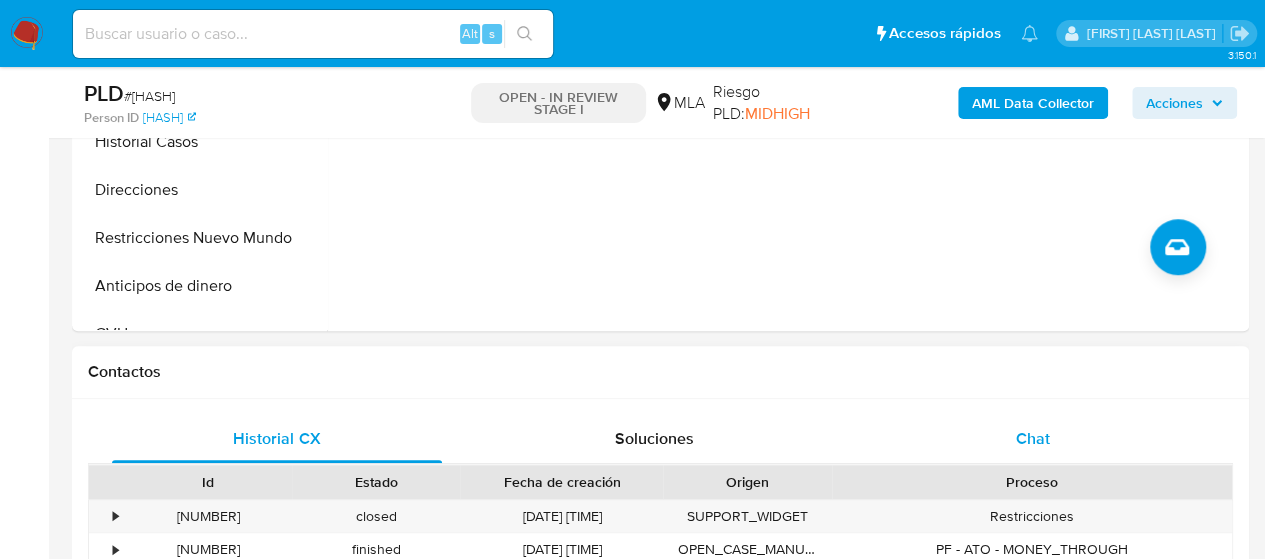 click on "Chat" at bounding box center [1033, 439] 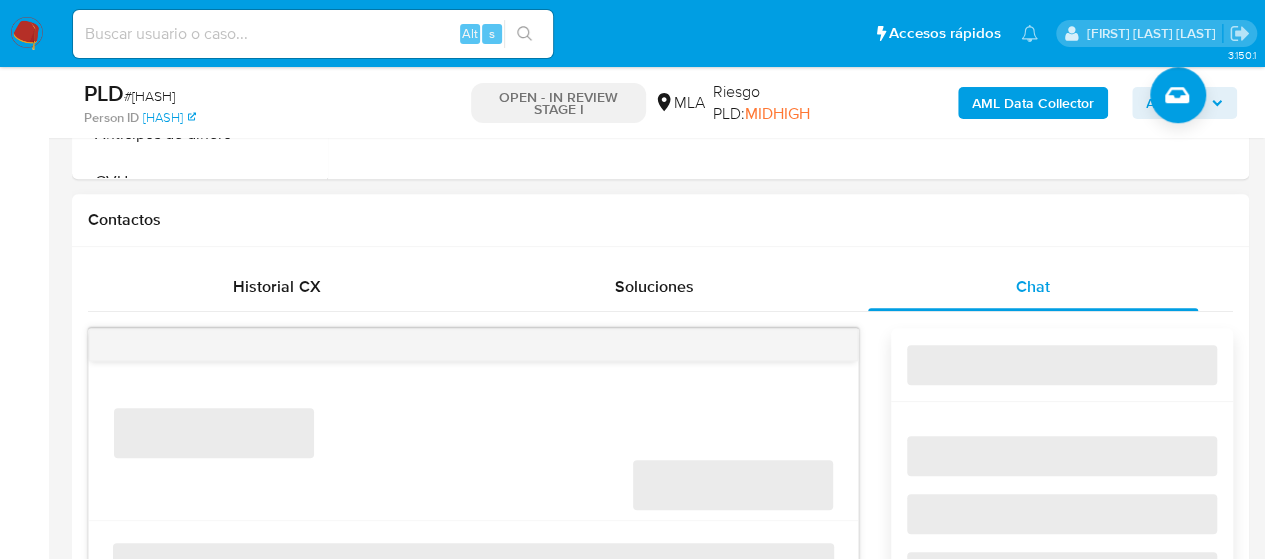 scroll, scrollTop: 1100, scrollLeft: 0, axis: vertical 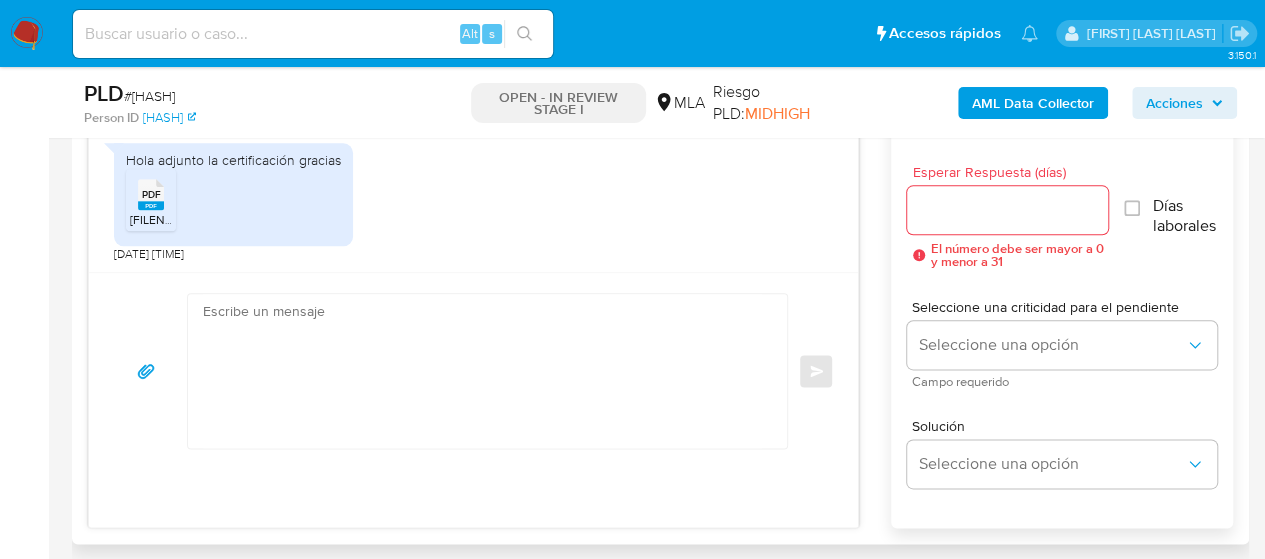 click at bounding box center [482, 371] 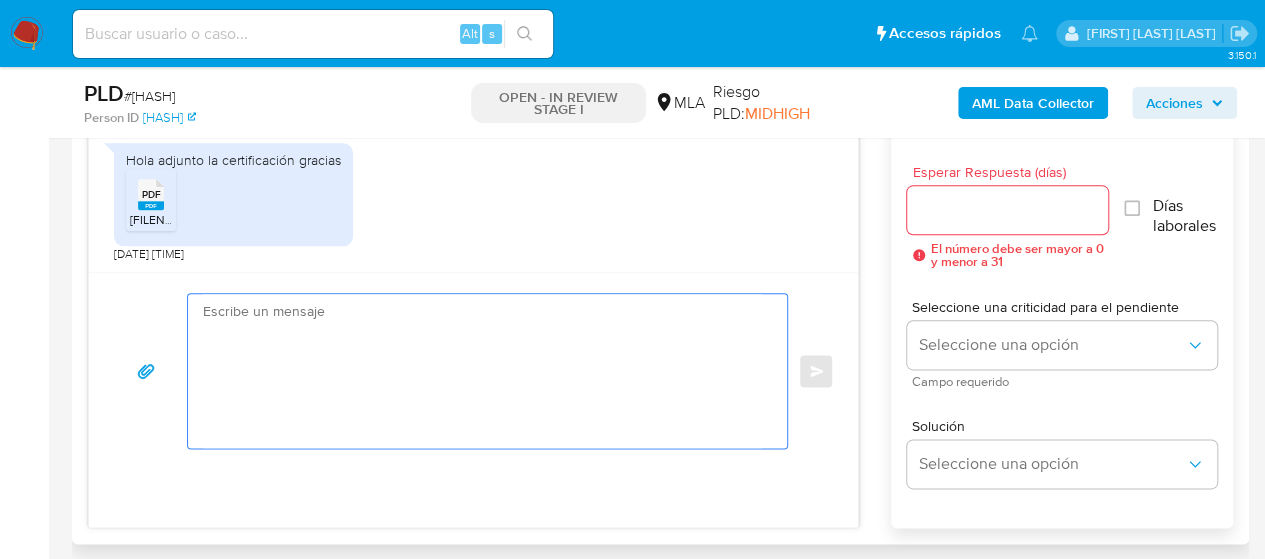 paste on "Hola,
¡Muchas gracias por tu respuesta! Confirmamos la recepción de la documentación.
Te informamos que estaremos analizando la misma y en caso de necesitar información adicional nos pondremos en contacto con vos nuevamente.
Saludos, Equipo de Mercado Pago." 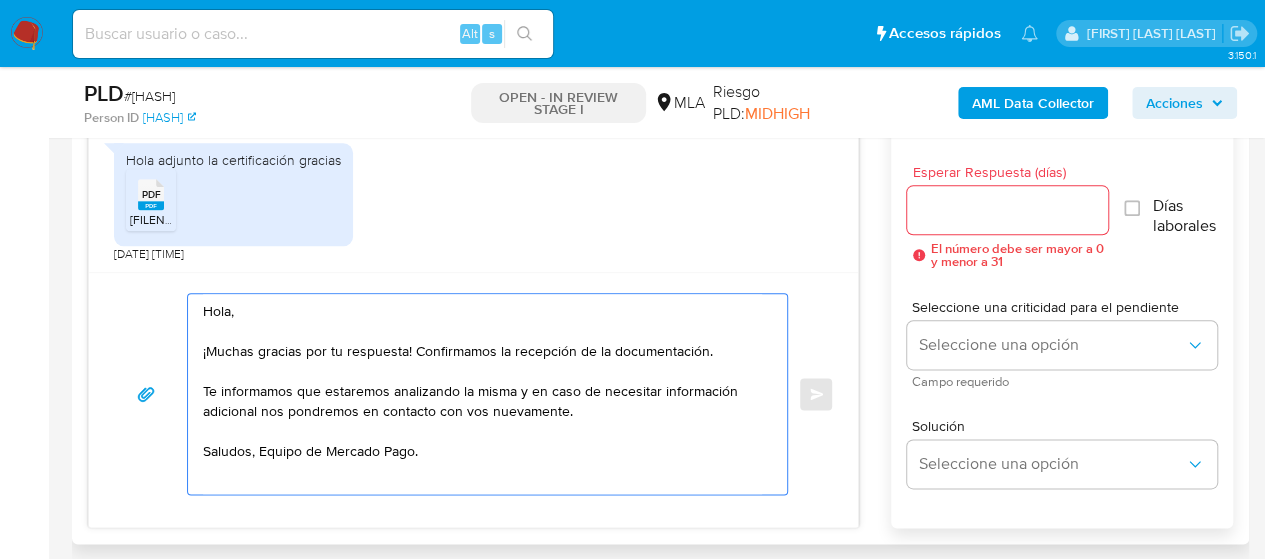 scroll, scrollTop: 7, scrollLeft: 0, axis: vertical 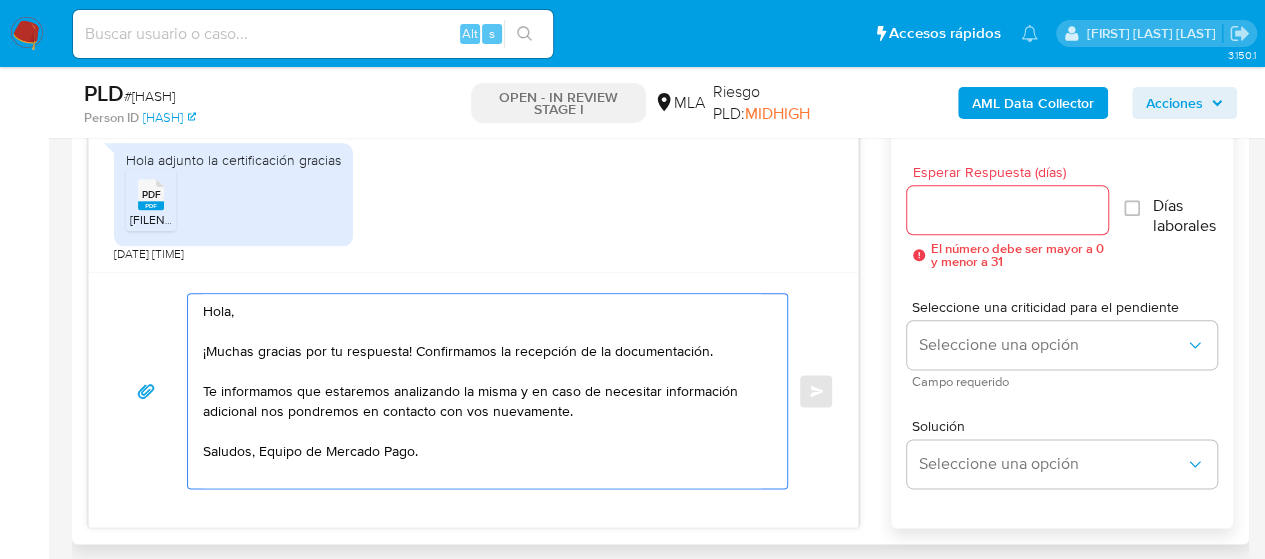 type on "Hola,
¡Muchas gracias por tu respuesta! Confirmamos la recepción de la documentación.
Te informamos que estaremos analizando la misma y en caso de necesitar información adicional nos pondremos en contacto con vos nuevamente.
Saludos, Equipo de Mercado Pago." 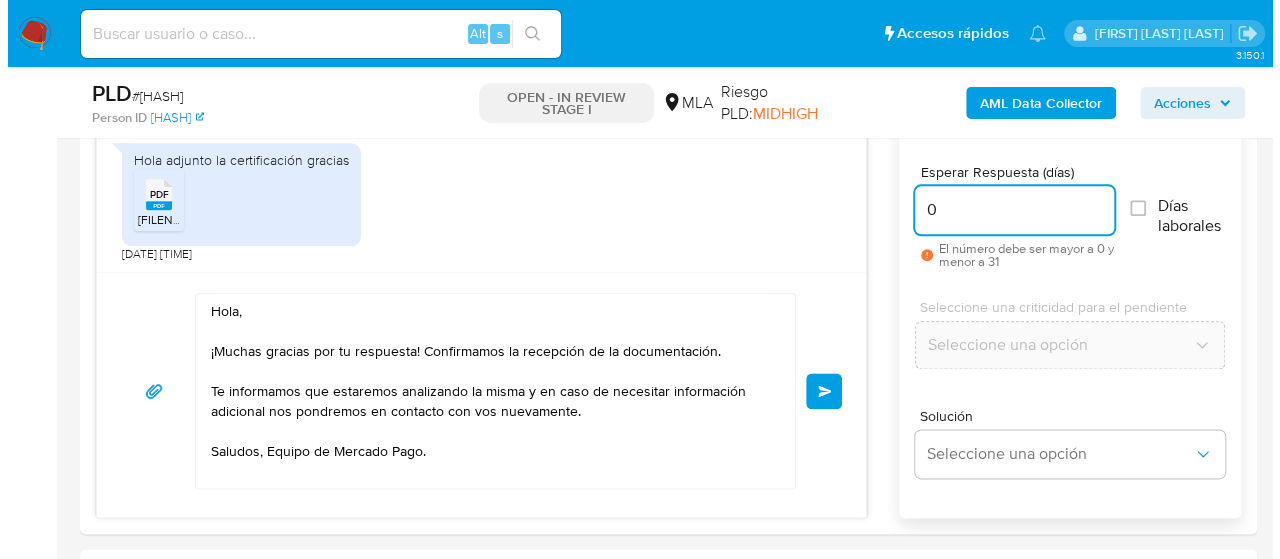 scroll, scrollTop: 1000, scrollLeft: 0, axis: vertical 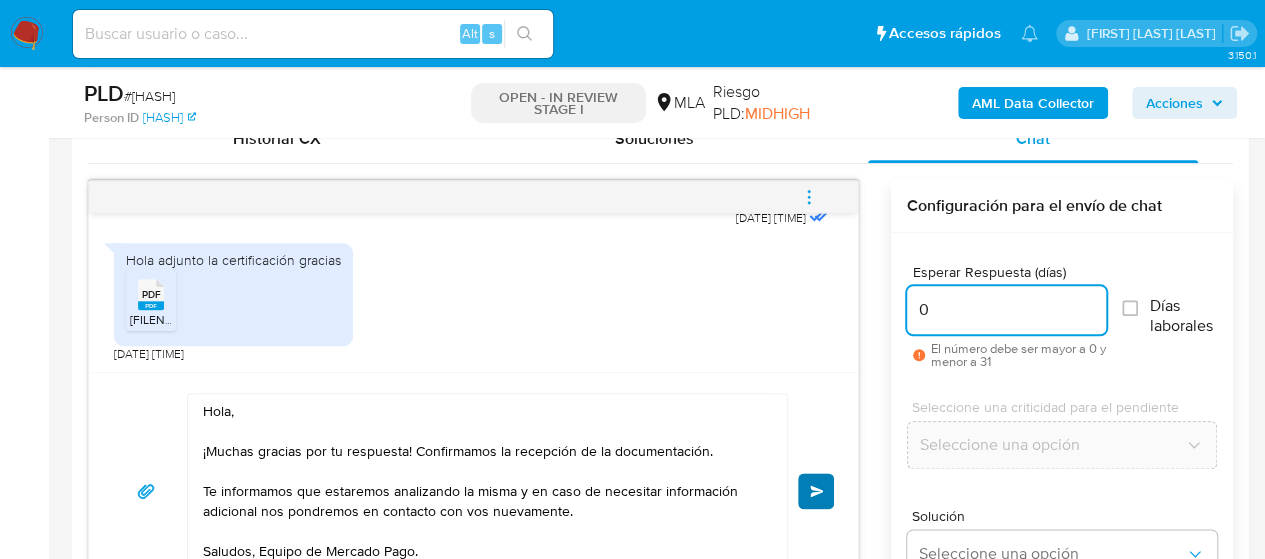 type on "0" 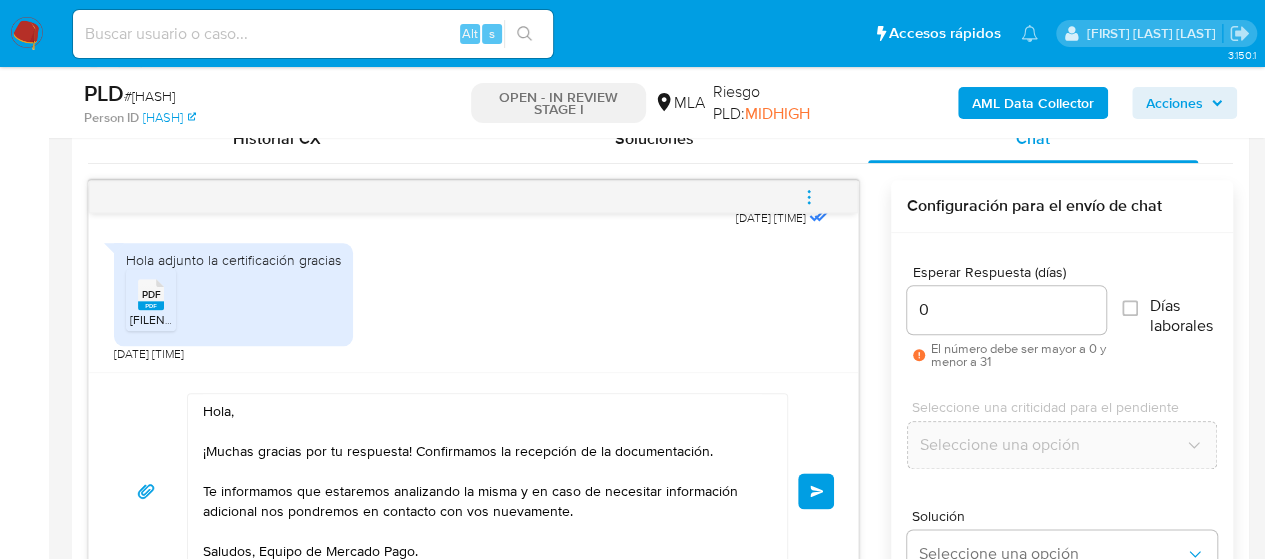 click on "Enviar" at bounding box center (816, 491) 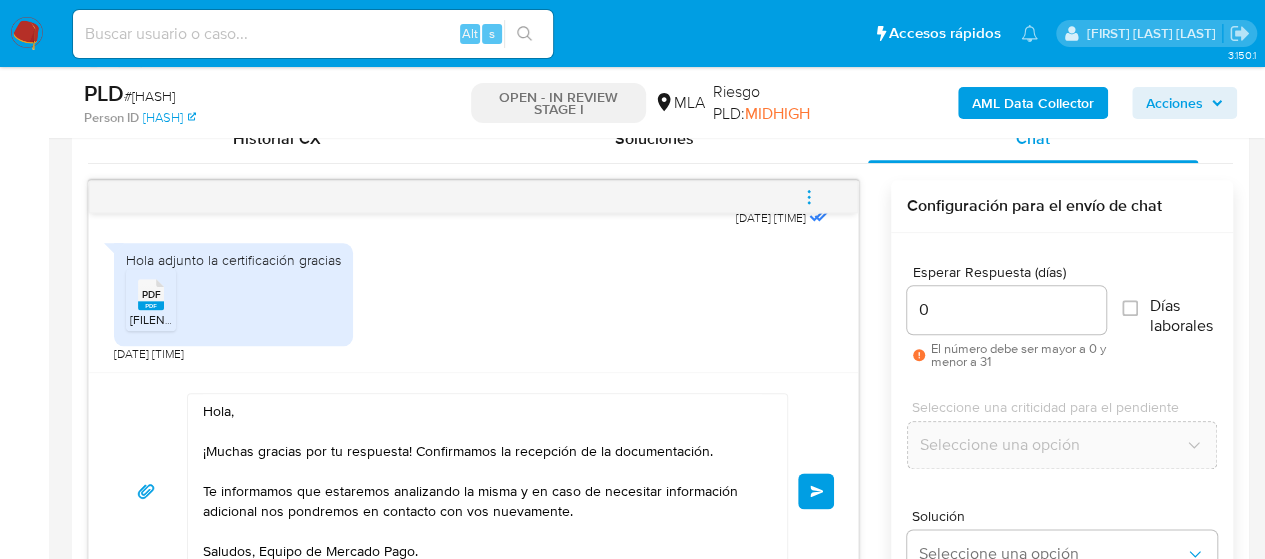 click 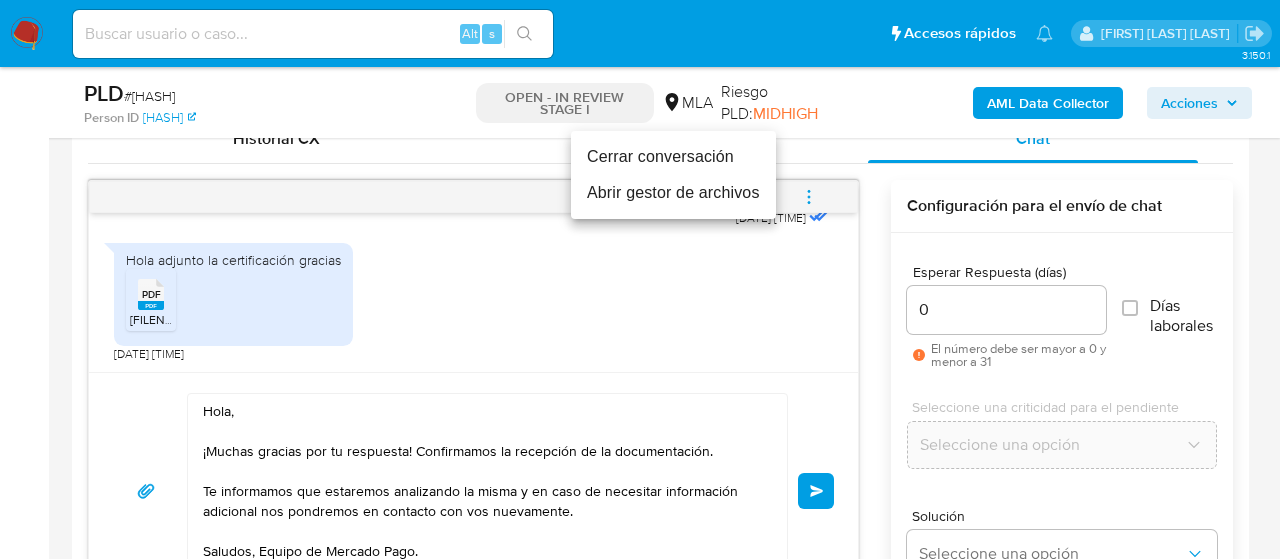 type 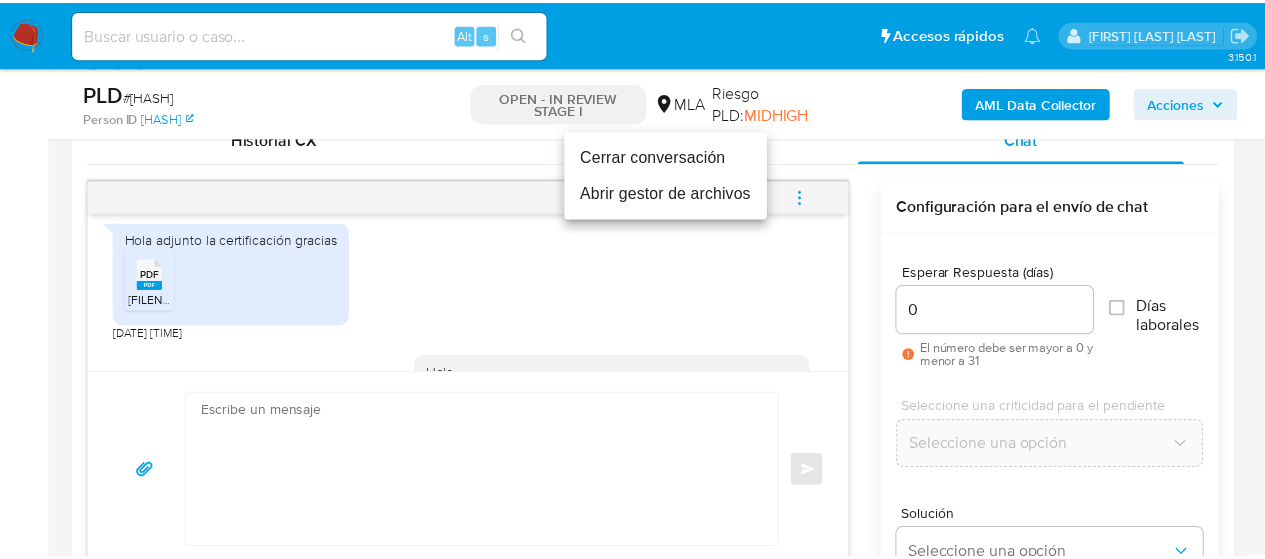 scroll, scrollTop: 3814, scrollLeft: 0, axis: vertical 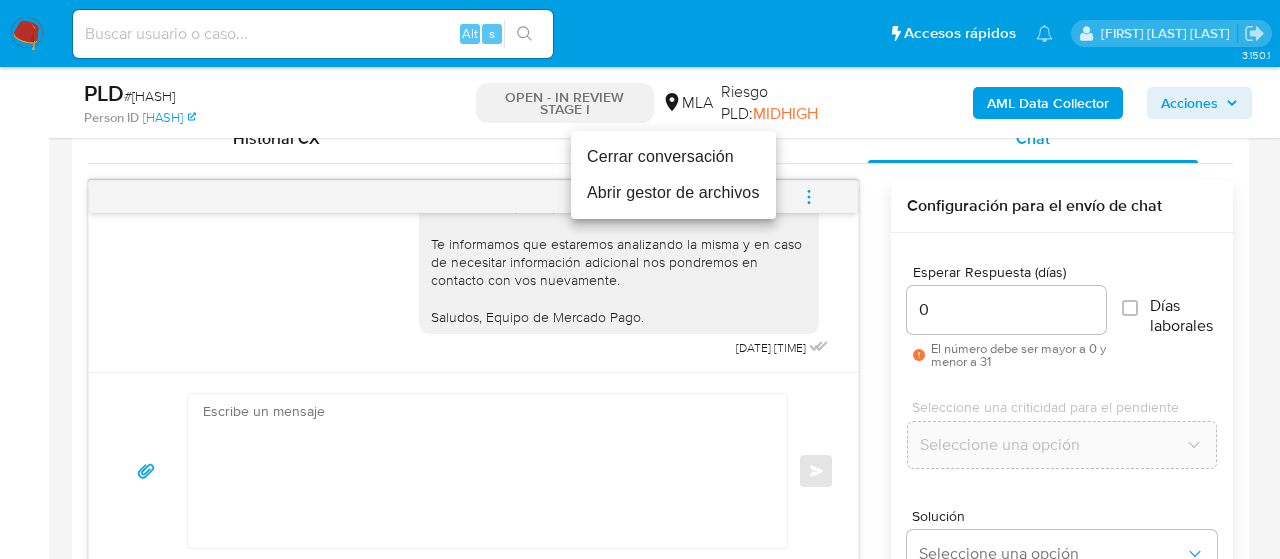 click on "Cerrar conversación" at bounding box center [673, 157] 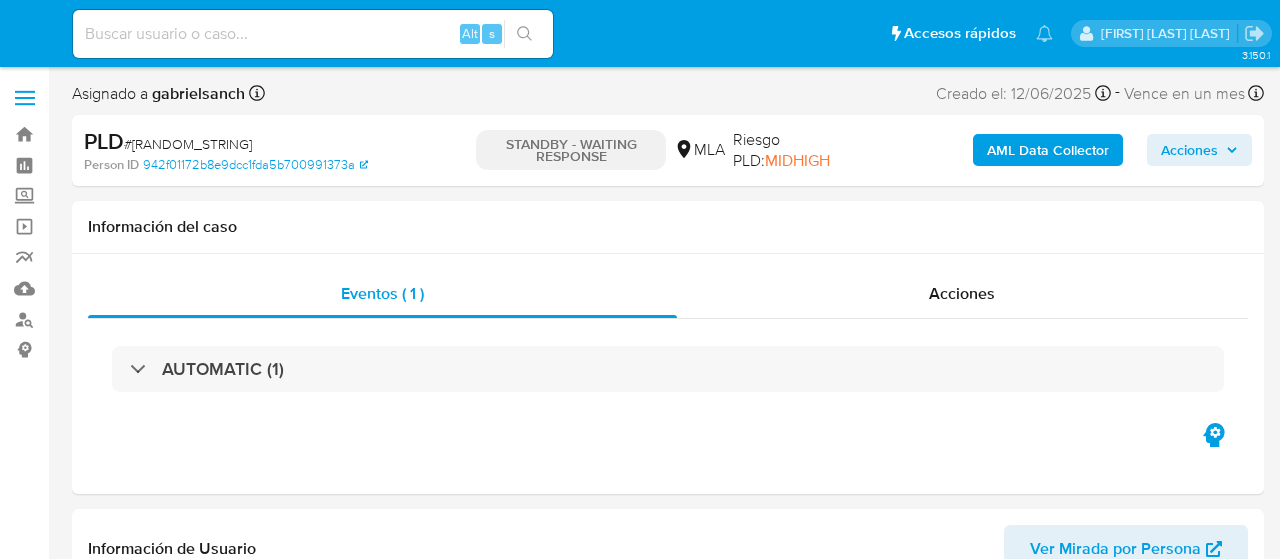 select on "10" 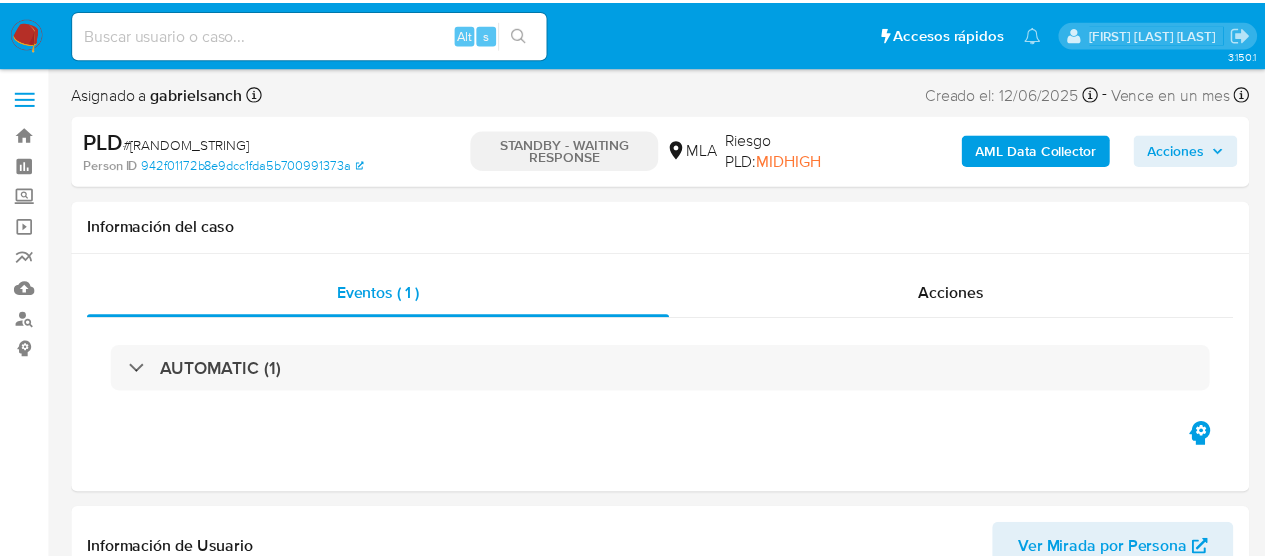 scroll, scrollTop: 0, scrollLeft: 0, axis: both 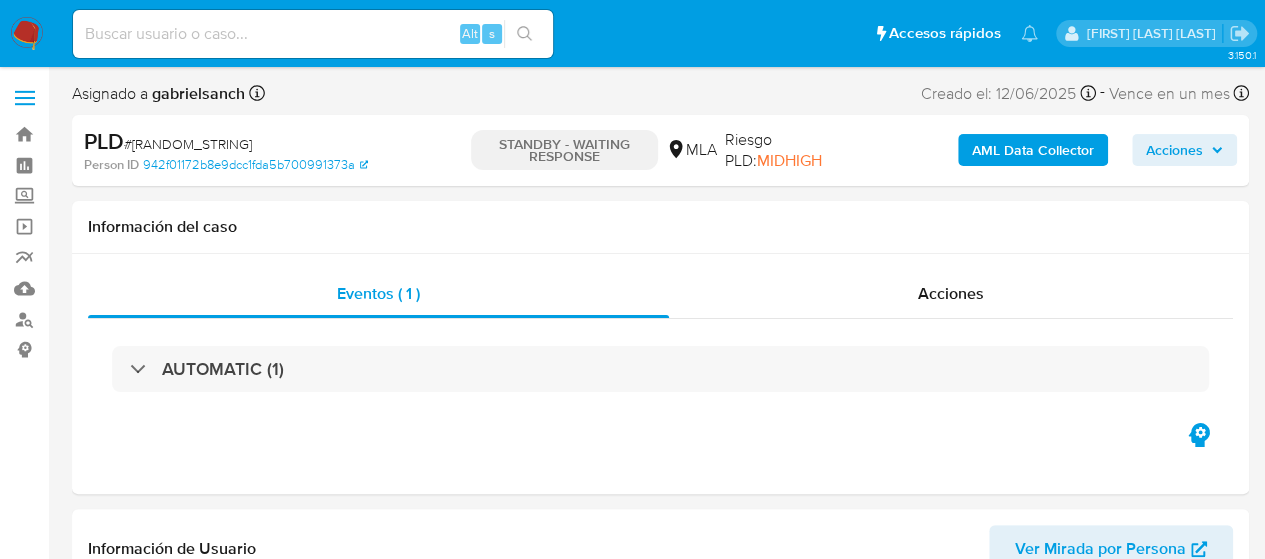 click at bounding box center [313, 34] 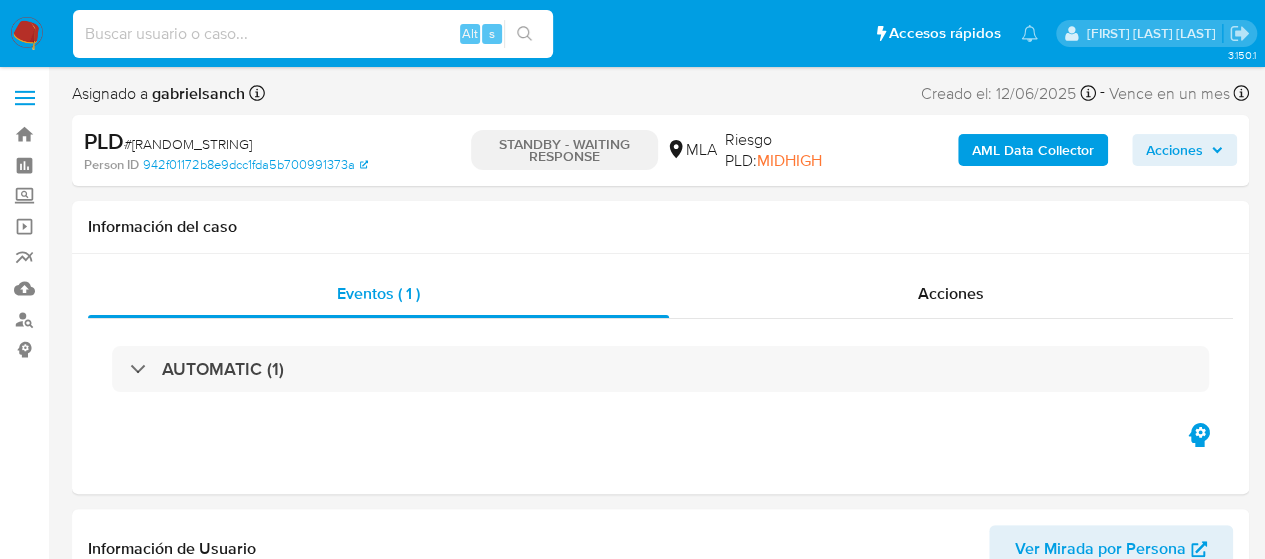 paste on "zIMIjmdiWBqZvepkchxXy7li" 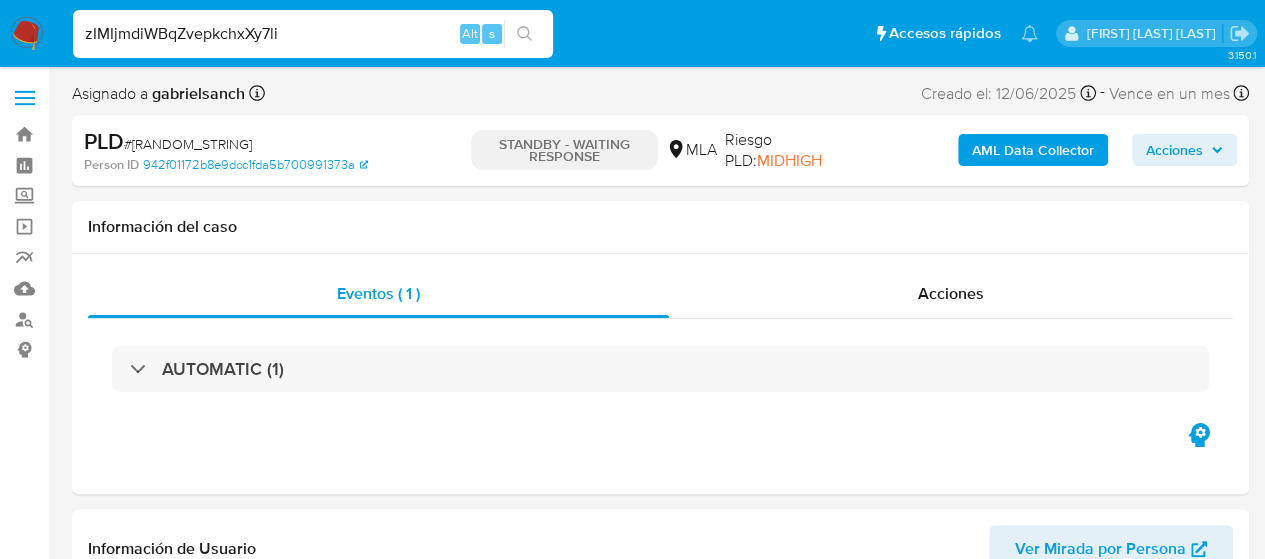 type on "zIMIjmdiWBqZvepkchxXy7li" 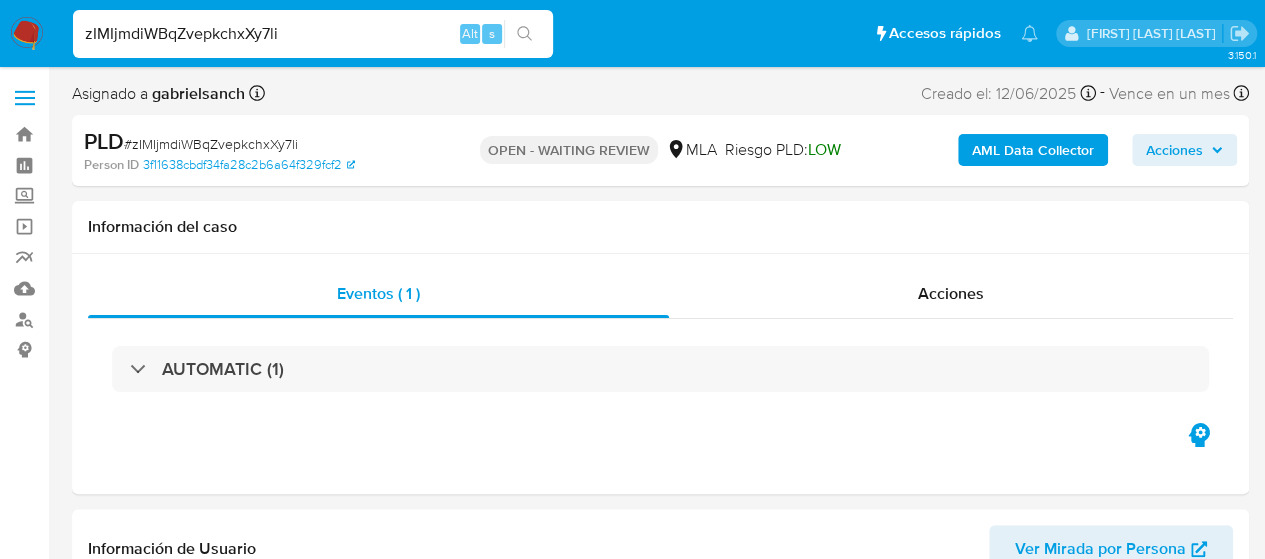select on "10" 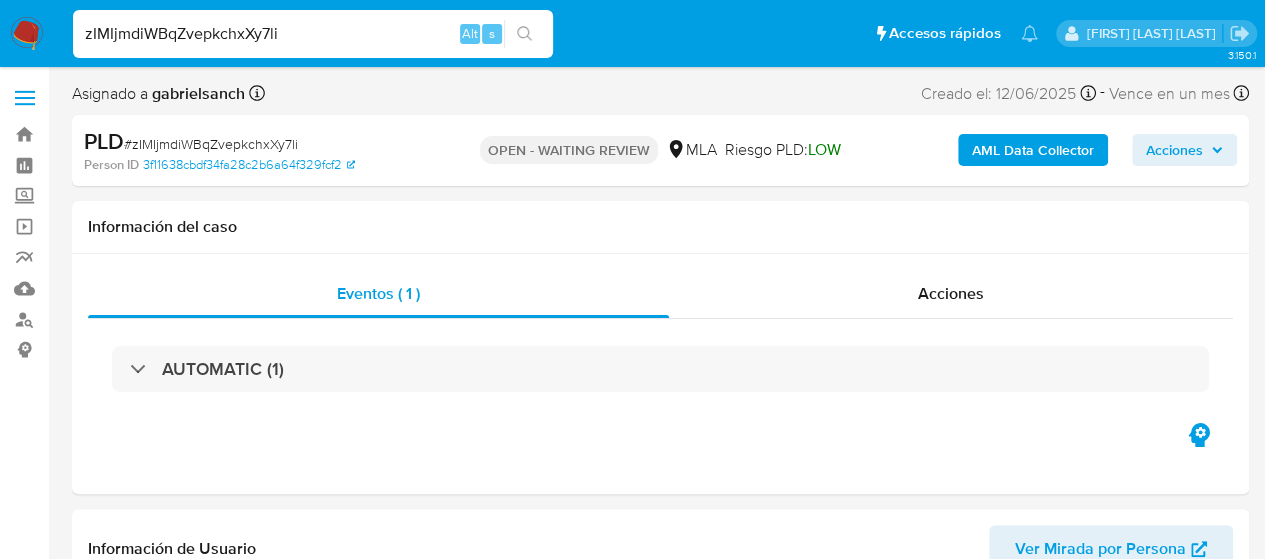 click on "zIMIjmdiWBqZvepkchxXy7li" at bounding box center (313, 34) 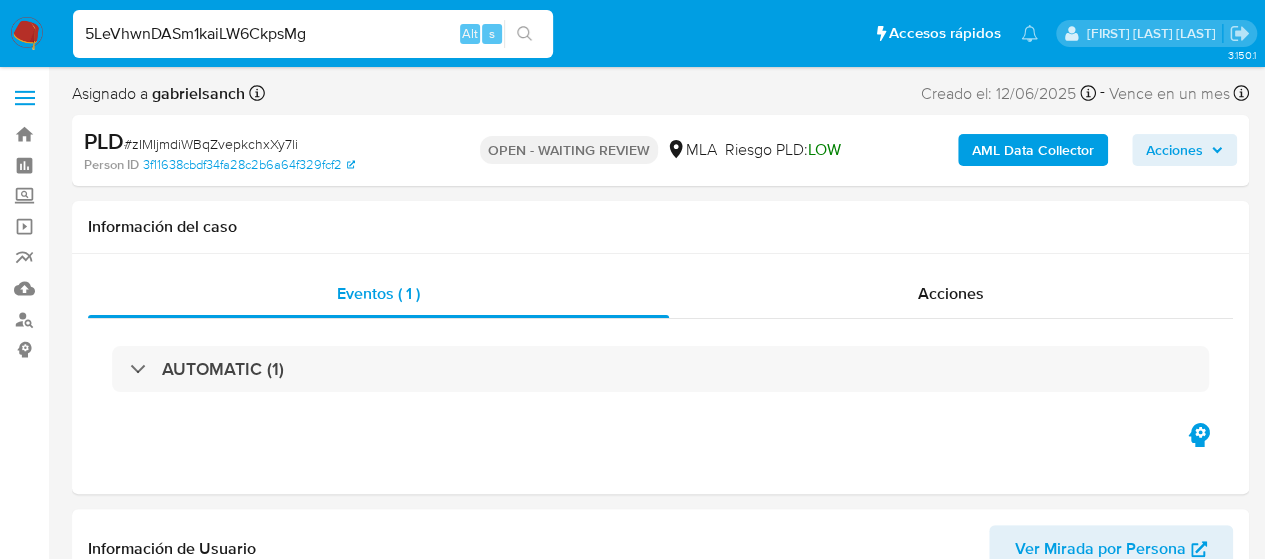 type on "5LeVhwnDASm1kaiLW6CkpsMg" 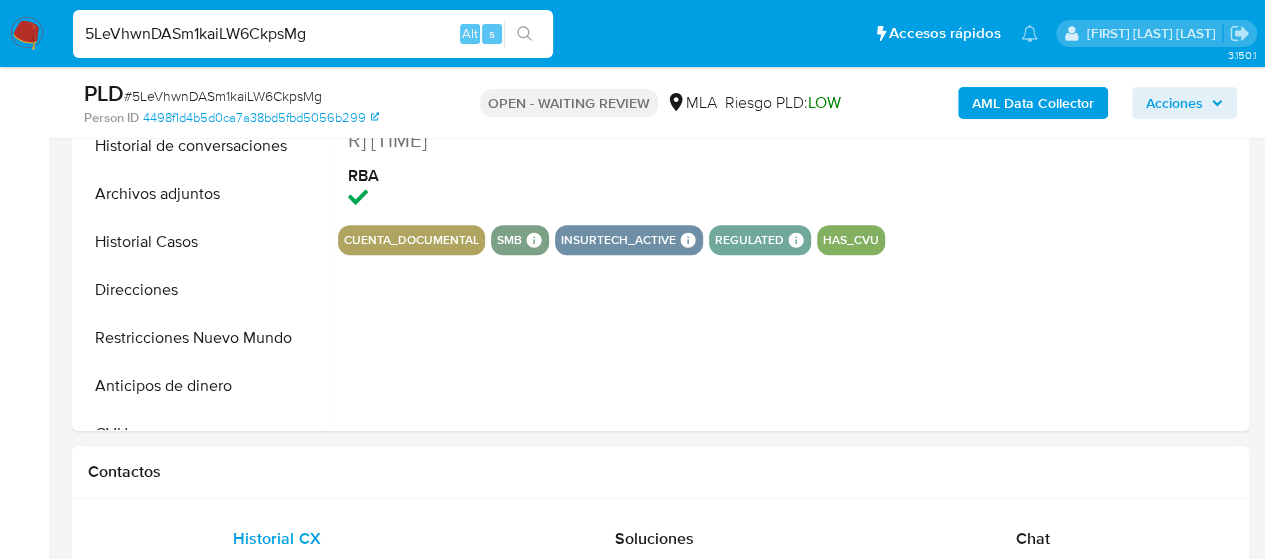 scroll, scrollTop: 900, scrollLeft: 0, axis: vertical 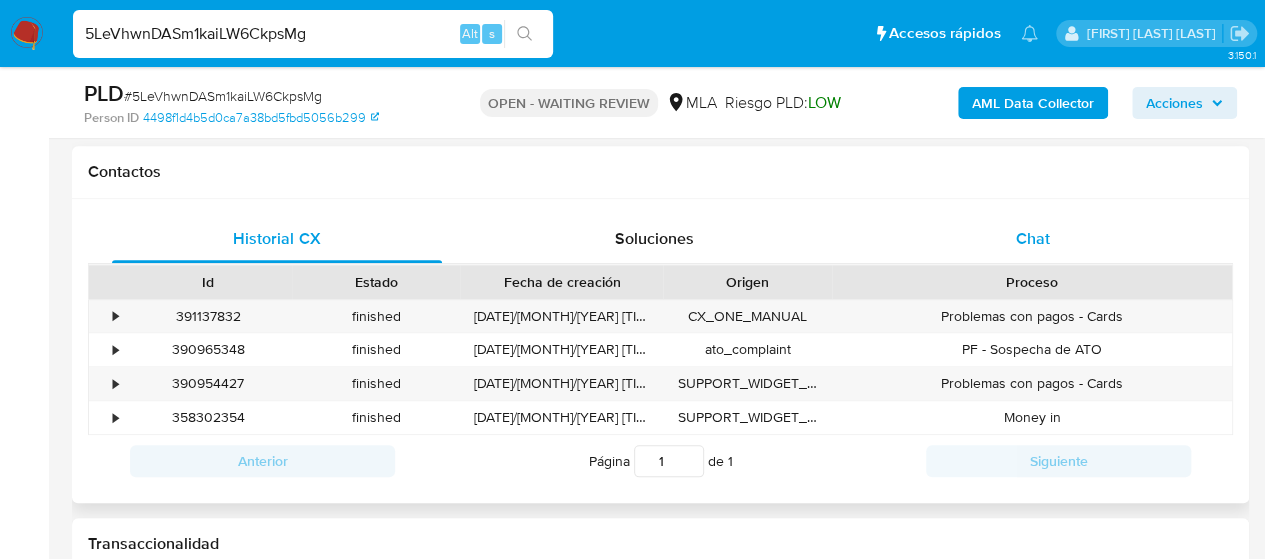 click on "Chat" at bounding box center (1033, 239) 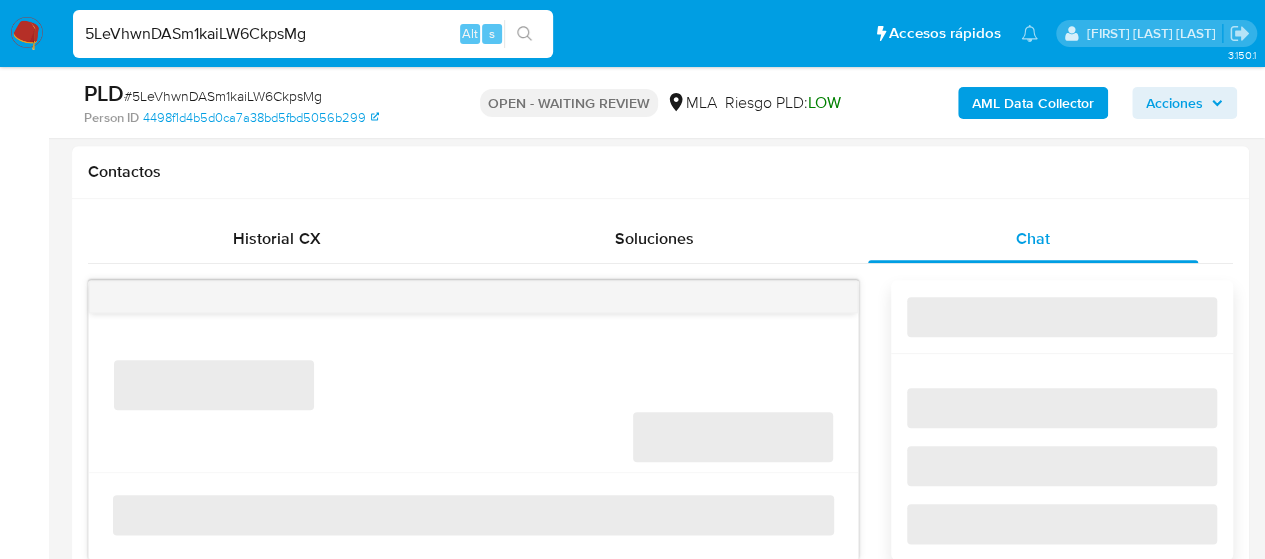 select on "10" 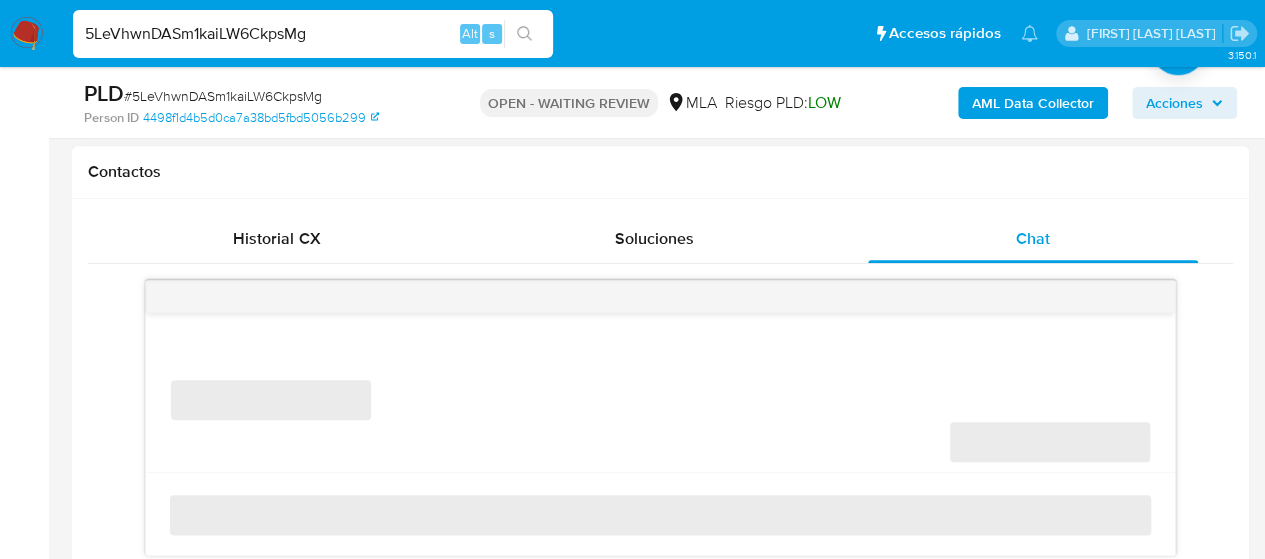 scroll, scrollTop: 1000, scrollLeft: 0, axis: vertical 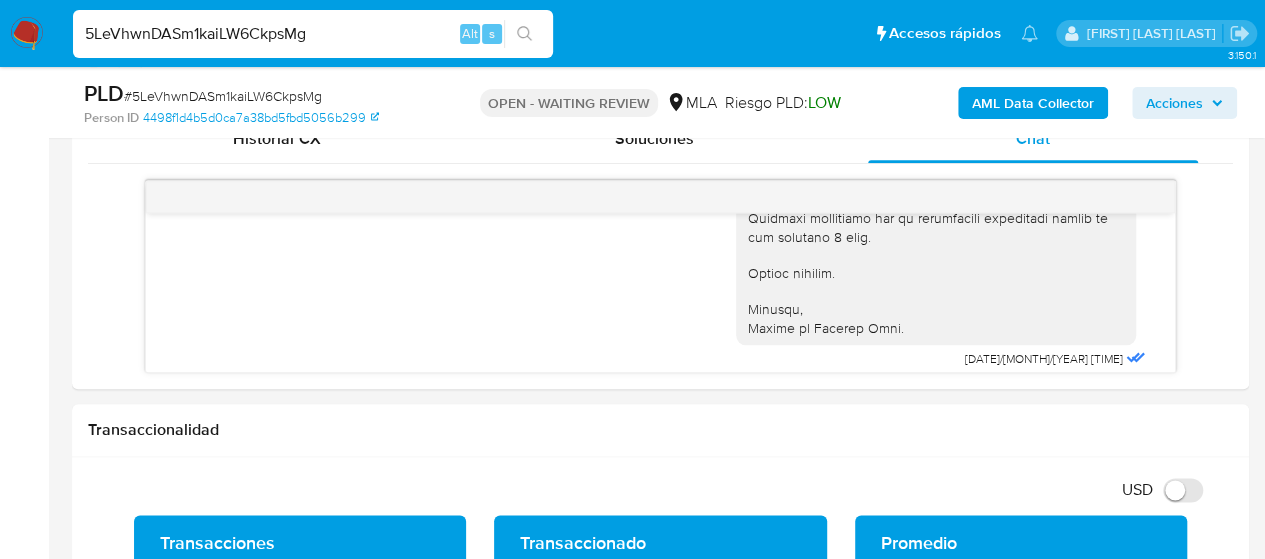 click on "5LeVhwnDASm1kaiLW6CkpsMg" at bounding box center [313, 34] 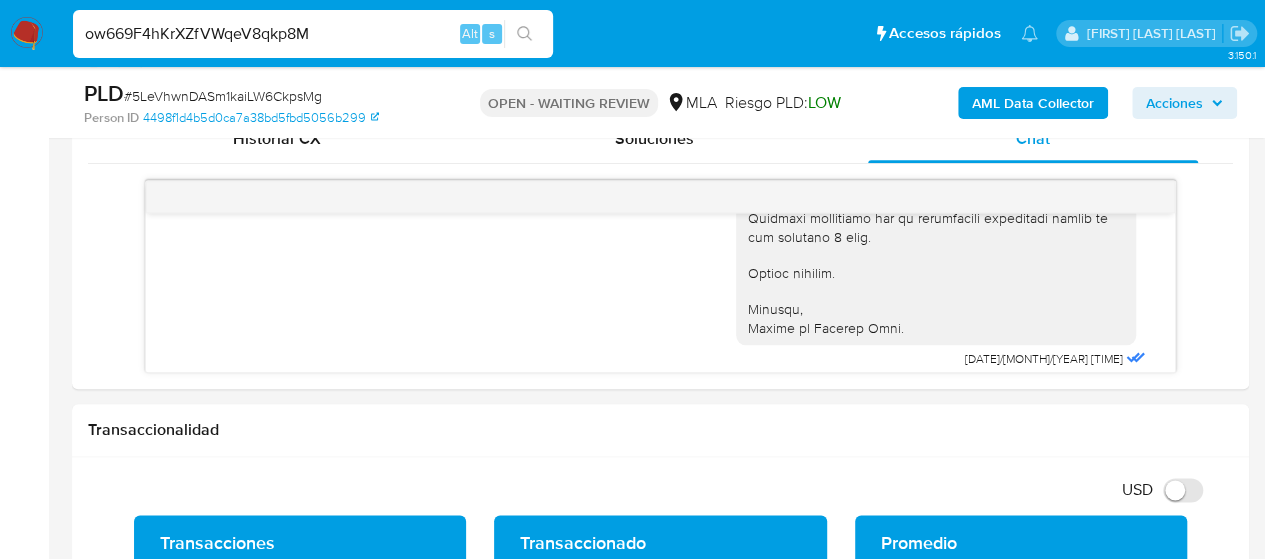 type on "ow669F4hKrXZfVWqeV8qkp8M" 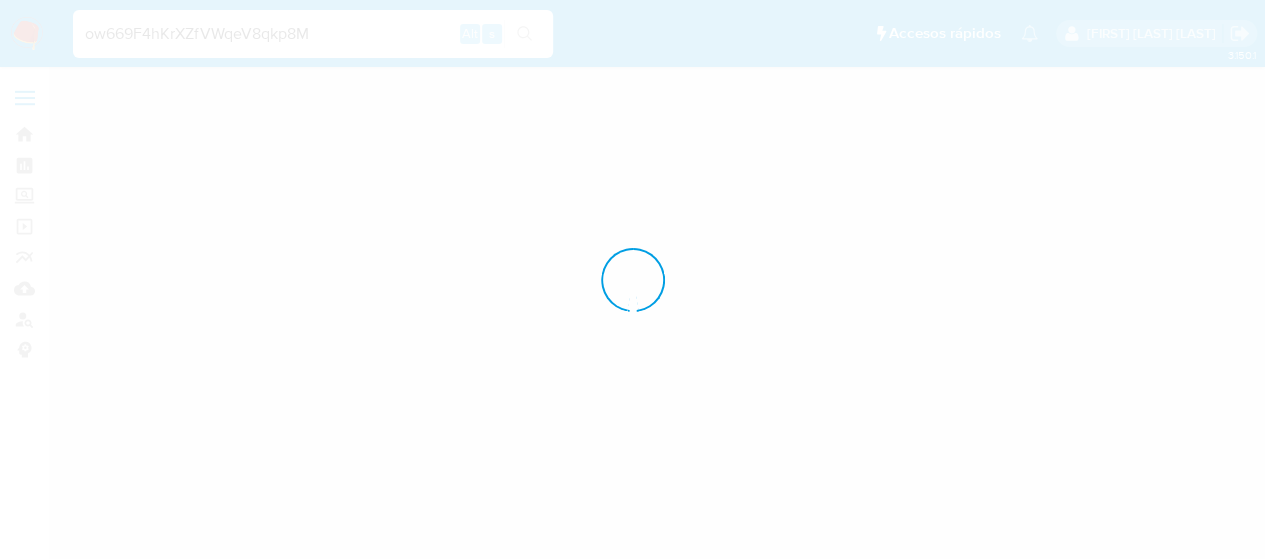 scroll, scrollTop: 0, scrollLeft: 0, axis: both 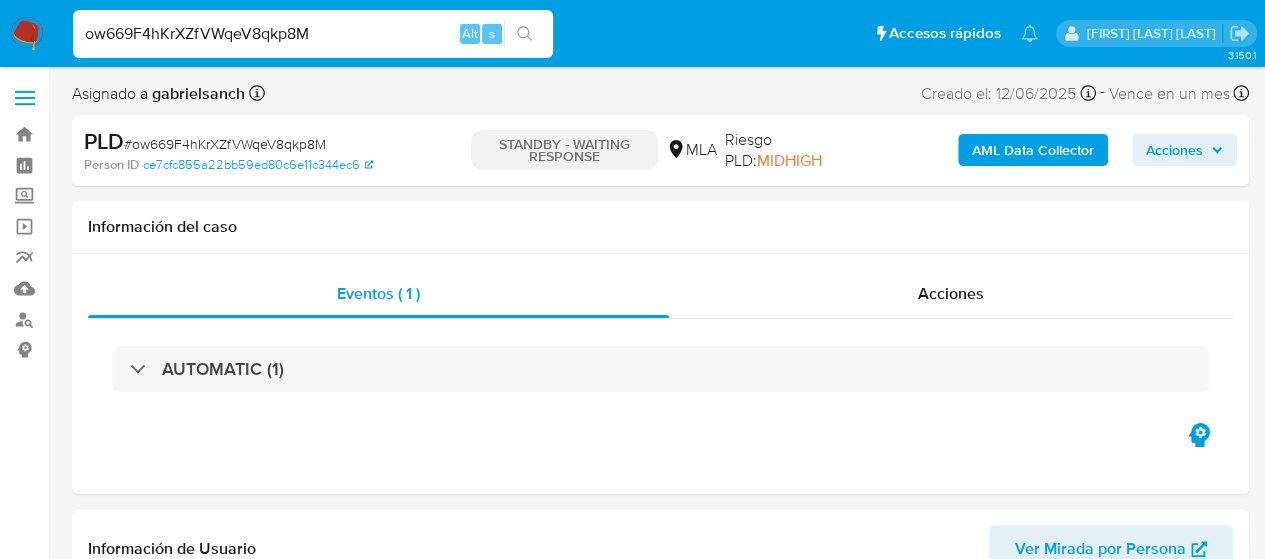 select on "10" 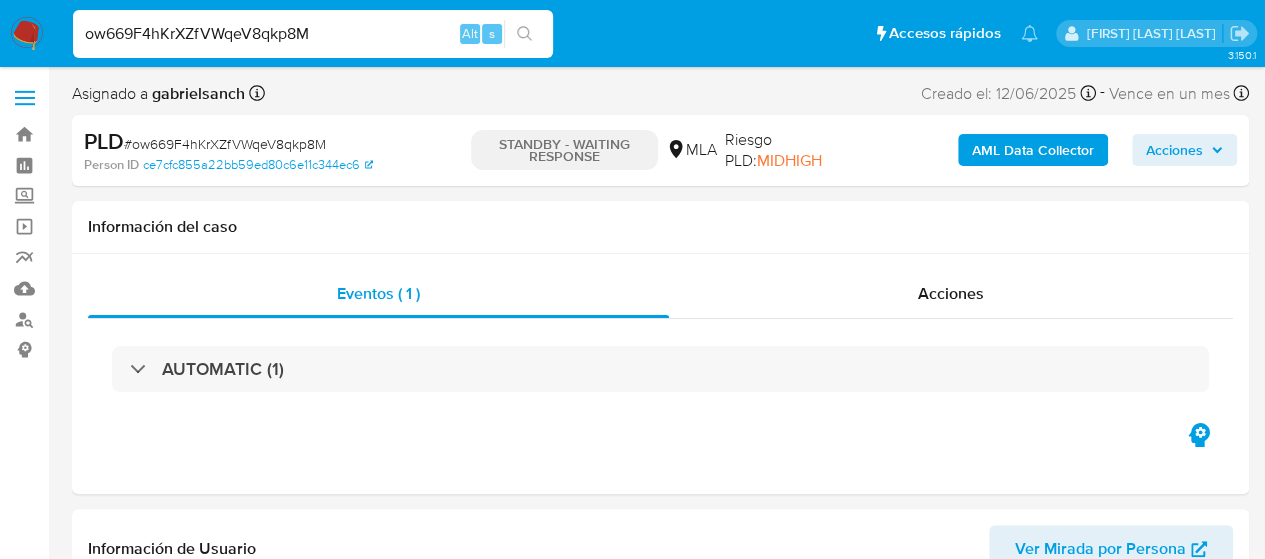 click on "ow669F4hKrXZfVWqeV8qkp8M" at bounding box center (313, 34) 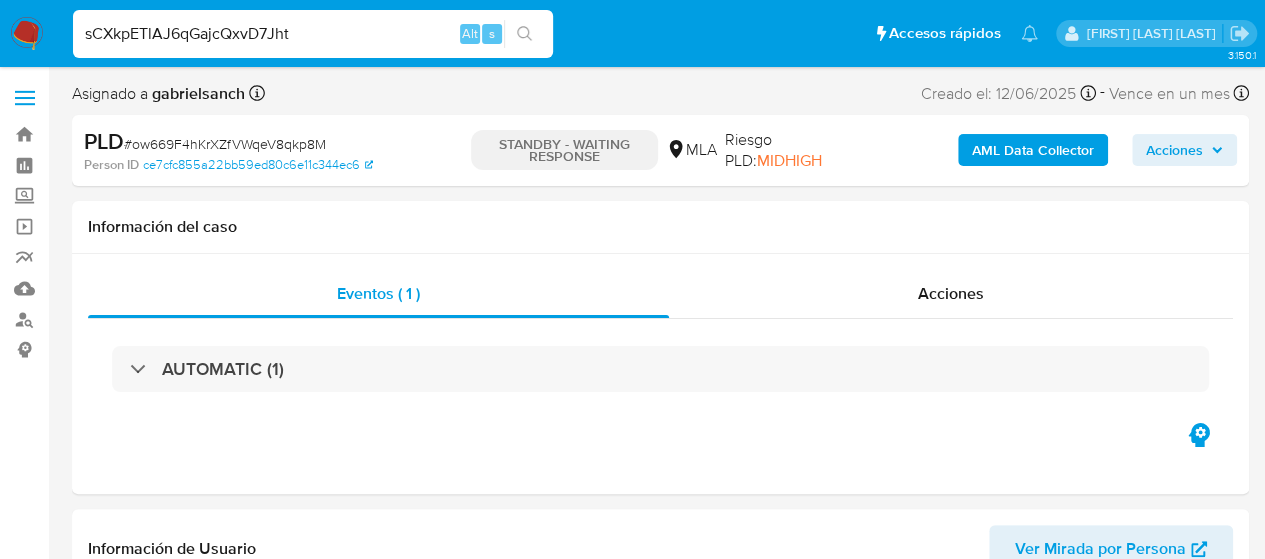 type on "sCXkpETlAJ6qGajcQxvD7Jht" 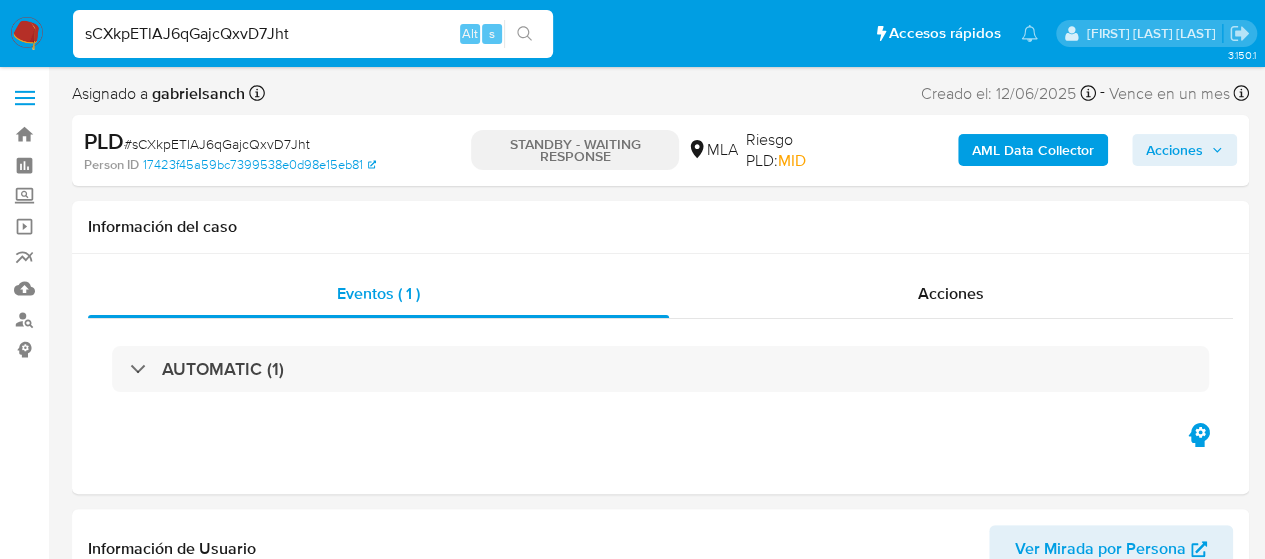 select on "10" 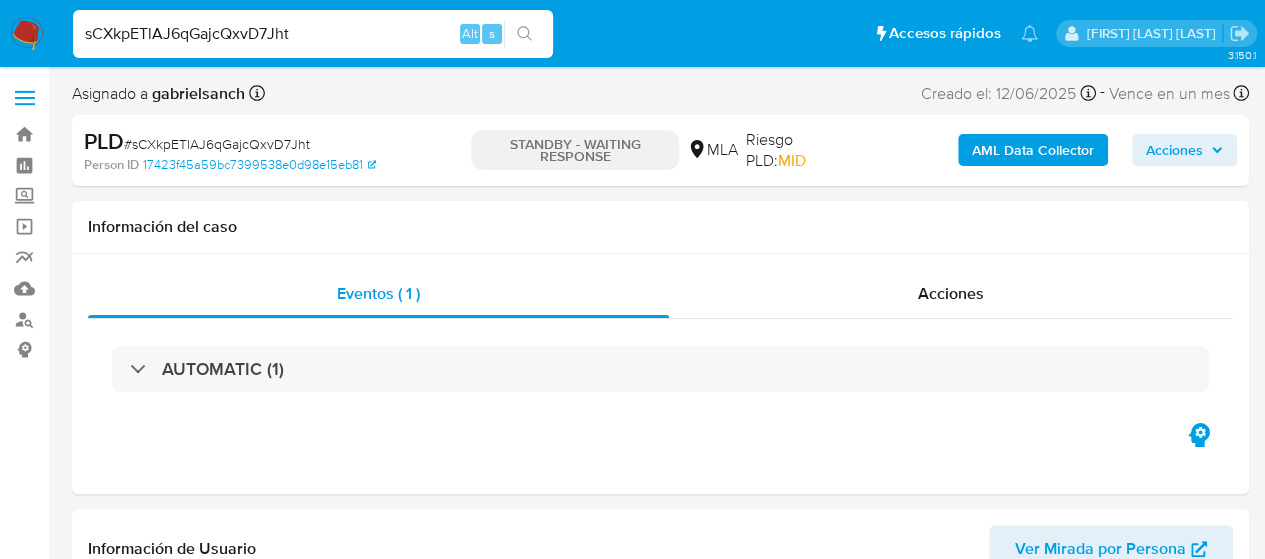 click on "sCXkpETlAJ6qGajcQxvD7Jht" at bounding box center [313, 34] 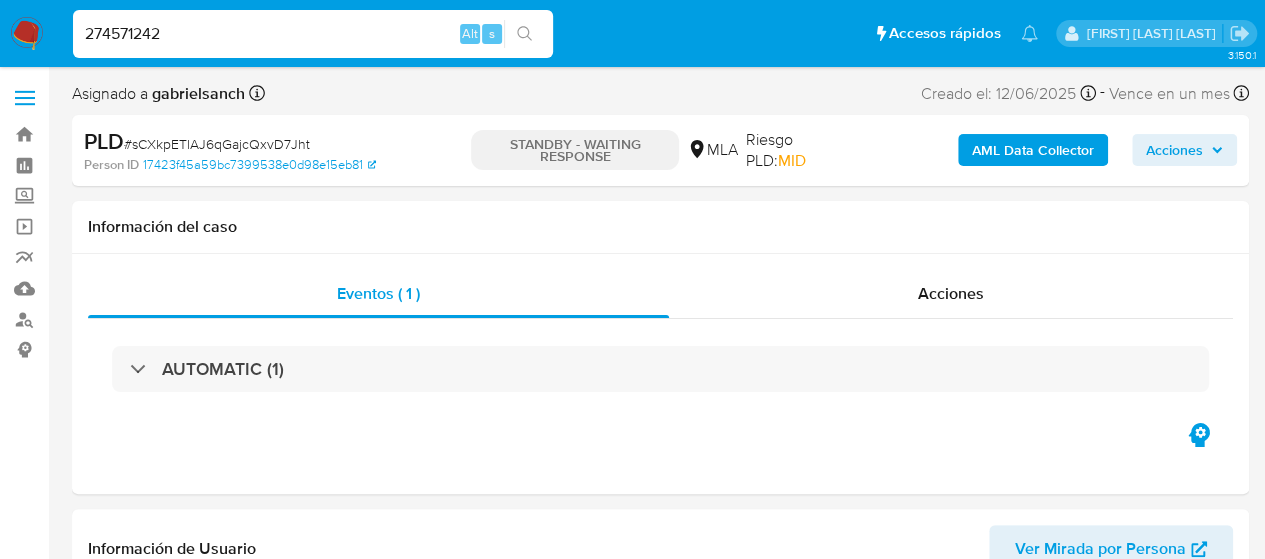 type on "274571242" 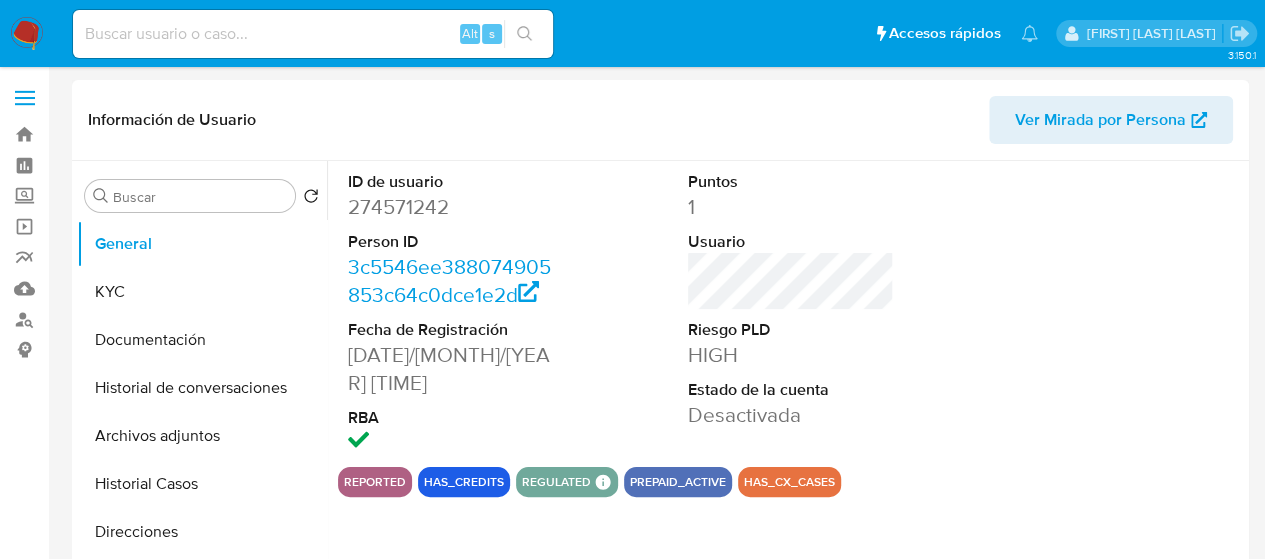 select on "10" 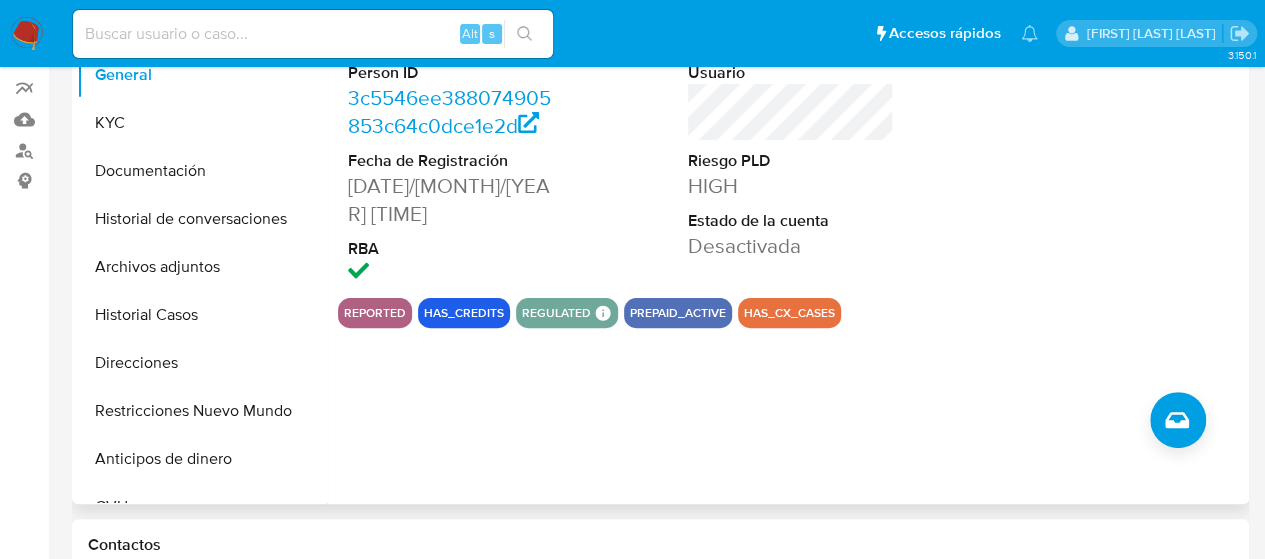scroll, scrollTop: 200, scrollLeft: 0, axis: vertical 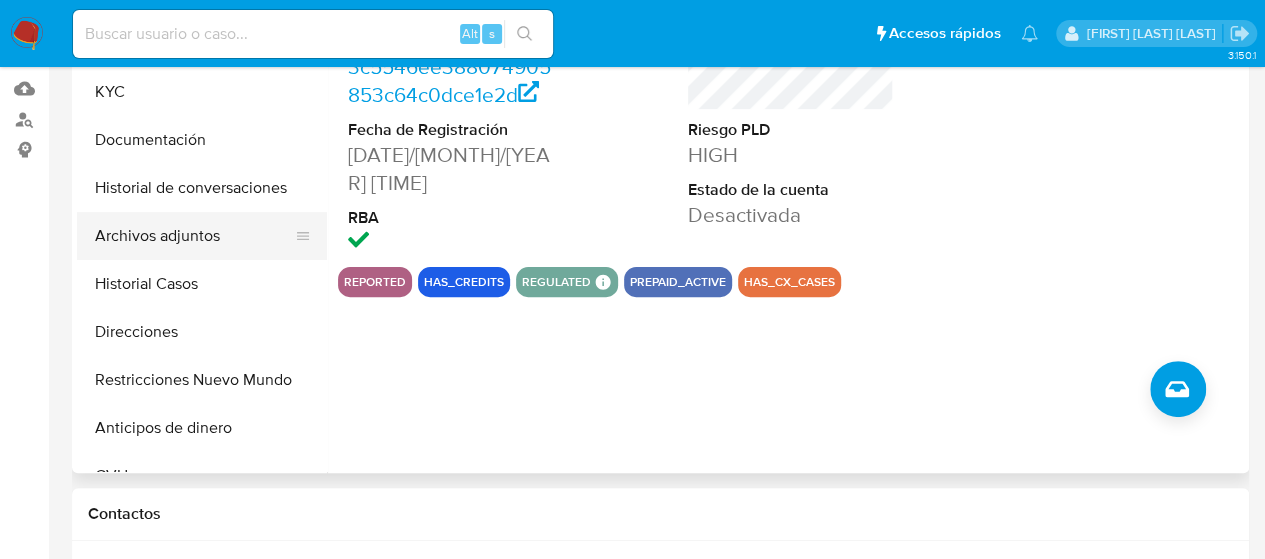 click on "Archivos adjuntos" at bounding box center (194, 236) 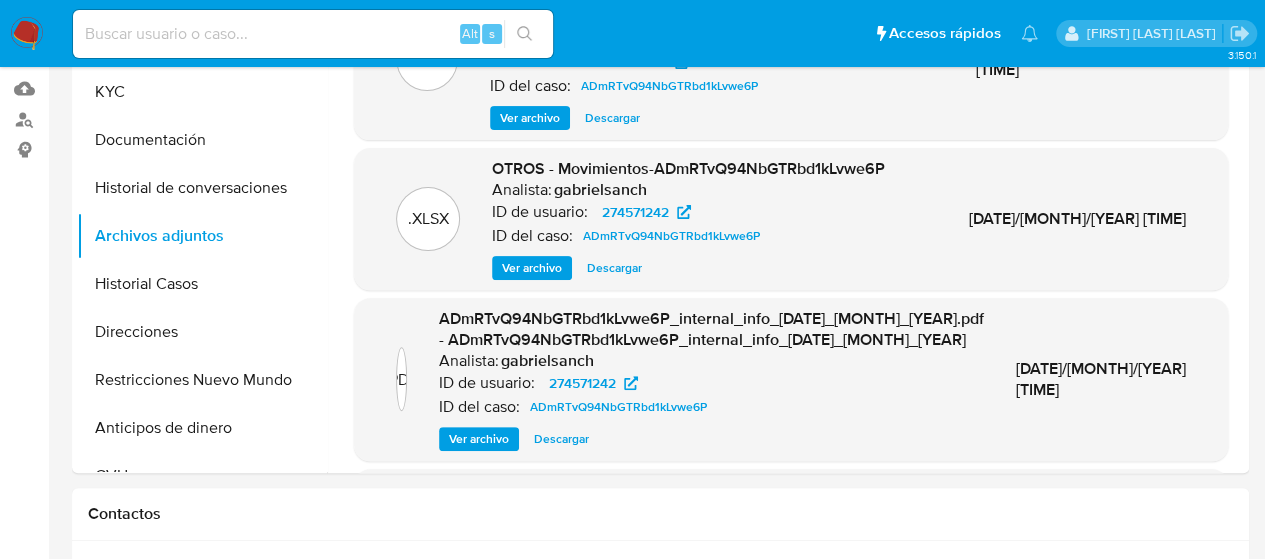 click at bounding box center (313, 34) 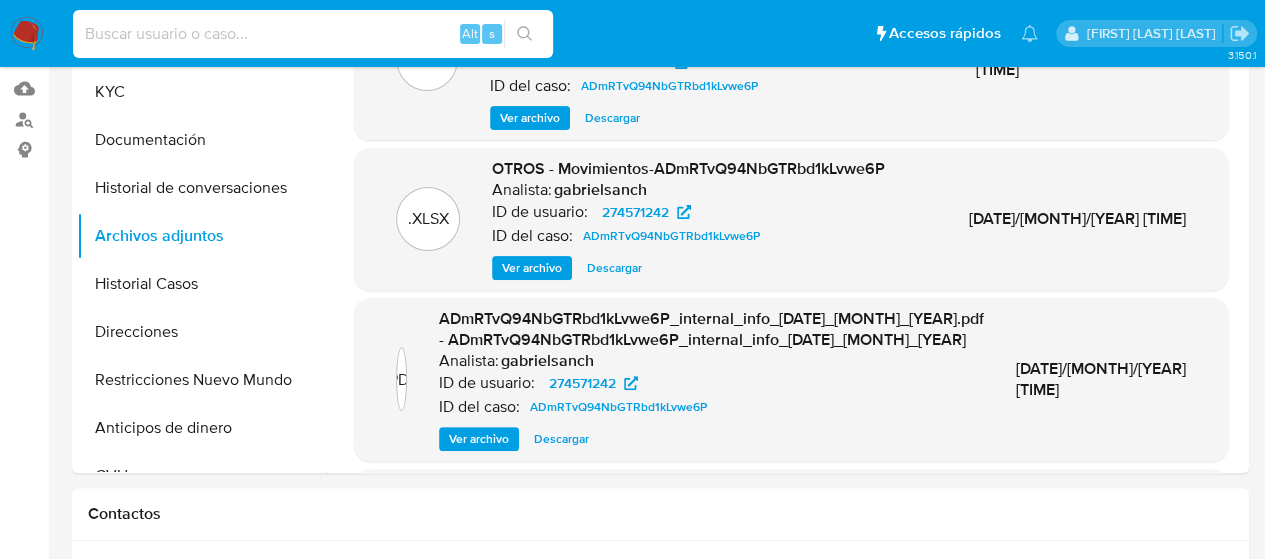 paste on "93FchrhArgk8GuKvkuFiNKsH" 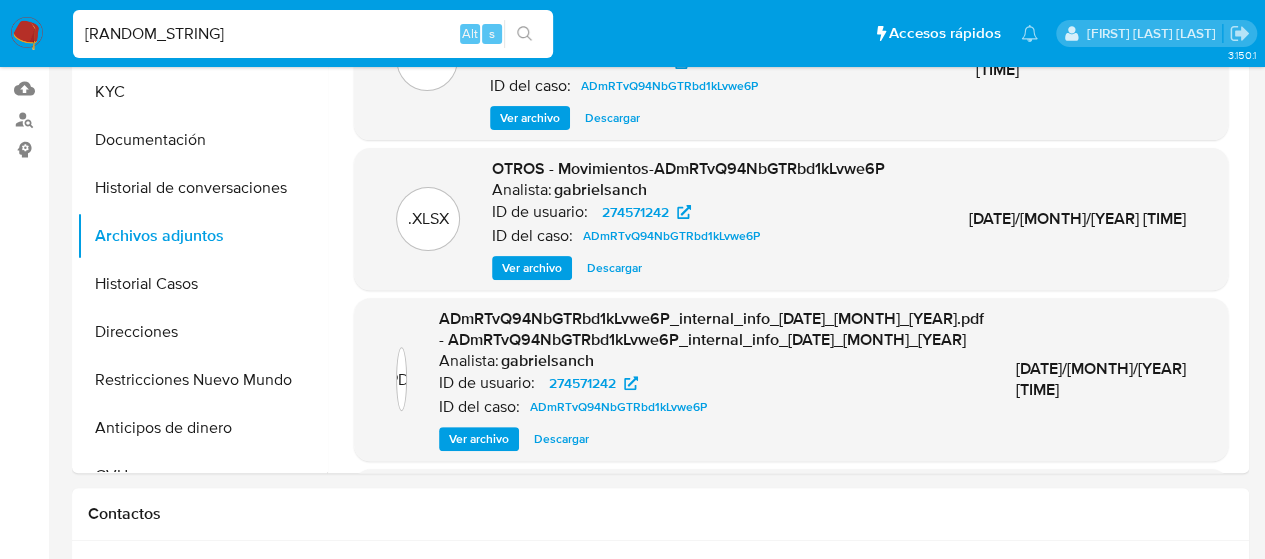 type on "93FchrhArgk8GuKvkuFiNKsH" 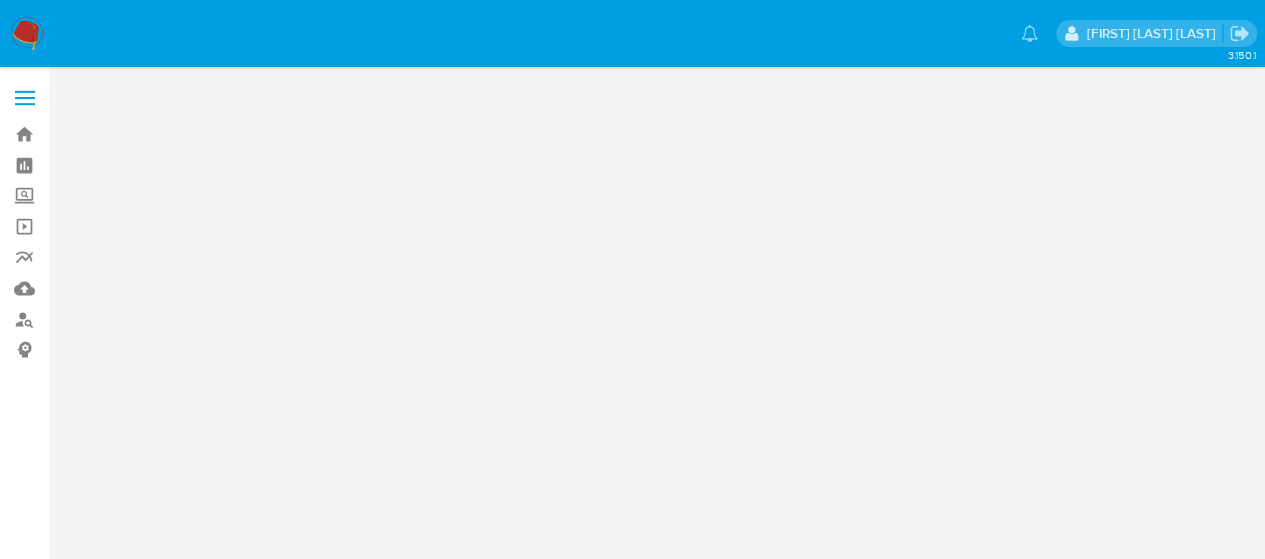 scroll, scrollTop: 0, scrollLeft: 0, axis: both 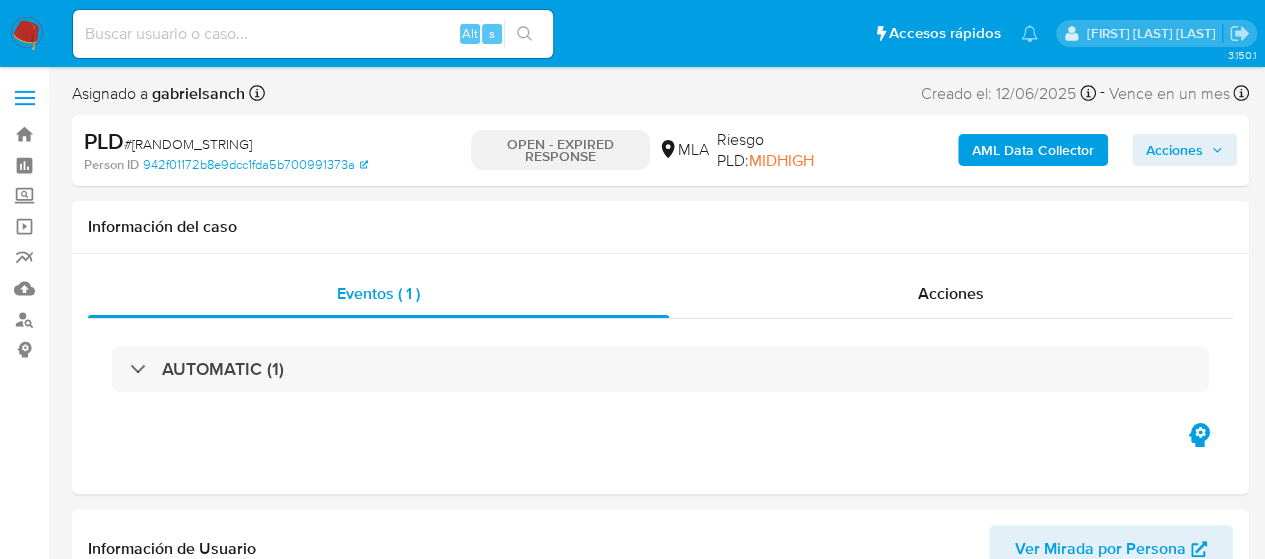 select on "10" 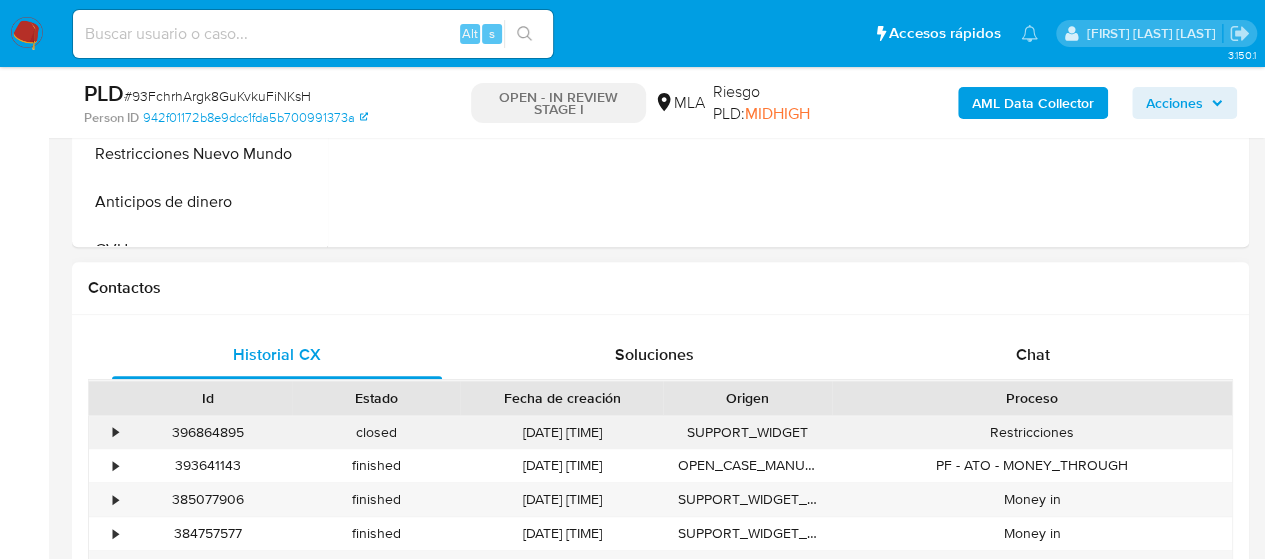 scroll, scrollTop: 900, scrollLeft: 0, axis: vertical 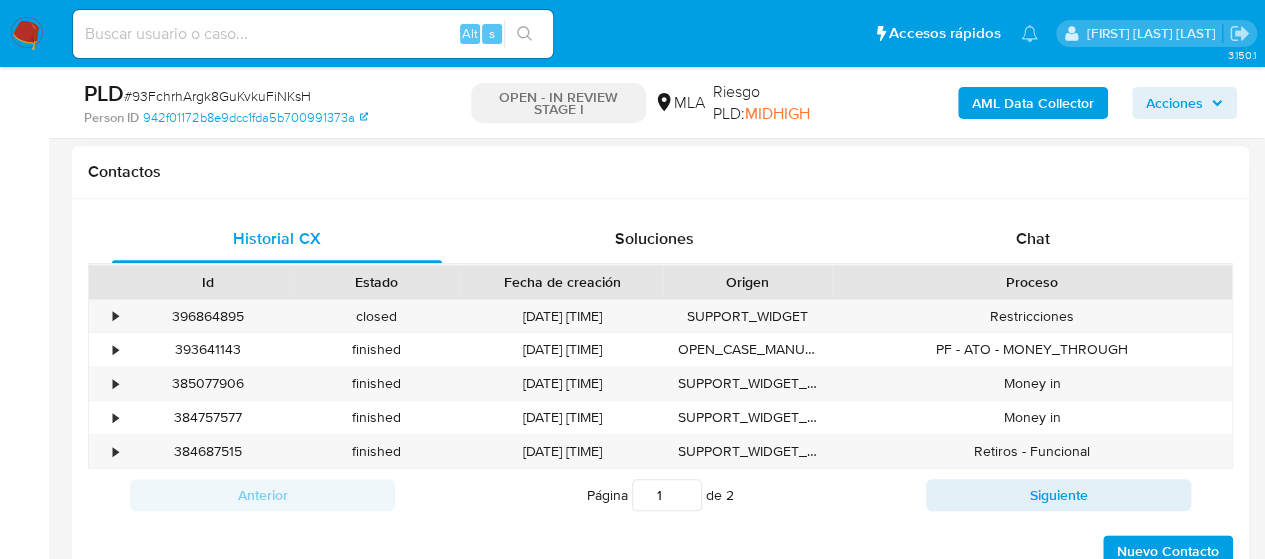 click on "Chat" at bounding box center (1033, 239) 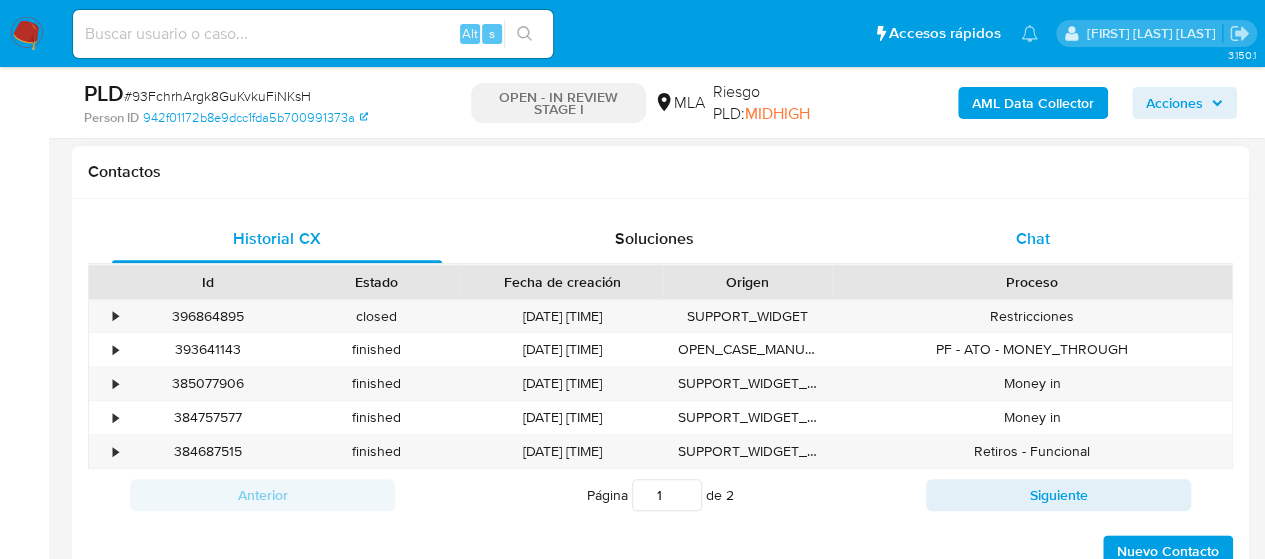 click on "Chat" at bounding box center (1033, 238) 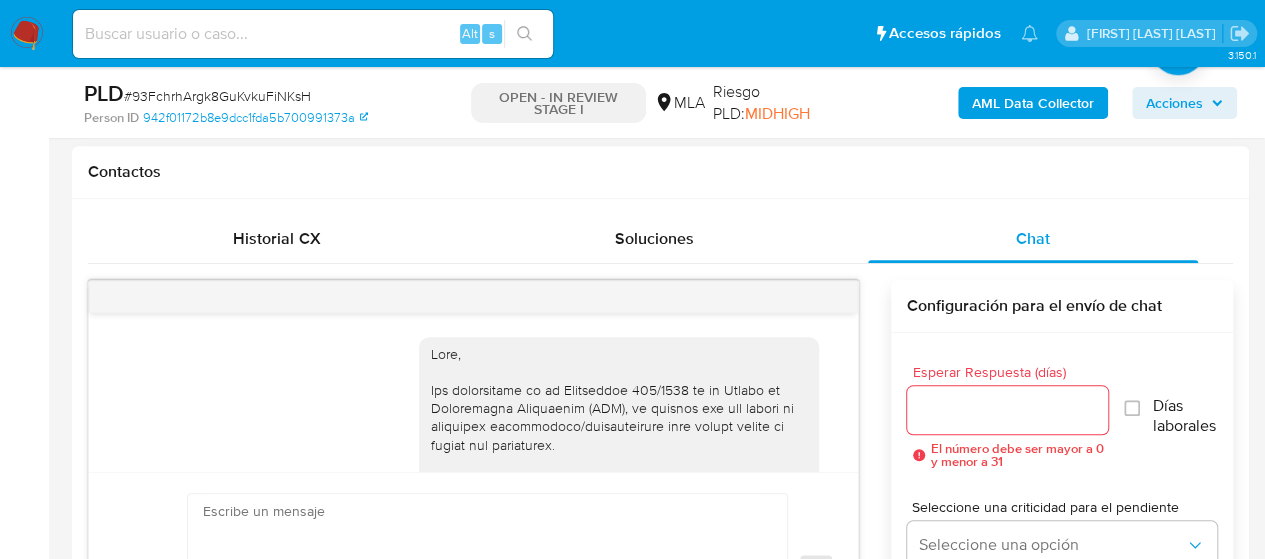 scroll, scrollTop: 3814, scrollLeft: 0, axis: vertical 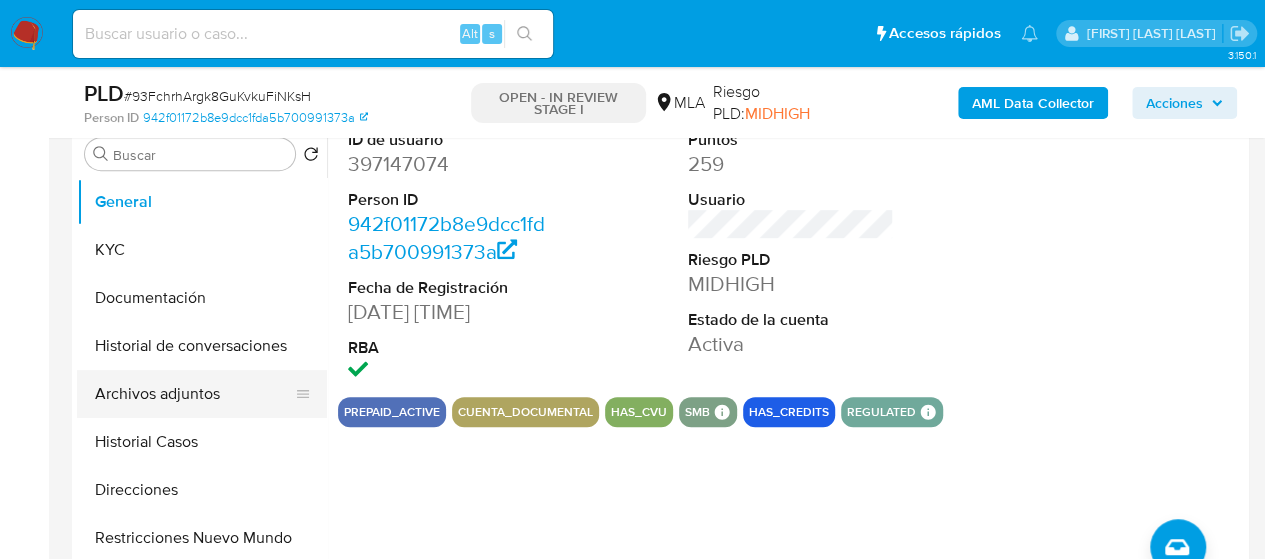 click on "Archivos adjuntos" at bounding box center [194, 394] 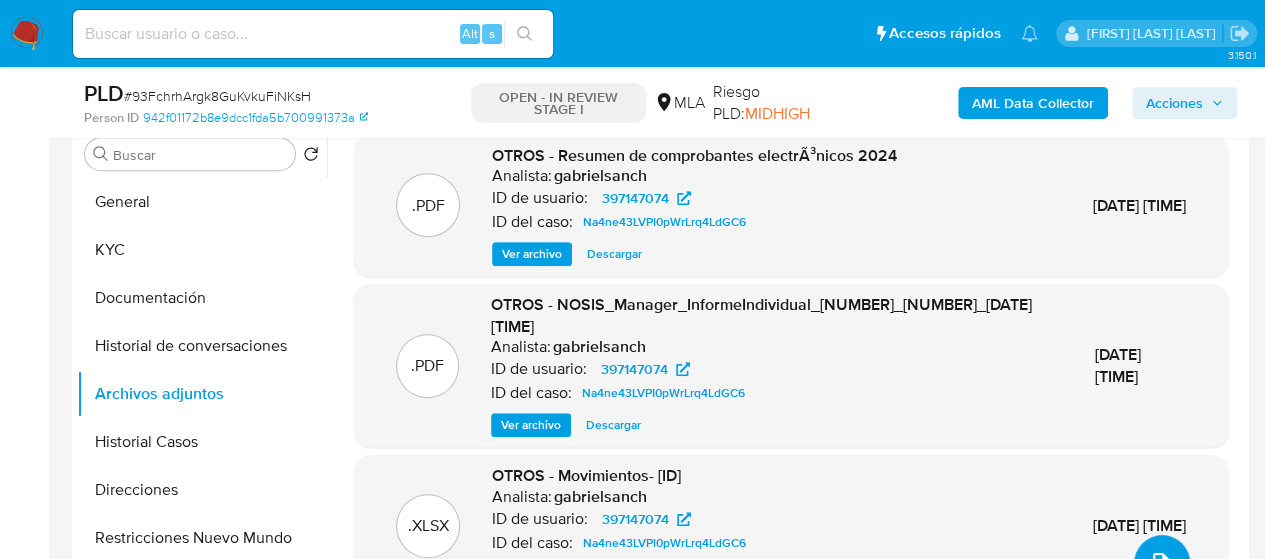 click 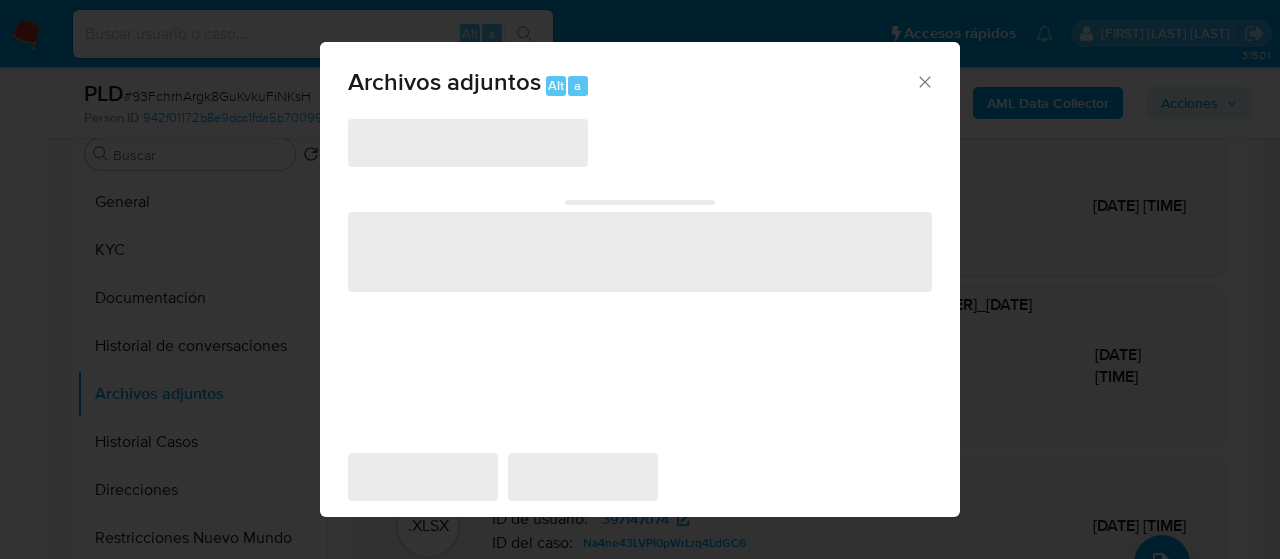 click 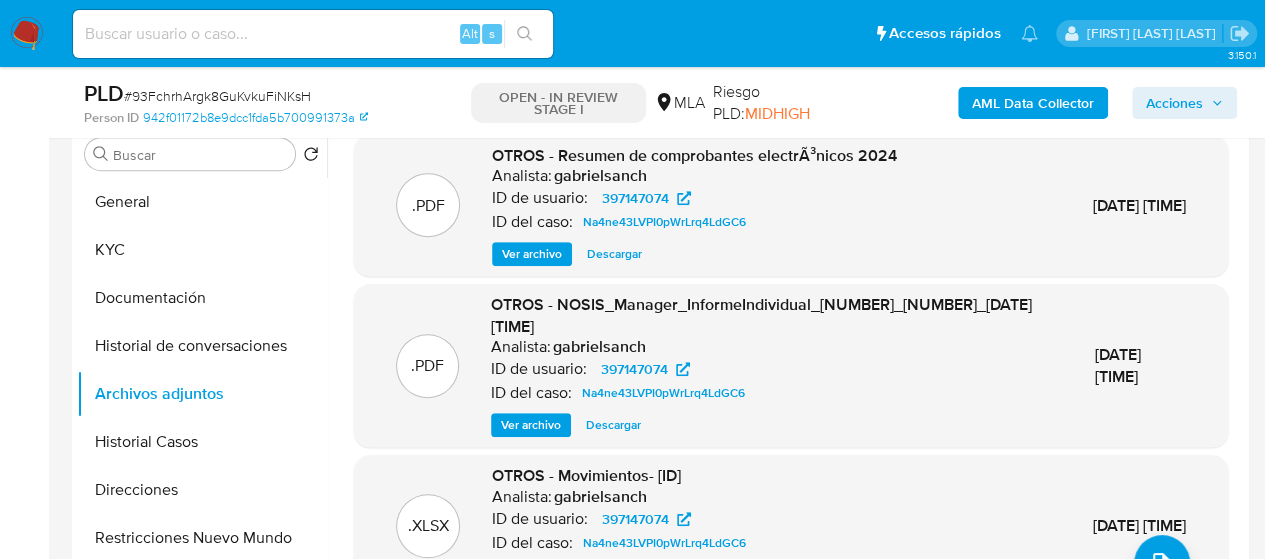 click on "AML Data Collector" at bounding box center (1033, 103) 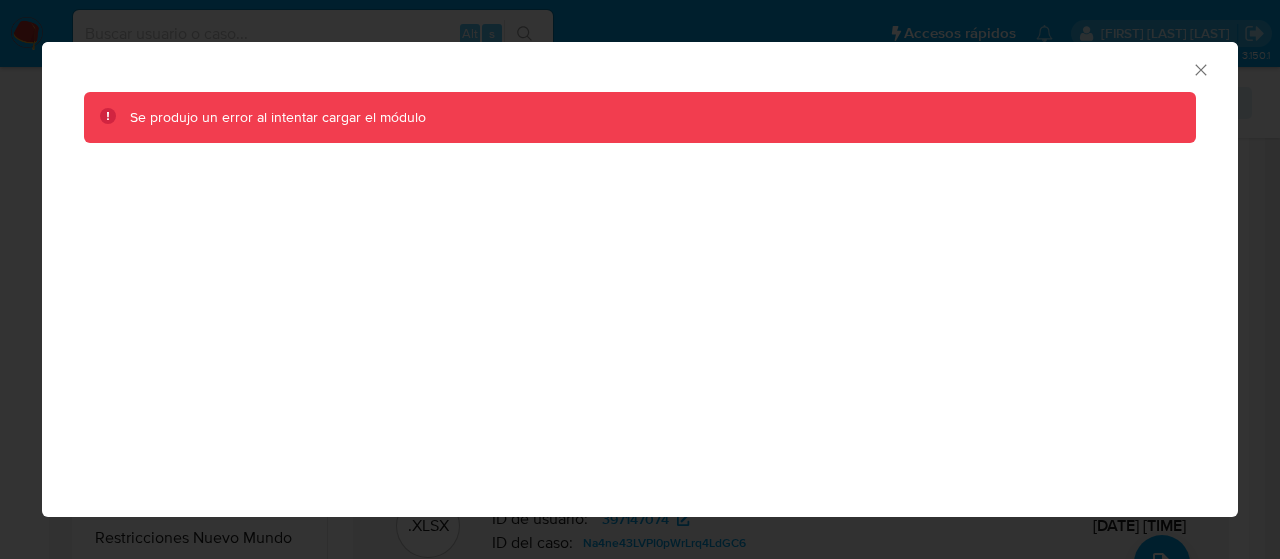 click 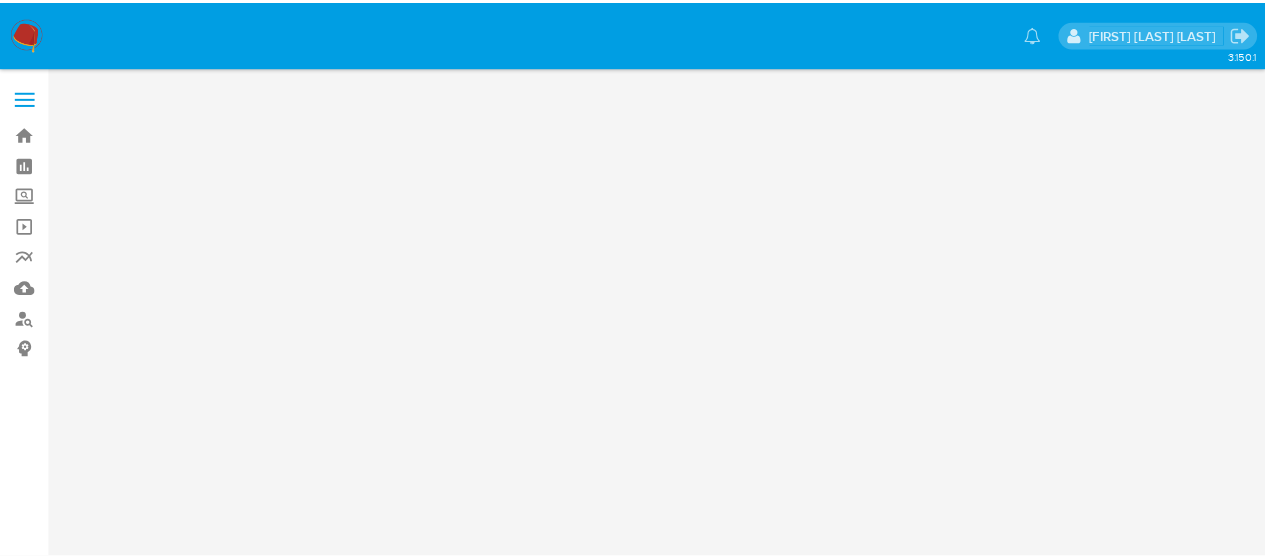 scroll, scrollTop: 0, scrollLeft: 0, axis: both 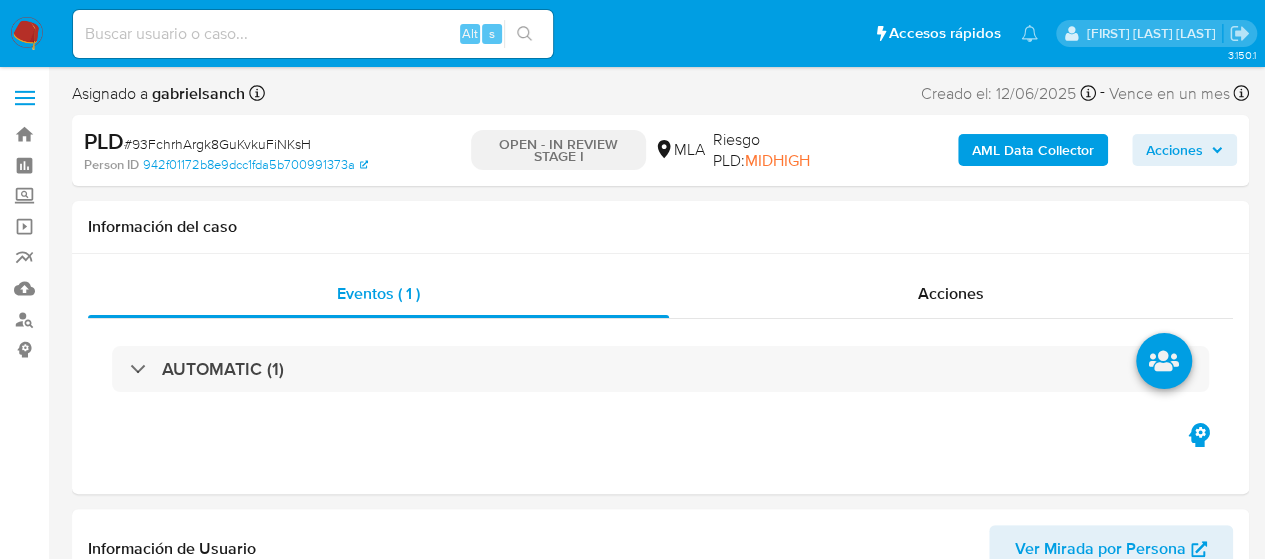select on "10" 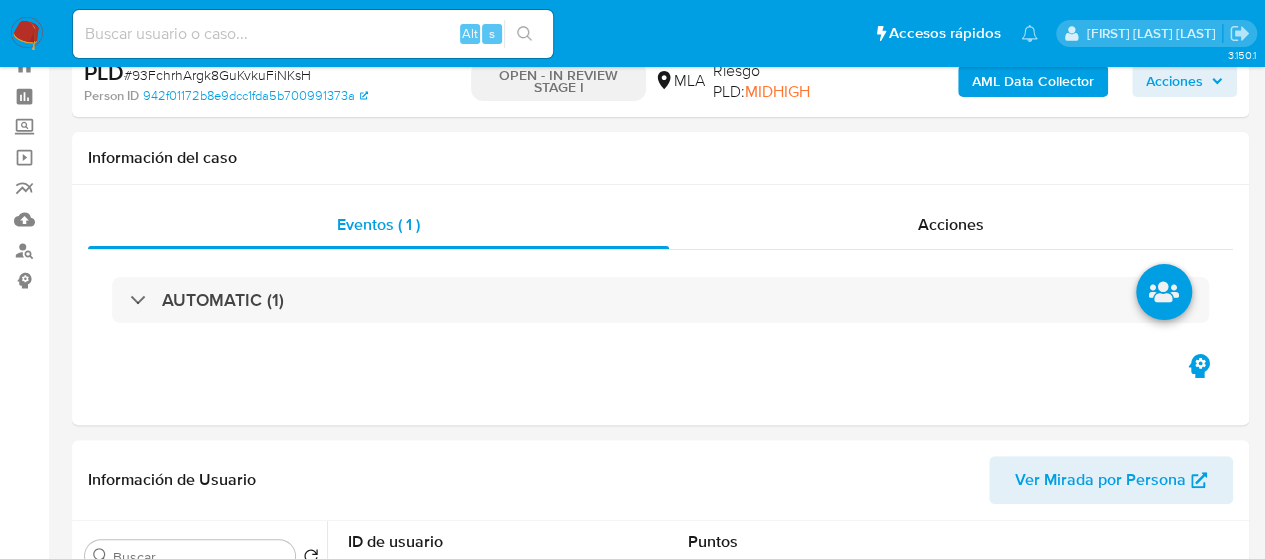 scroll, scrollTop: 100, scrollLeft: 0, axis: vertical 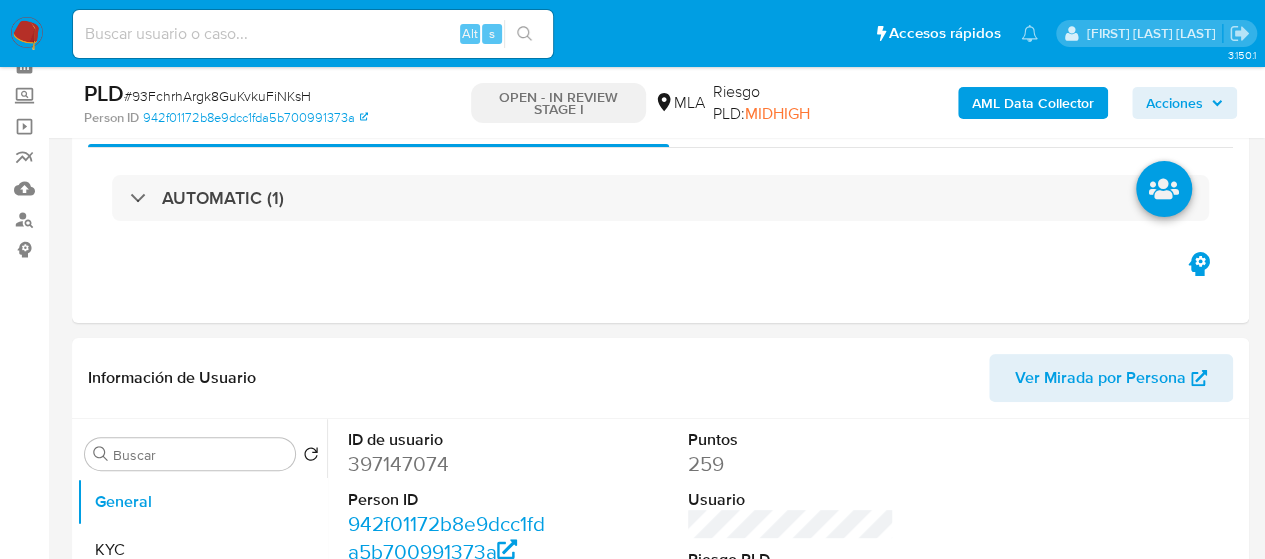 click on "AML Data Collector" at bounding box center [1033, 103] 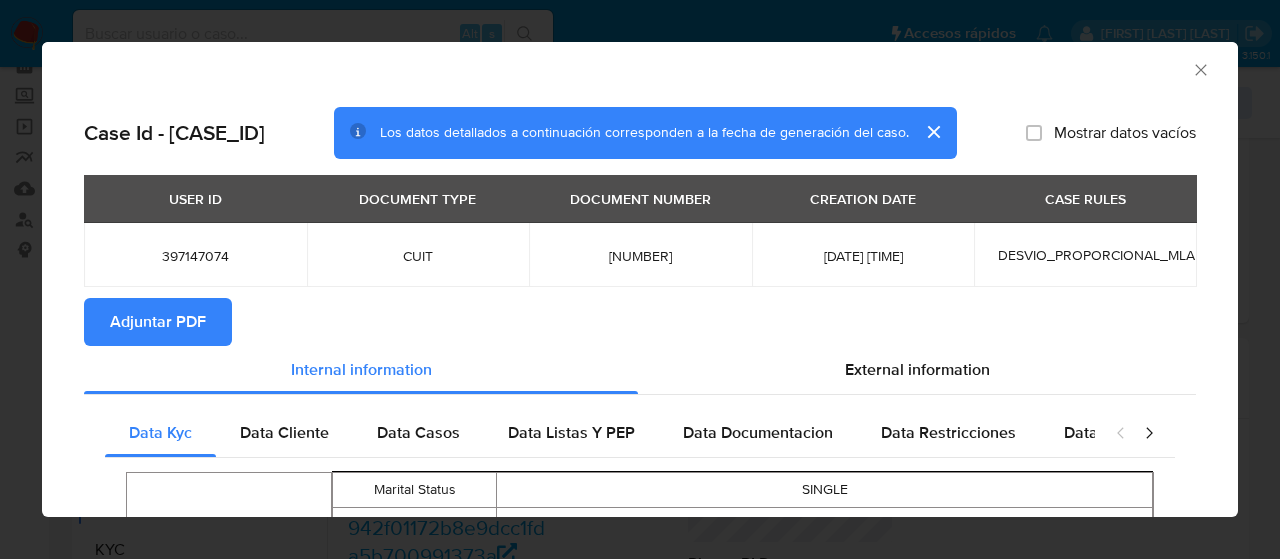 click on "Adjuntar PDF" at bounding box center (158, 322) 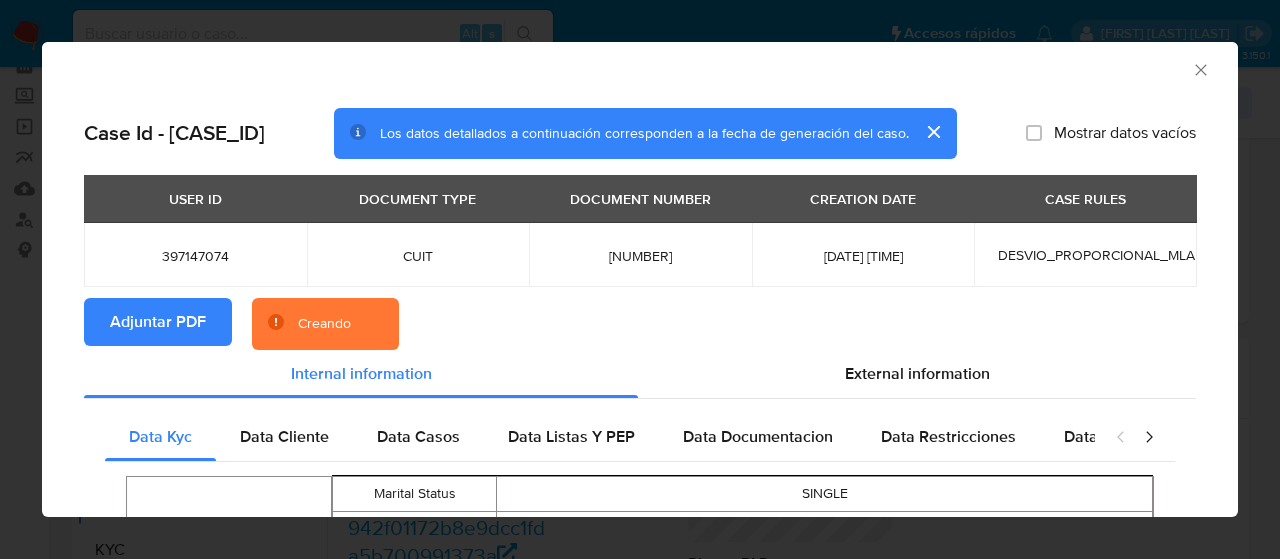 click at bounding box center [933, 132] 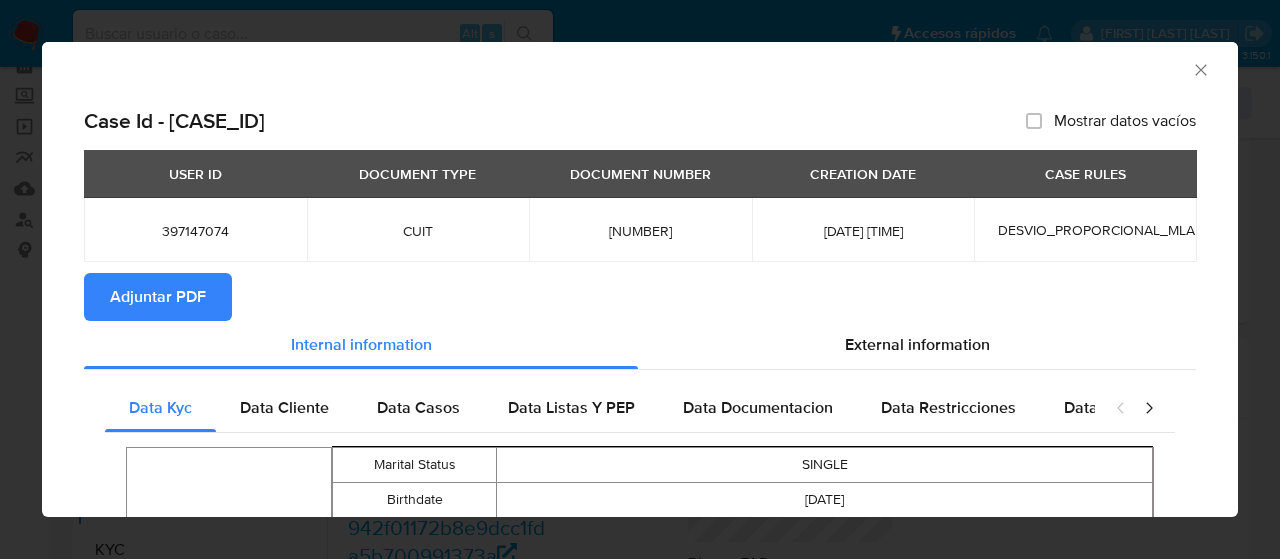 click 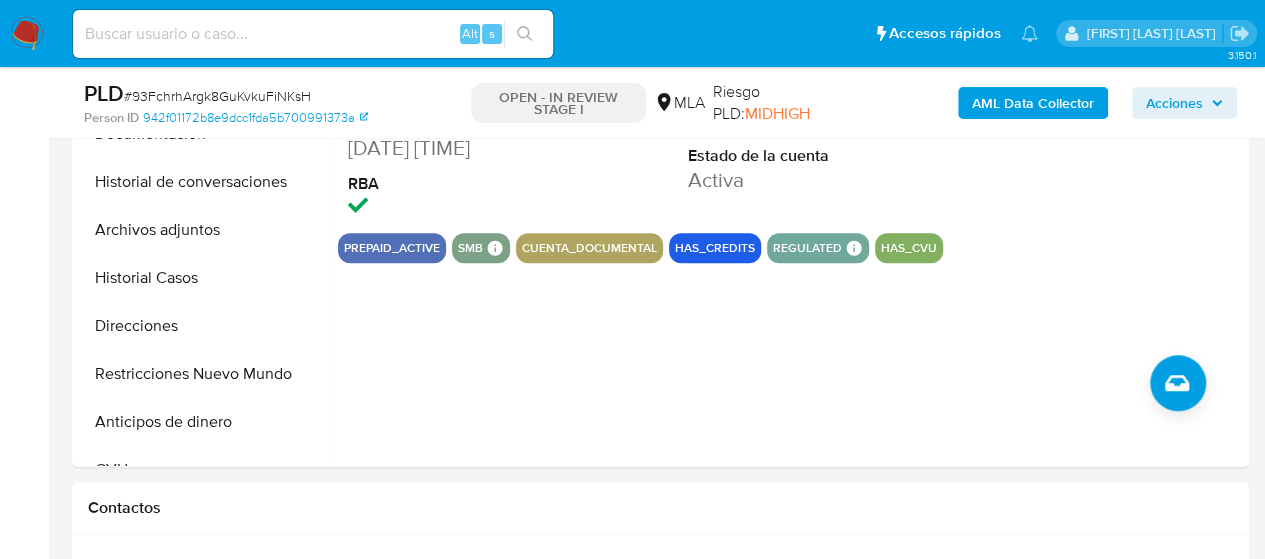 scroll, scrollTop: 600, scrollLeft: 0, axis: vertical 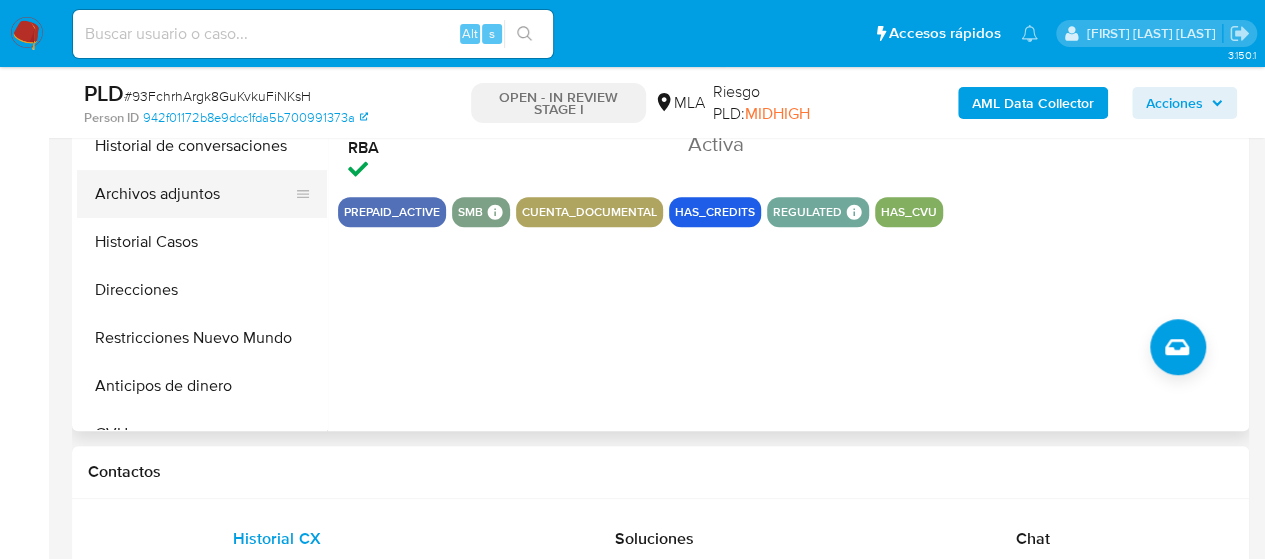 click on "Archivos adjuntos" at bounding box center [194, 194] 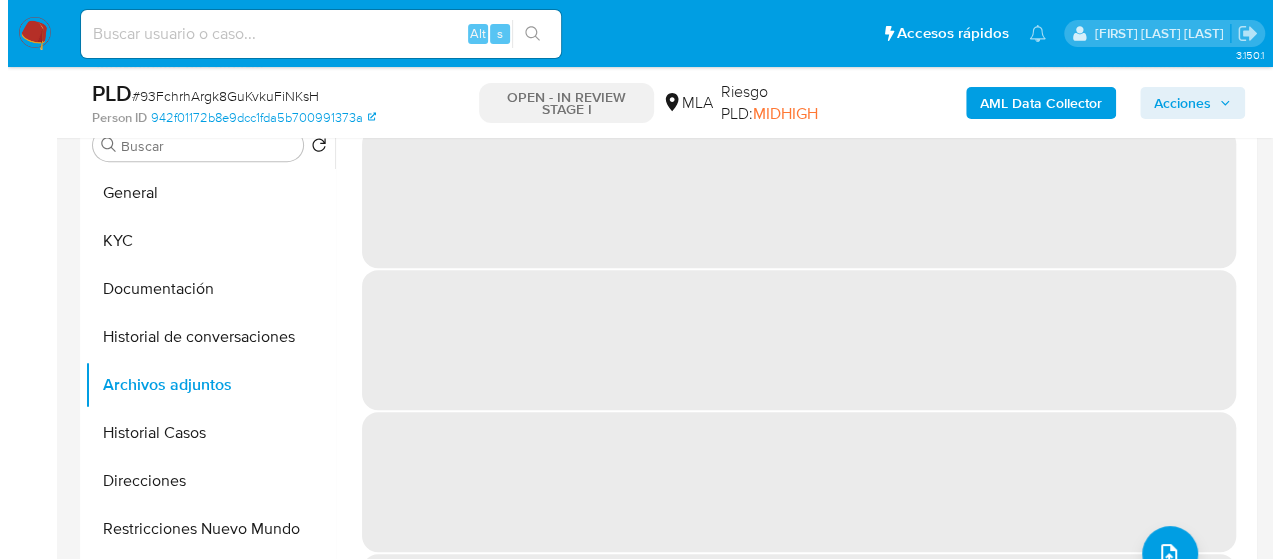scroll, scrollTop: 400, scrollLeft: 0, axis: vertical 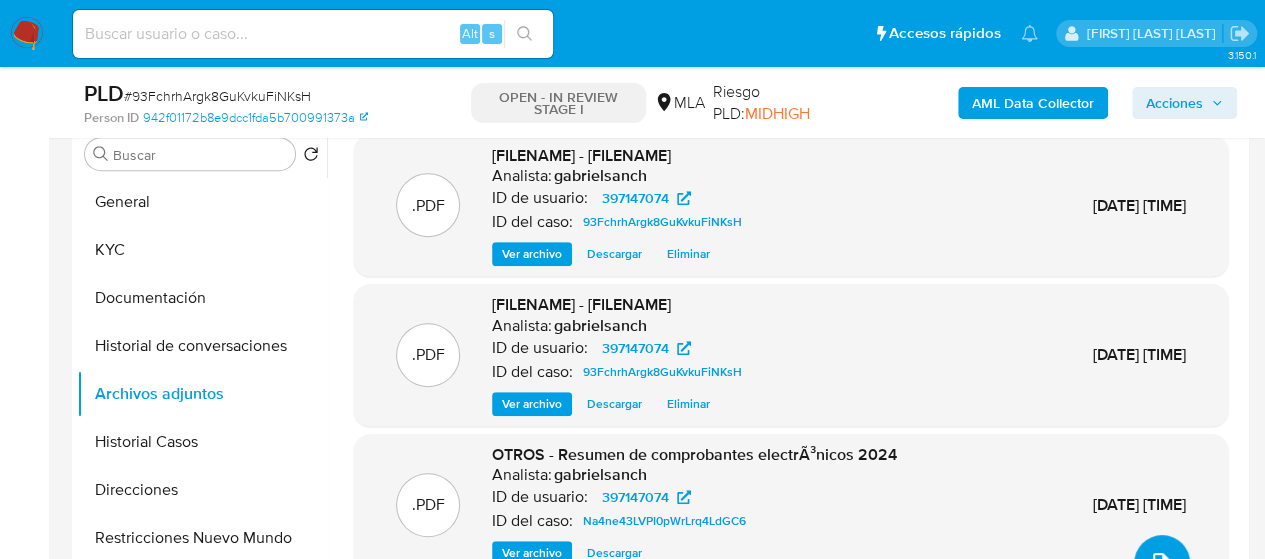 click at bounding box center (1162, 563) 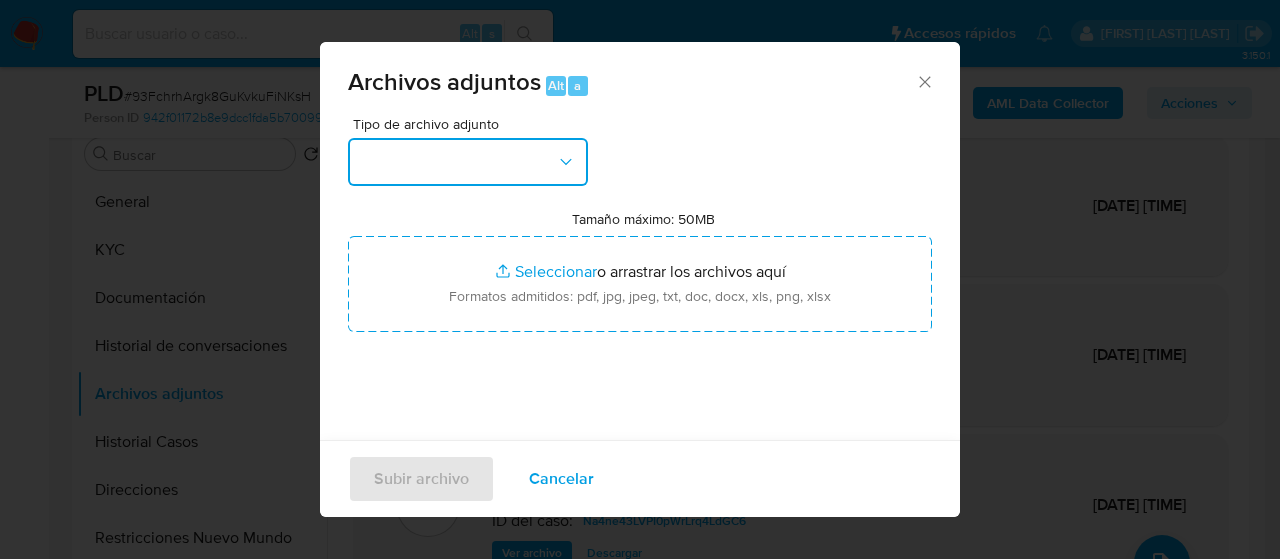 click at bounding box center [468, 162] 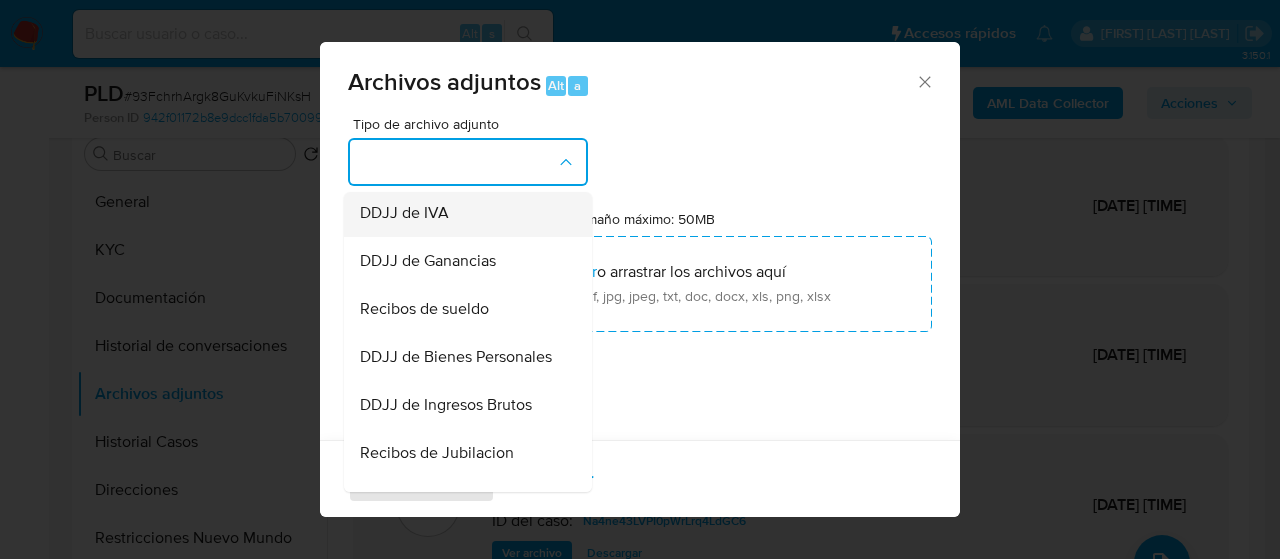 scroll, scrollTop: 808, scrollLeft: 0, axis: vertical 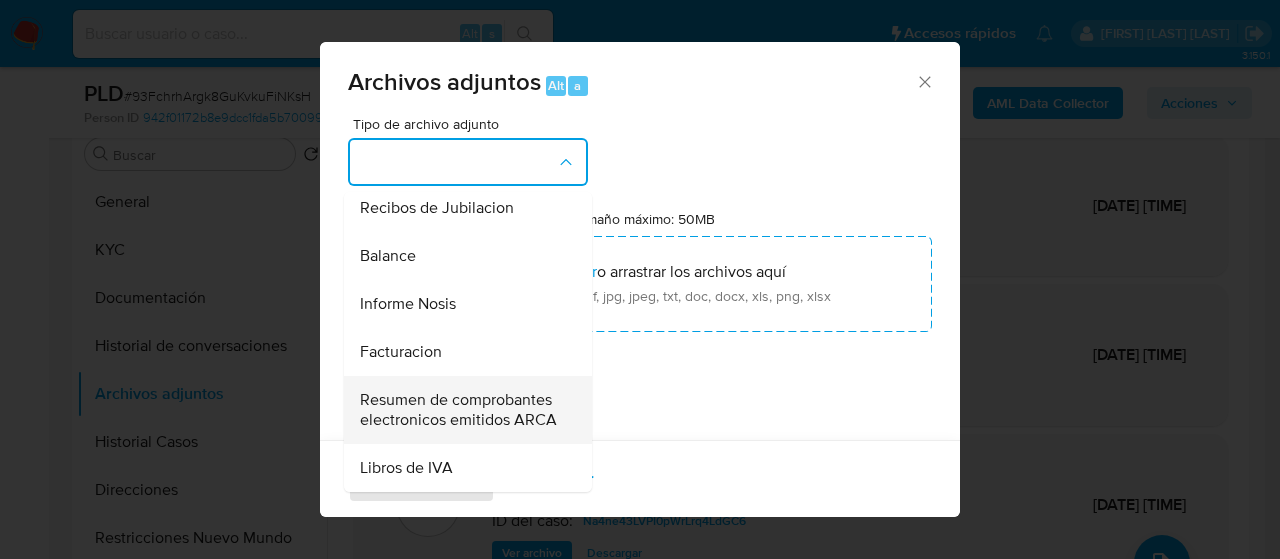 click on "Resumen de comprobantes electronicos emitidos ARCA" at bounding box center (462, 410) 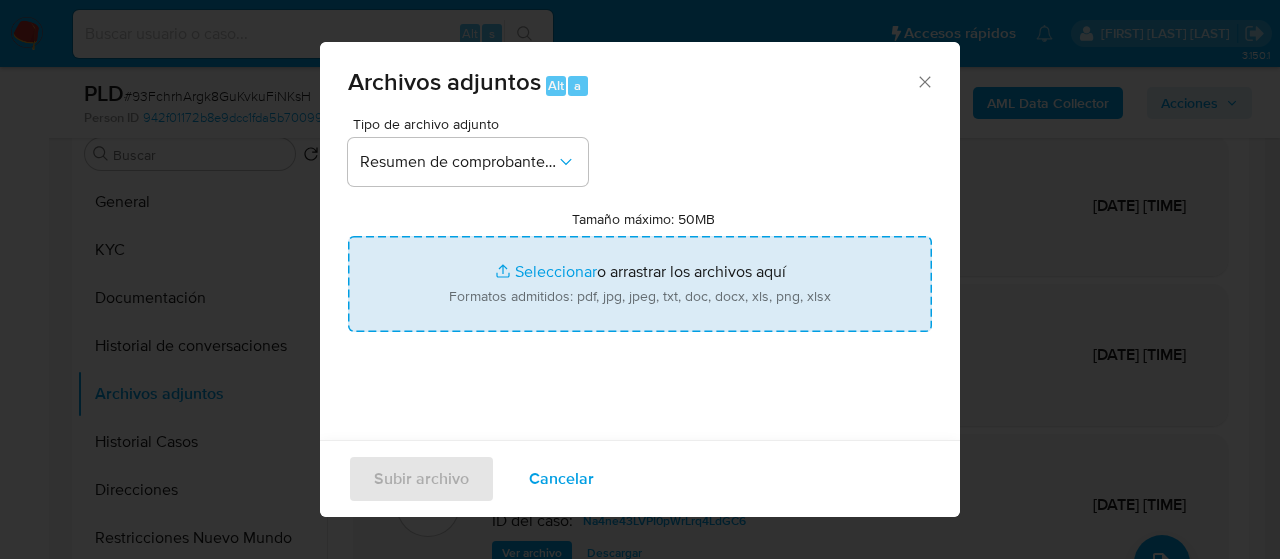 click on "Tamaño máximo: 50MB Seleccionar archivos" at bounding box center [640, 284] 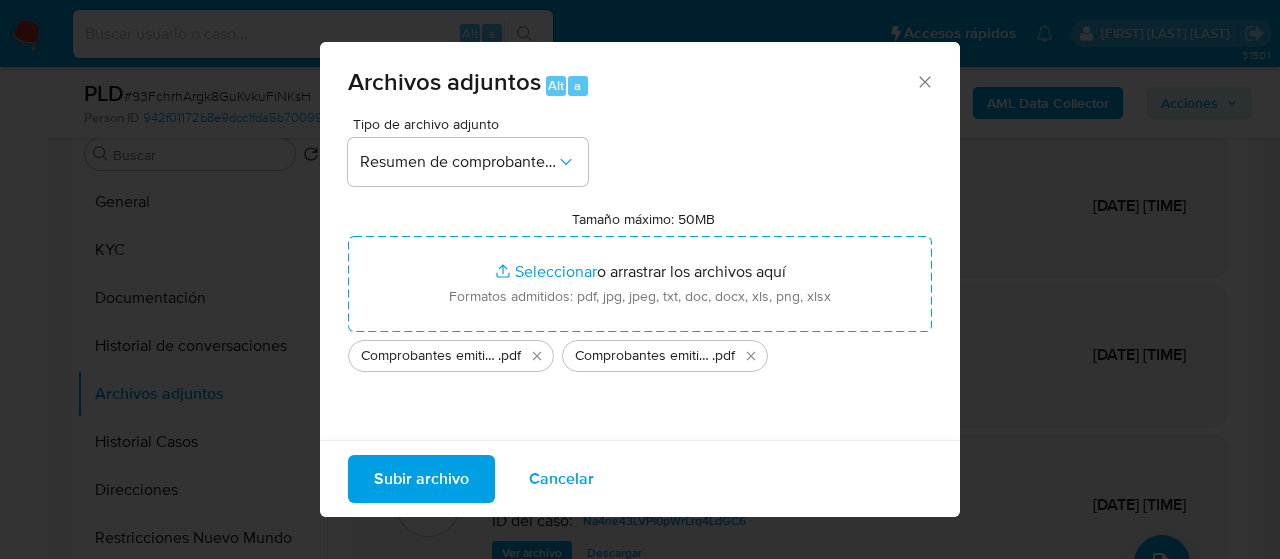click on "Subir archivo" at bounding box center (421, 479) 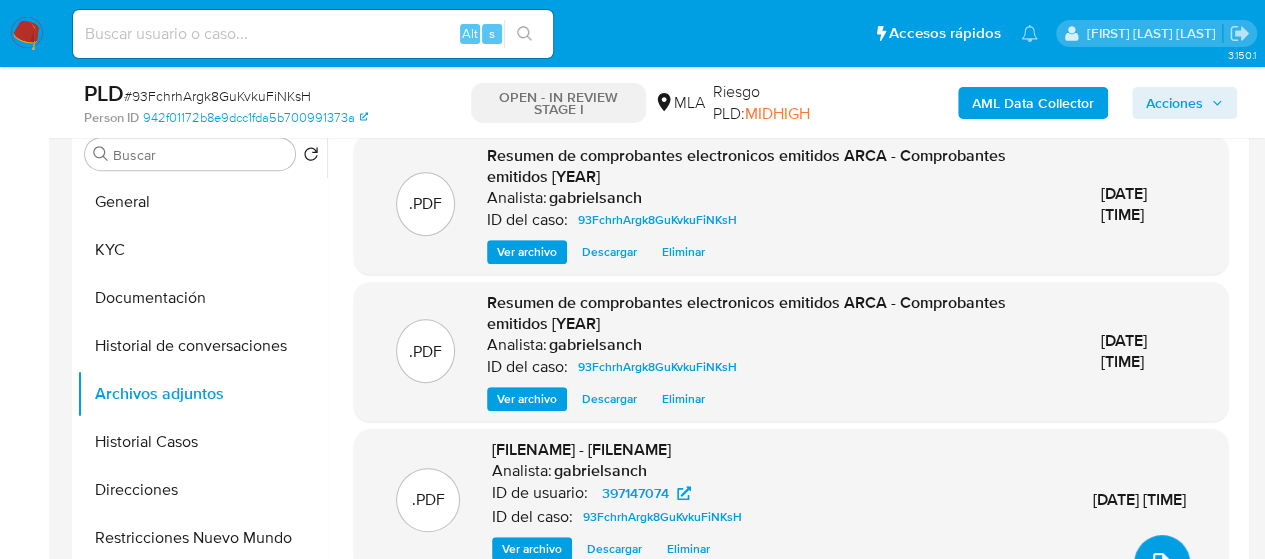 click at bounding box center [1162, 563] 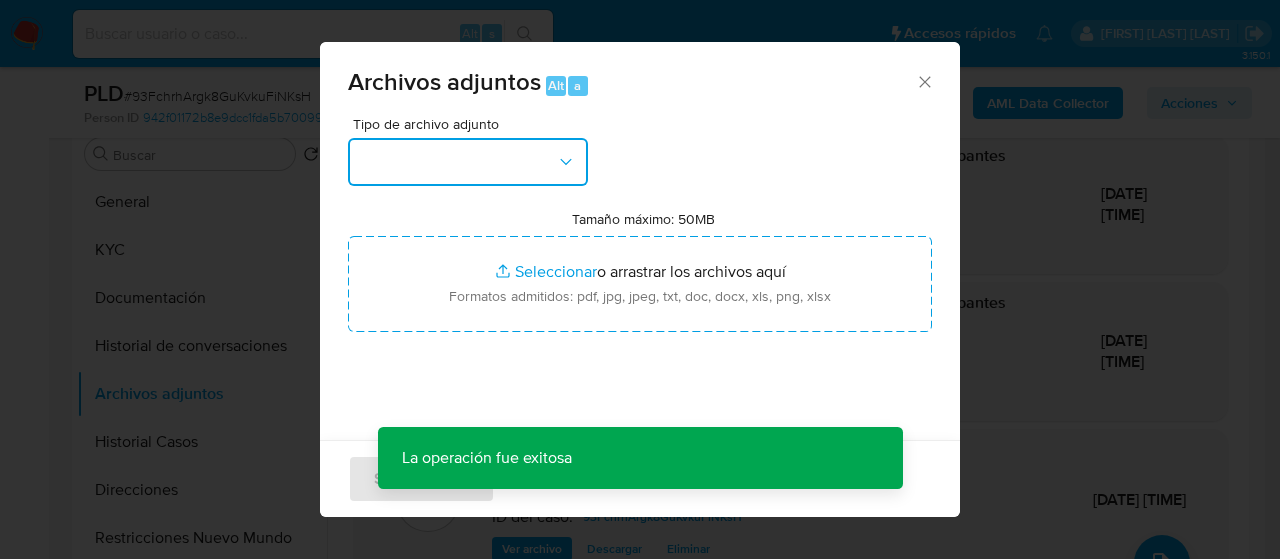 click at bounding box center (468, 162) 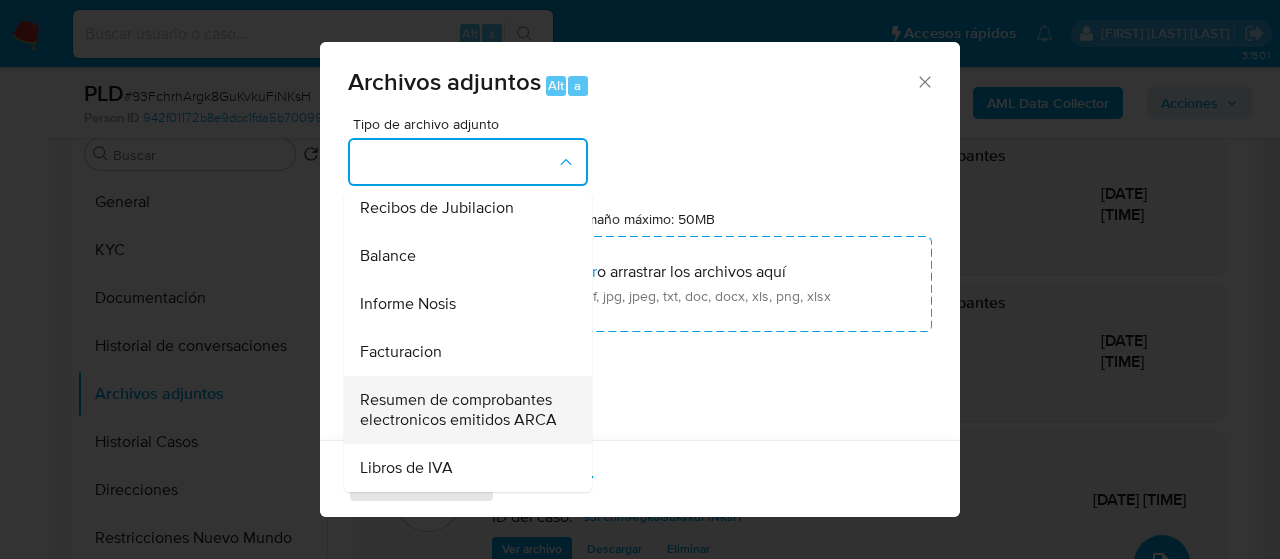 scroll, scrollTop: 708, scrollLeft: 0, axis: vertical 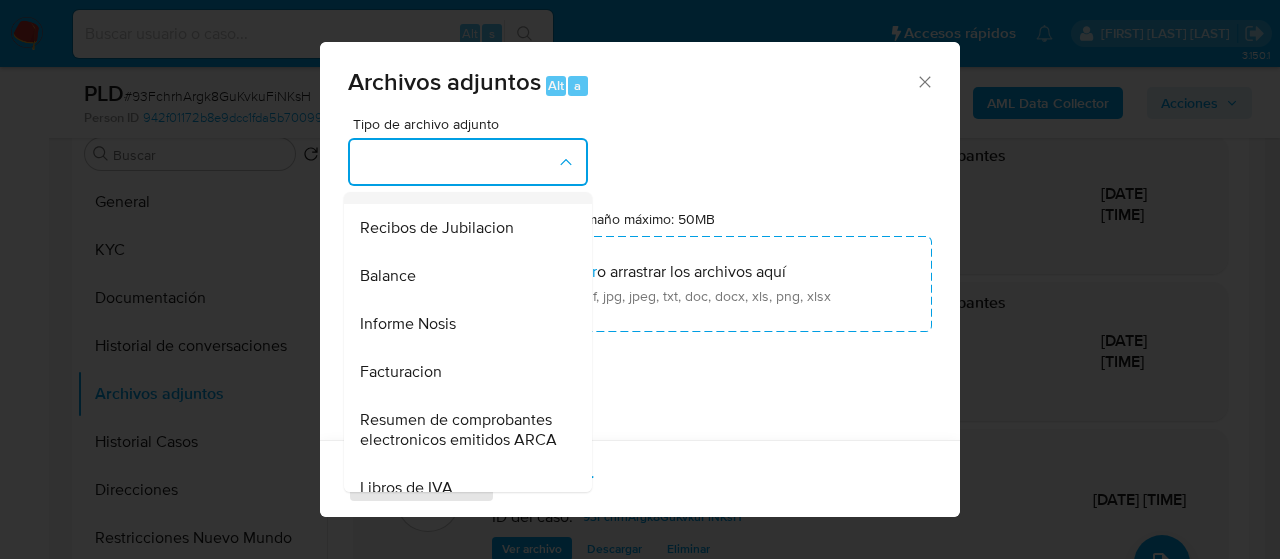 click on "DDJJ de Ingresos Brutos" at bounding box center [446, 180] 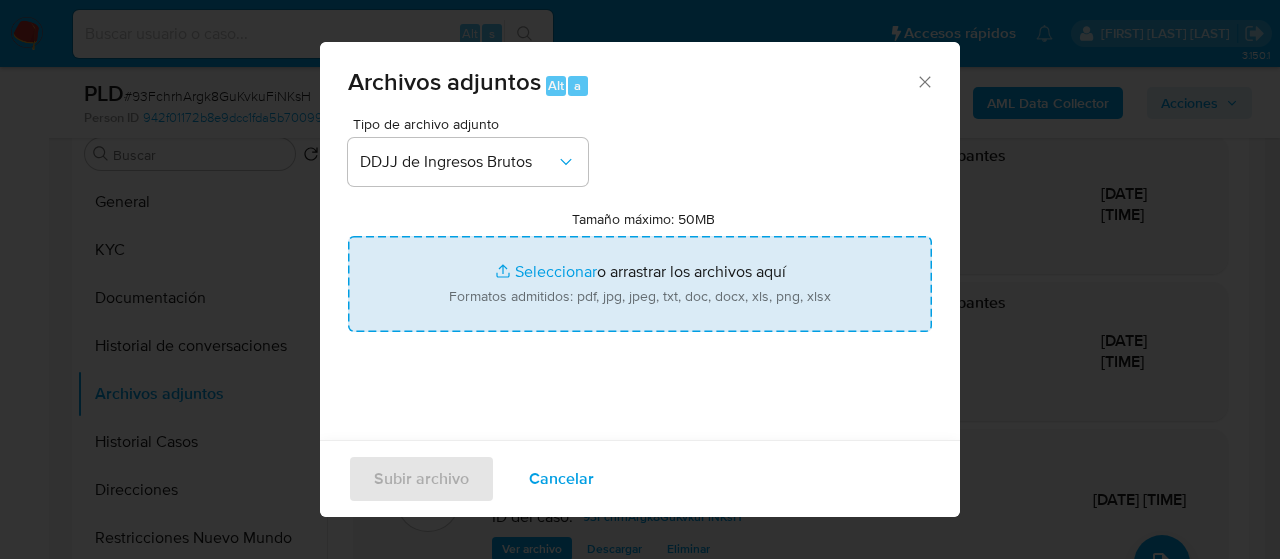 click on "Tamaño máximo: 50MB Seleccionar archivos" at bounding box center (640, 284) 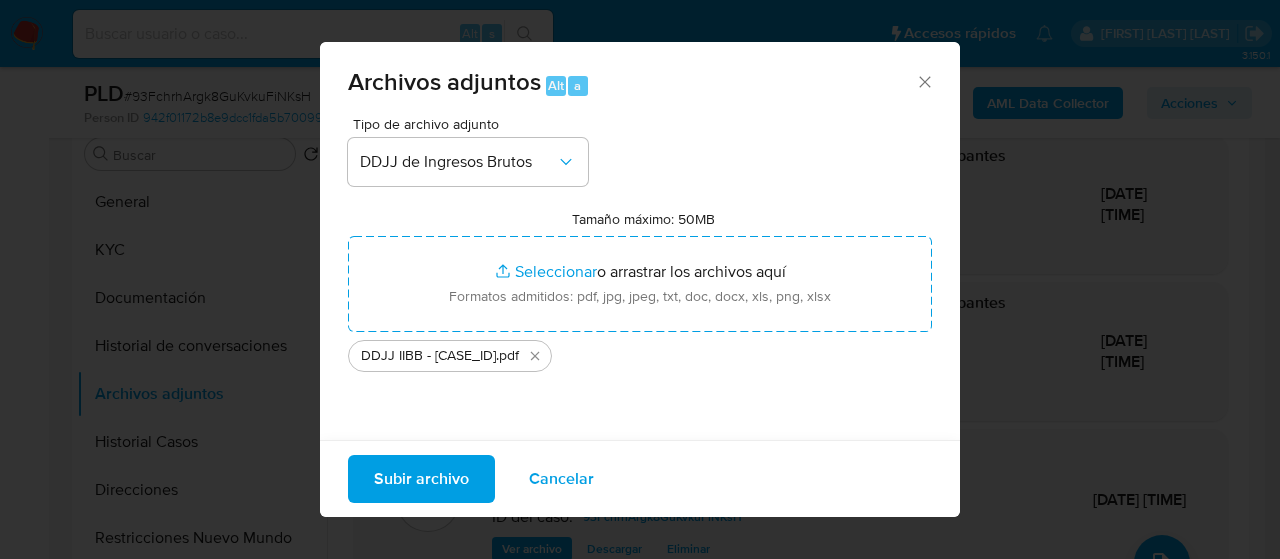 click on "Subir archivo" at bounding box center [421, 479] 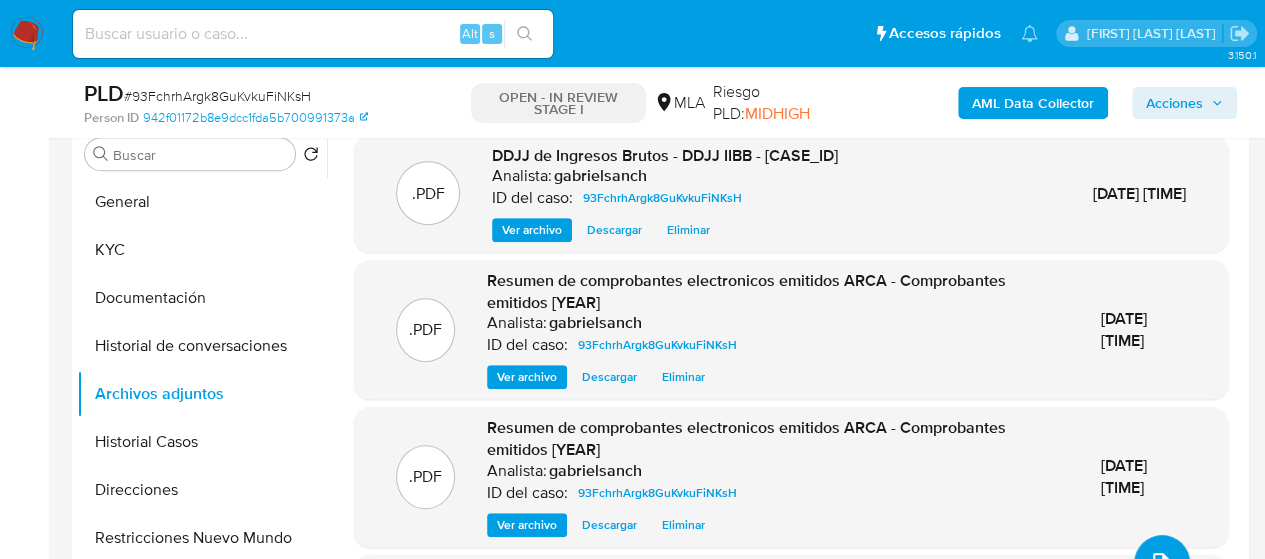 click at bounding box center [1162, 563] 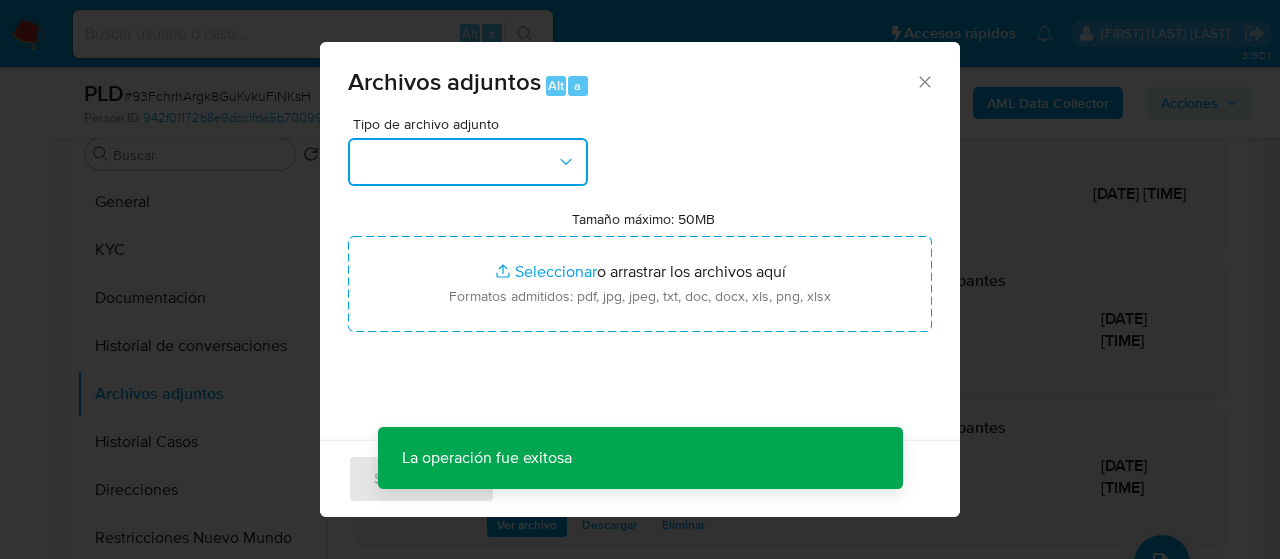 click at bounding box center [468, 162] 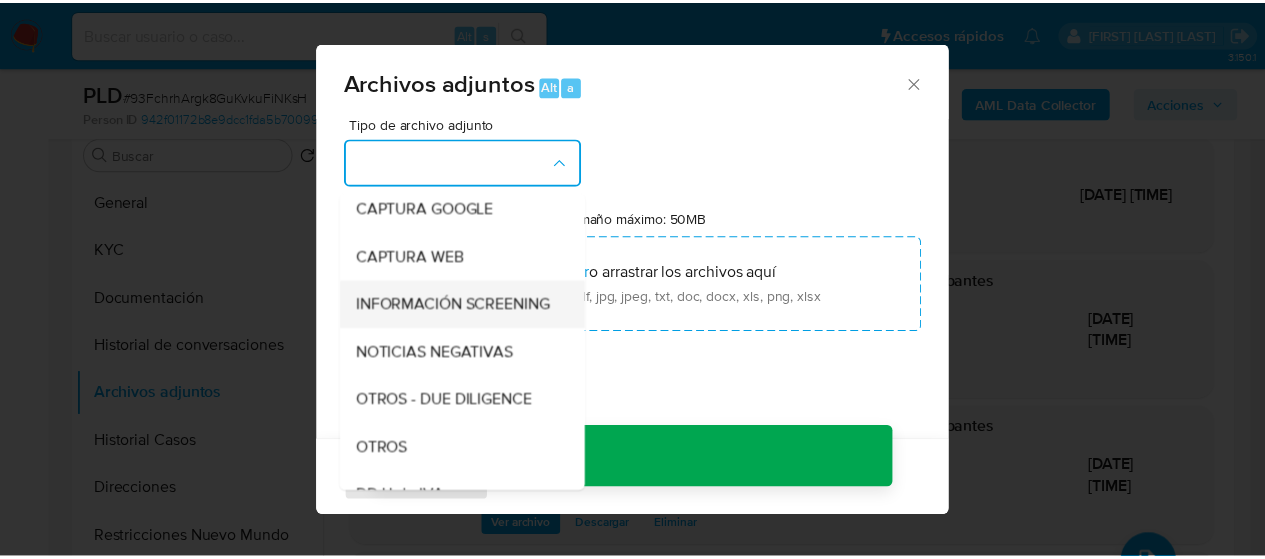 scroll, scrollTop: 300, scrollLeft: 0, axis: vertical 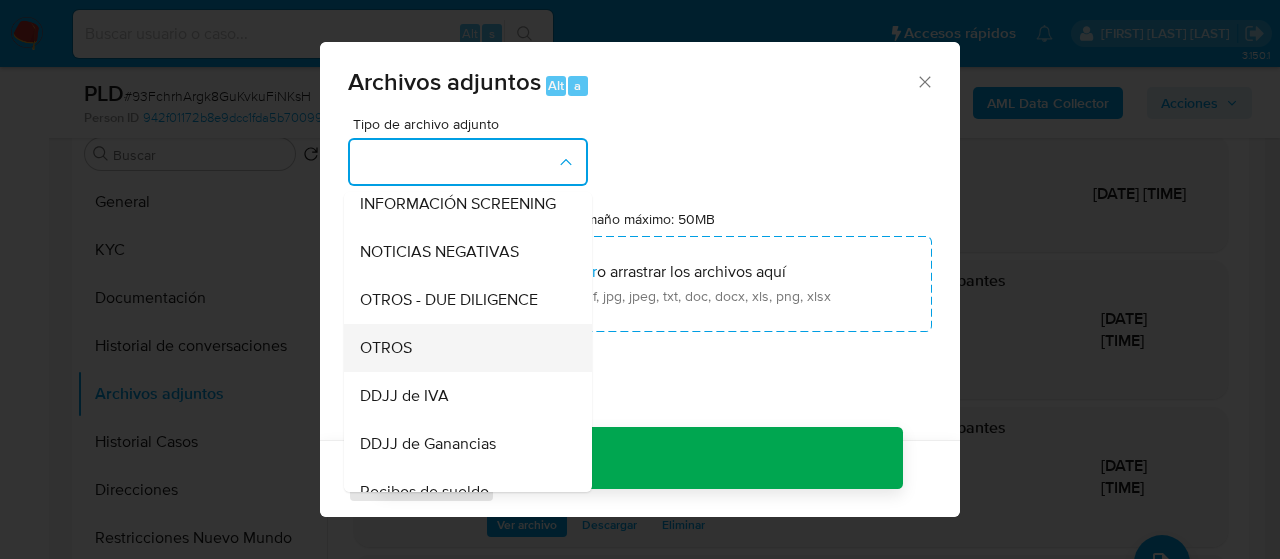 click on "OTROS" at bounding box center [386, 348] 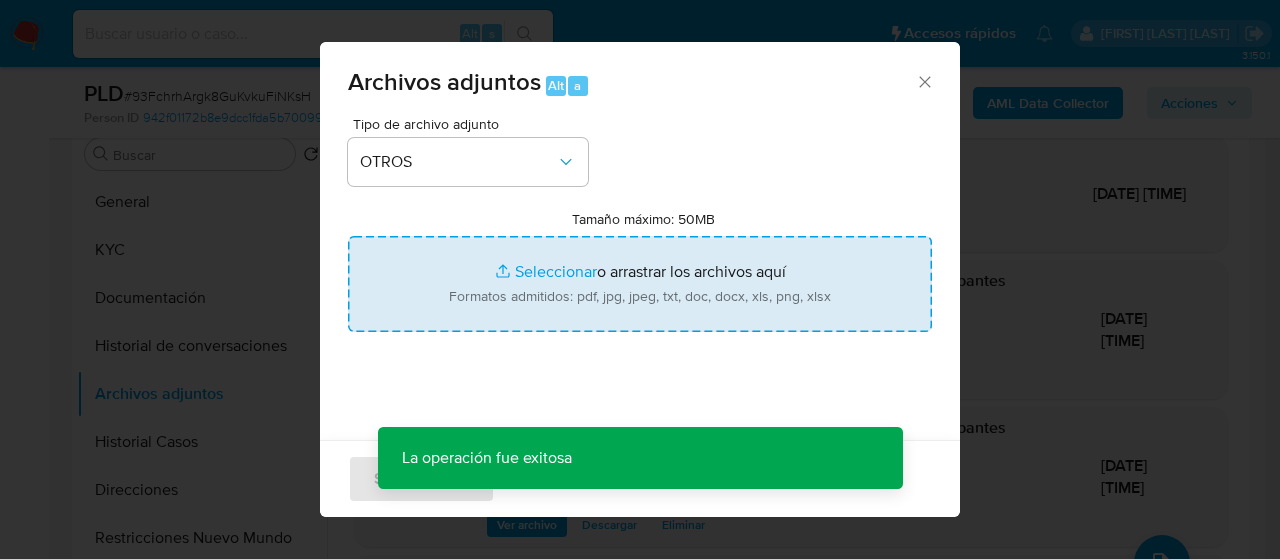 click on "Tamaño máximo: 50MB Seleccionar archivos" at bounding box center (640, 284) 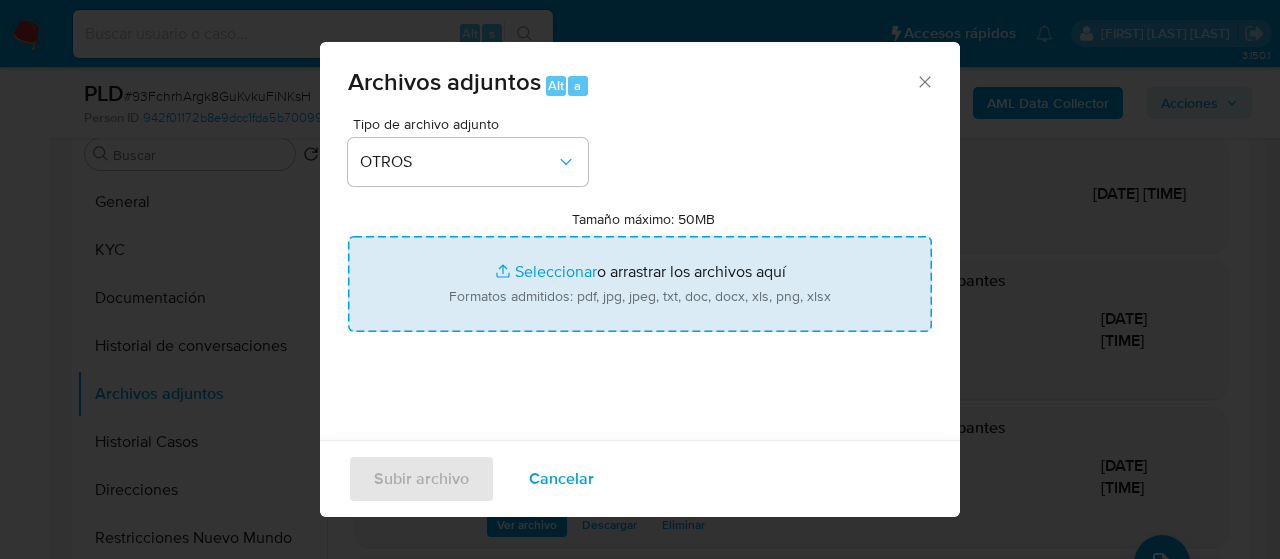 type on "C:\fakepath\Calculador-93FchrhArgk8GuKvkuFiNKsH.xlsx" 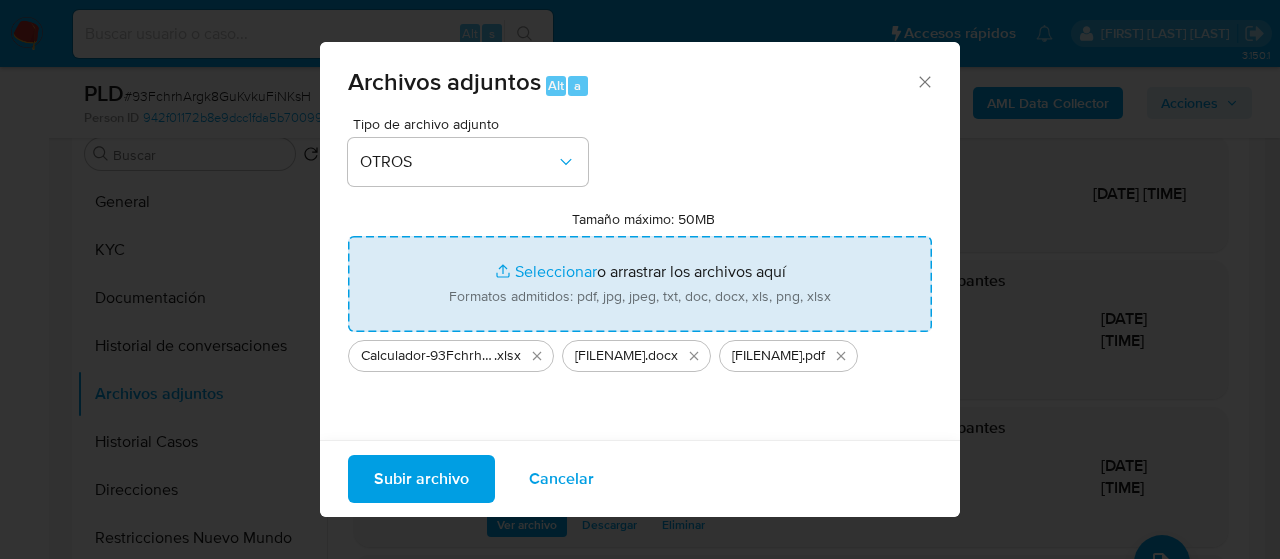 click on "Tamaño máximo: 50MB Seleccionar archivos" at bounding box center [640, 284] 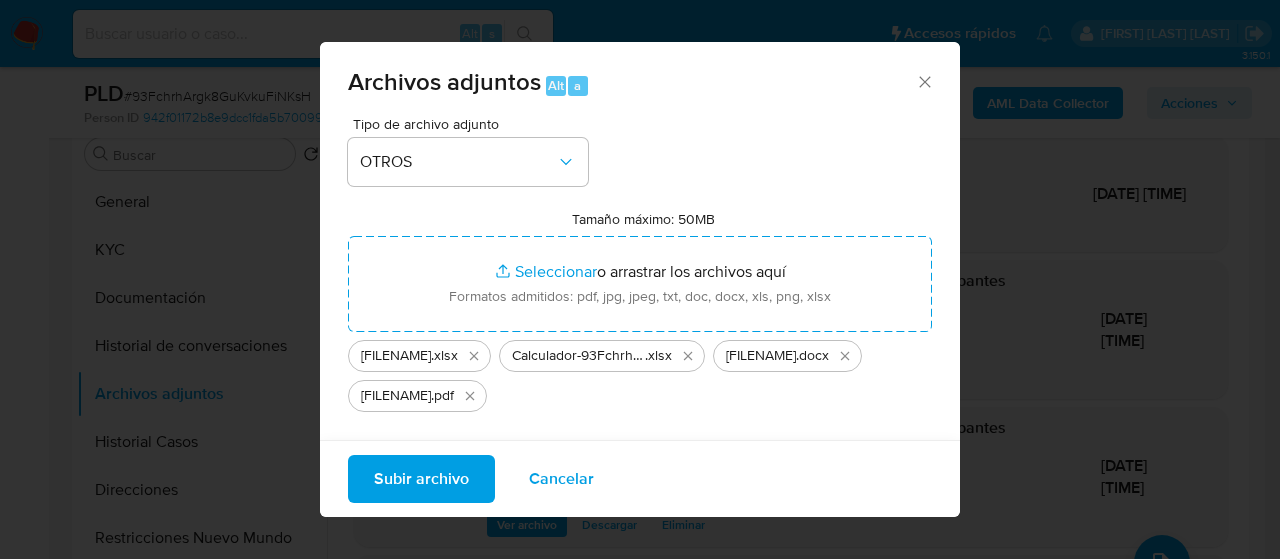click on "Subir archivo" at bounding box center [421, 479] 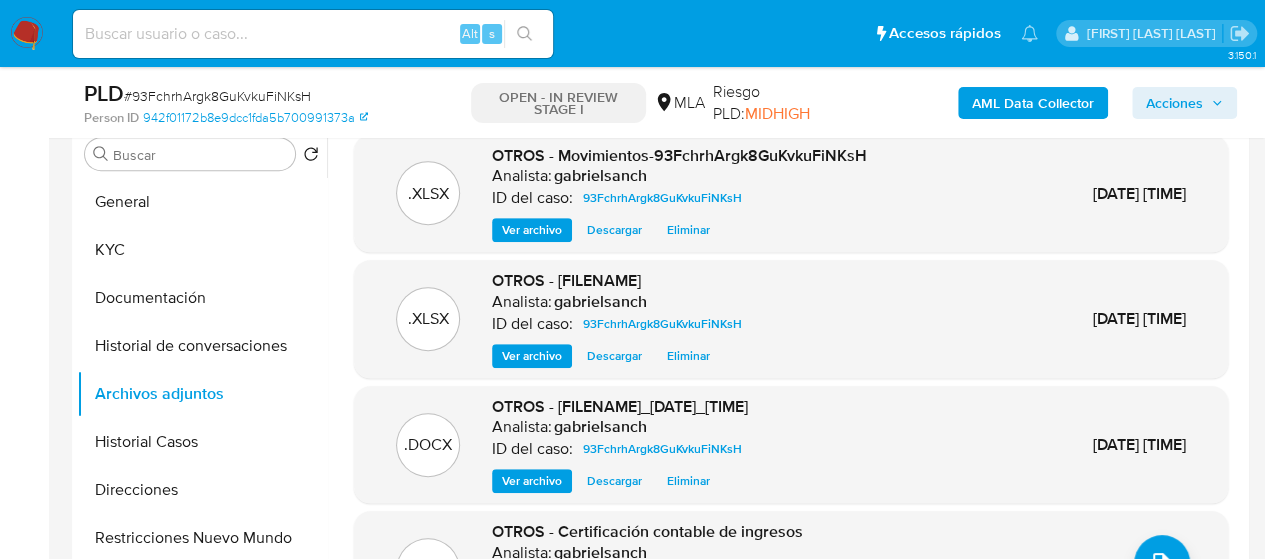 click on "Acciones" at bounding box center [1174, 103] 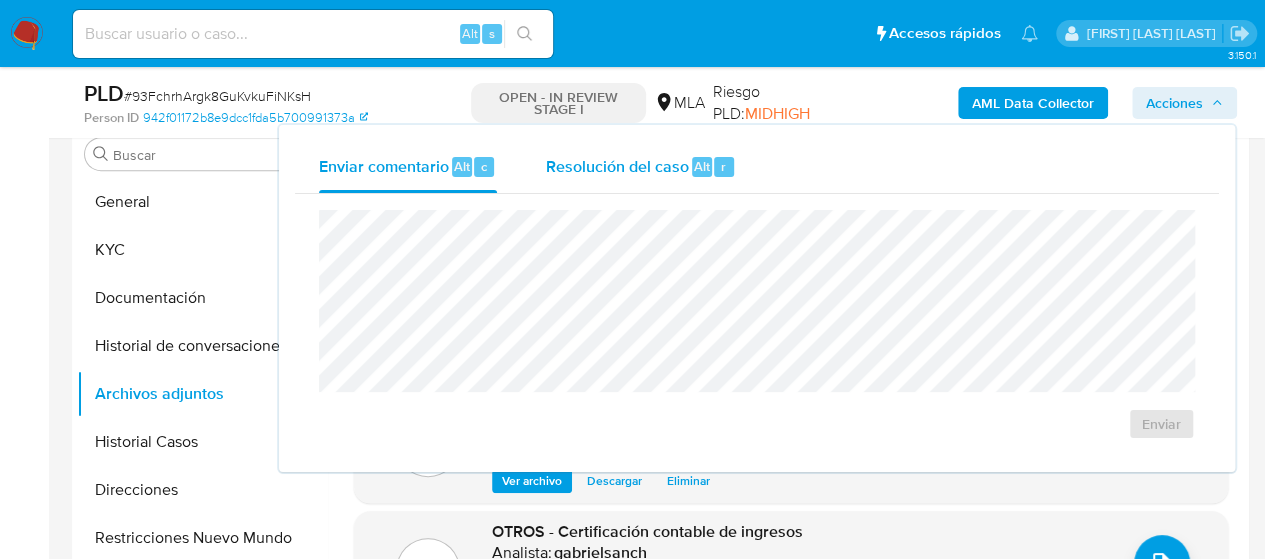 click on "Resolución del caso" at bounding box center [616, 165] 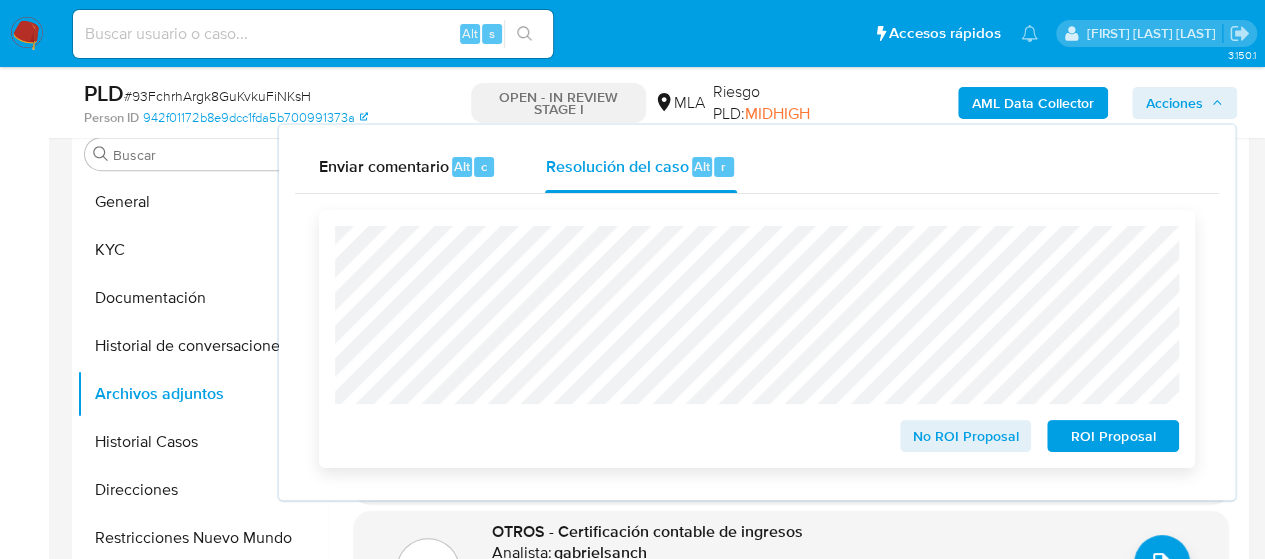 click on "No ROI Proposal" at bounding box center (966, 436) 